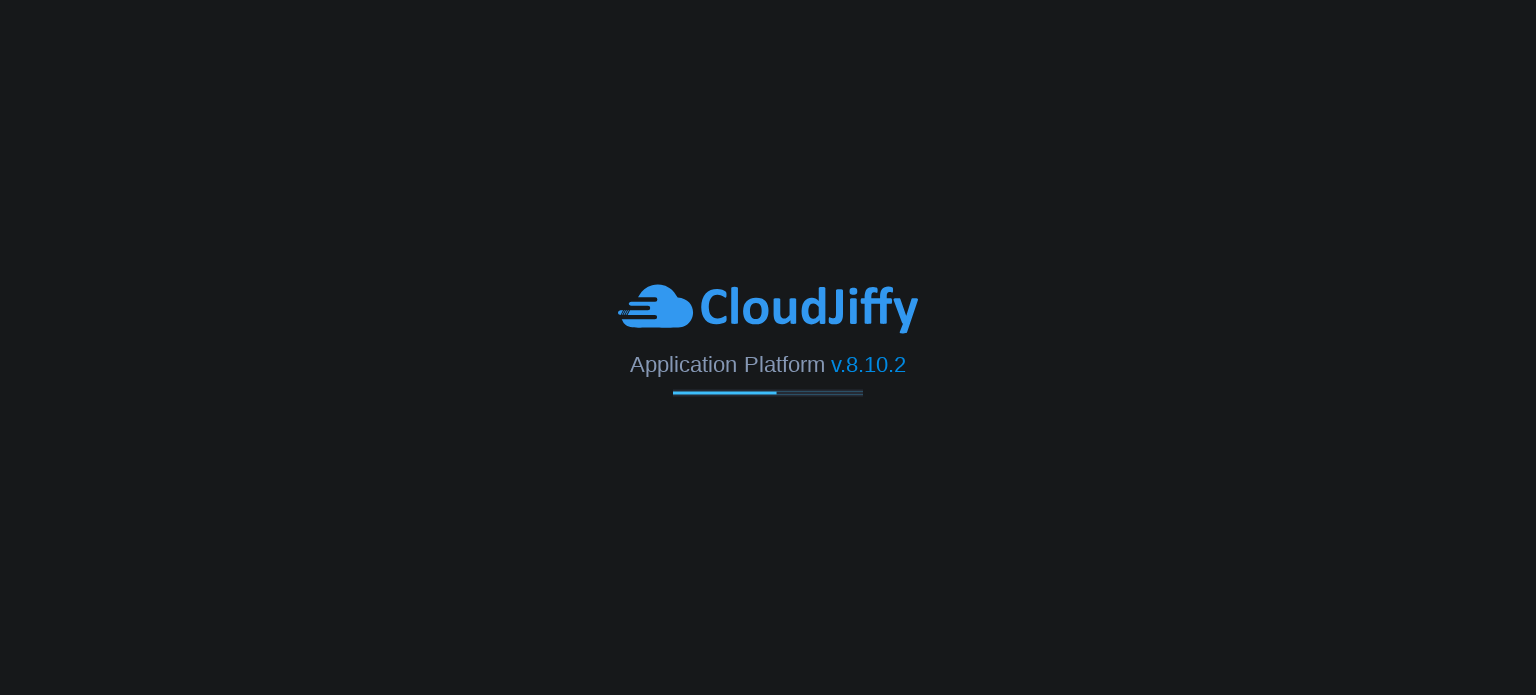 scroll, scrollTop: 0, scrollLeft: 0, axis: both 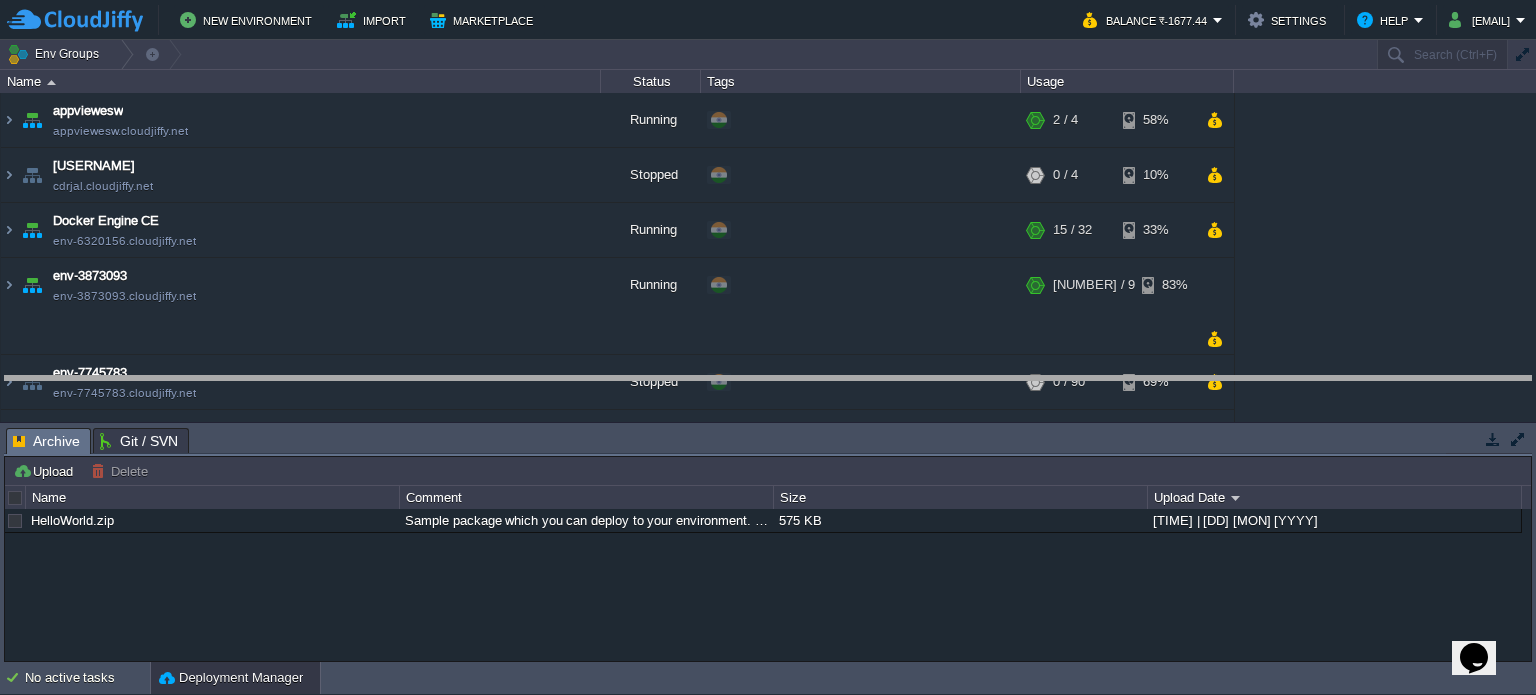 drag, startPoint x: 496, startPoint y: 451, endPoint x: 516, endPoint y: 396, distance: 58.5235 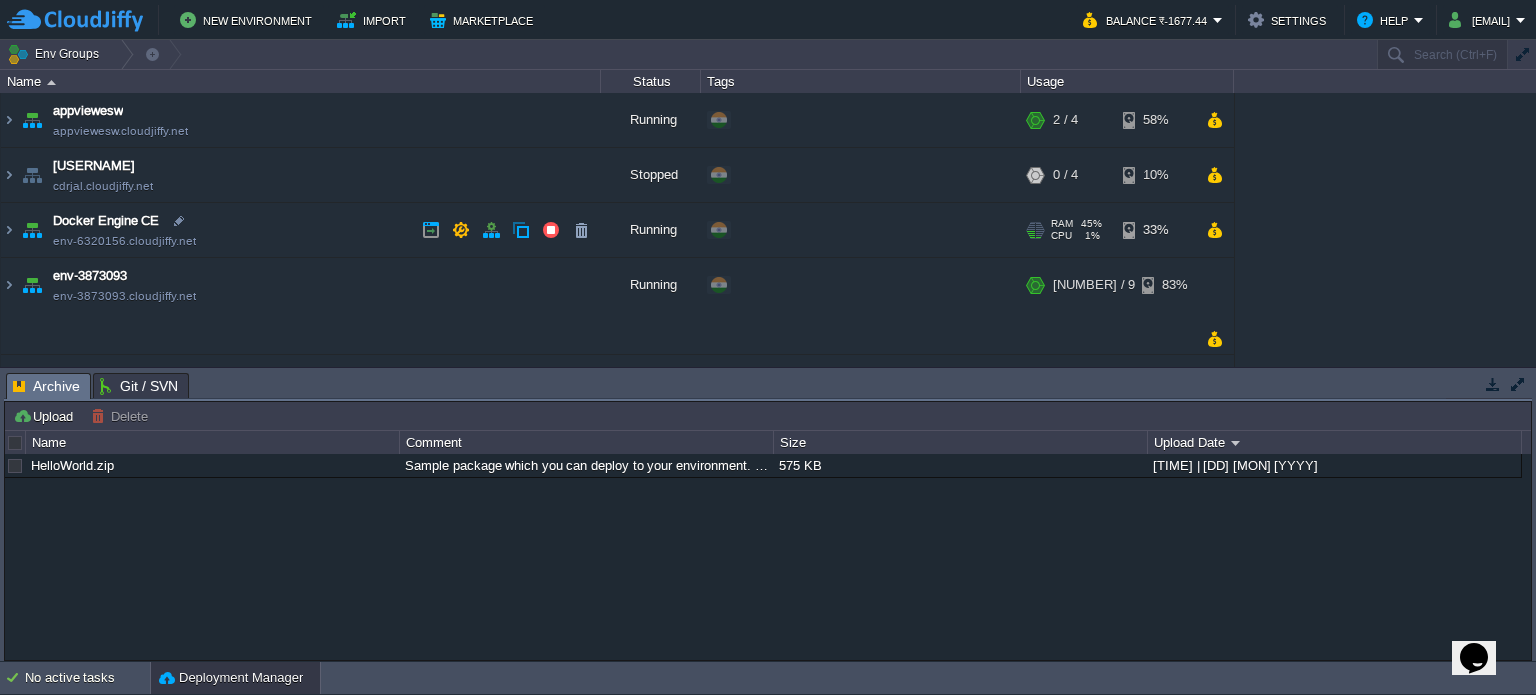 click at bounding box center [9, 230] 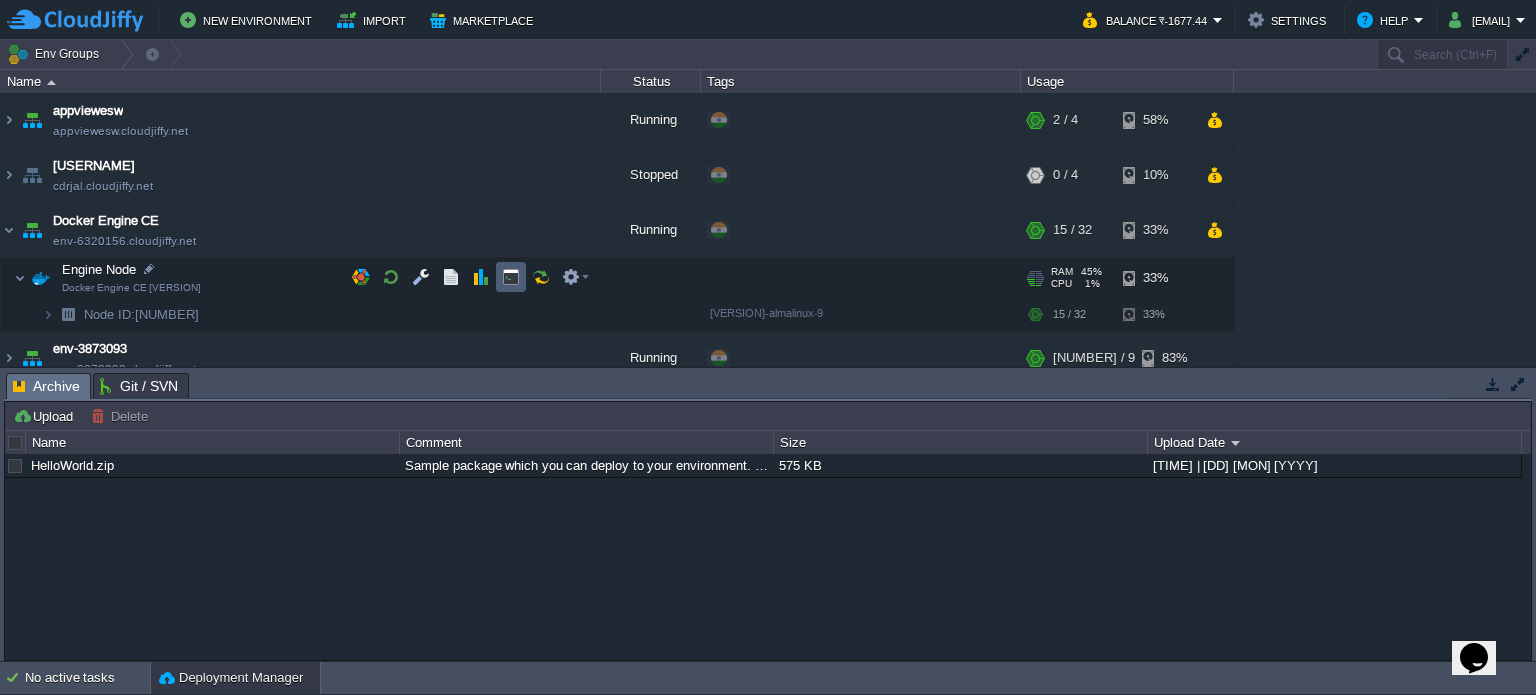 click at bounding box center [511, 277] 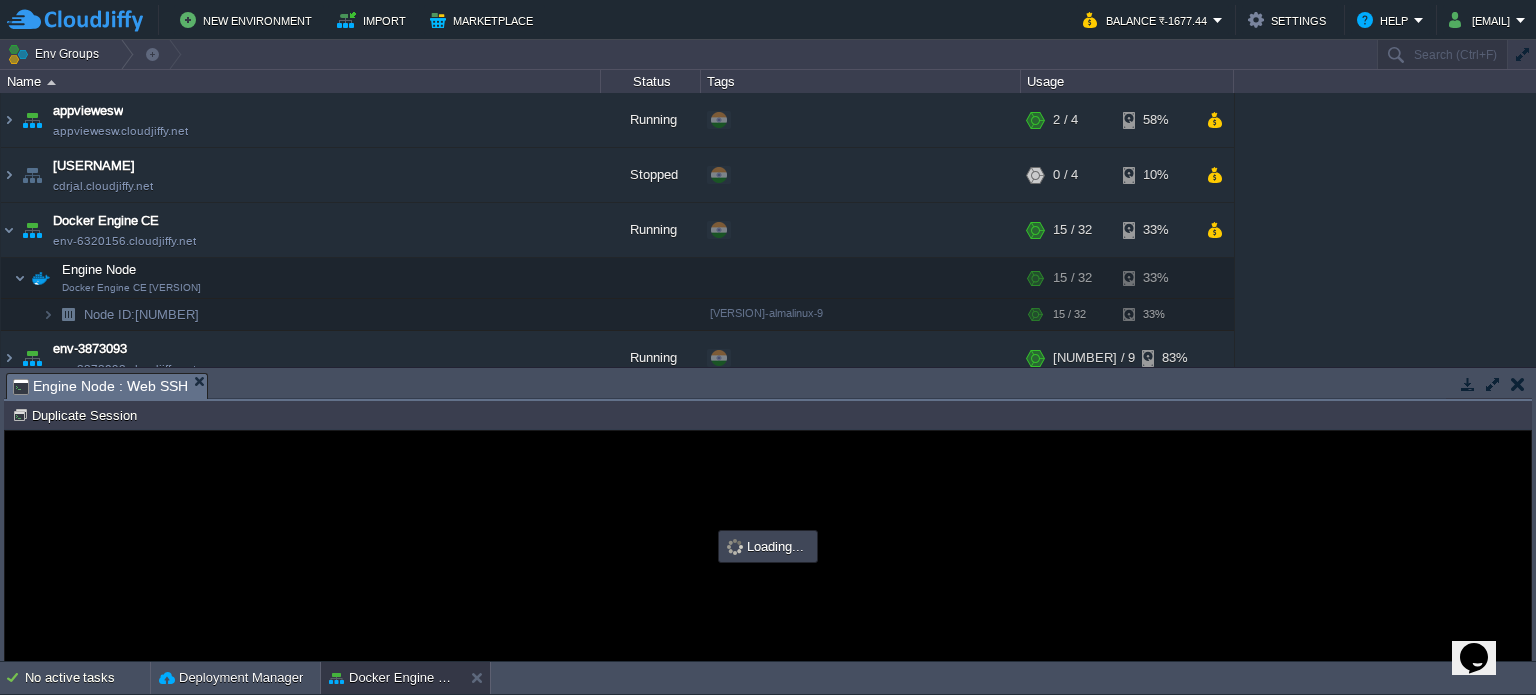 scroll, scrollTop: 0, scrollLeft: 0, axis: both 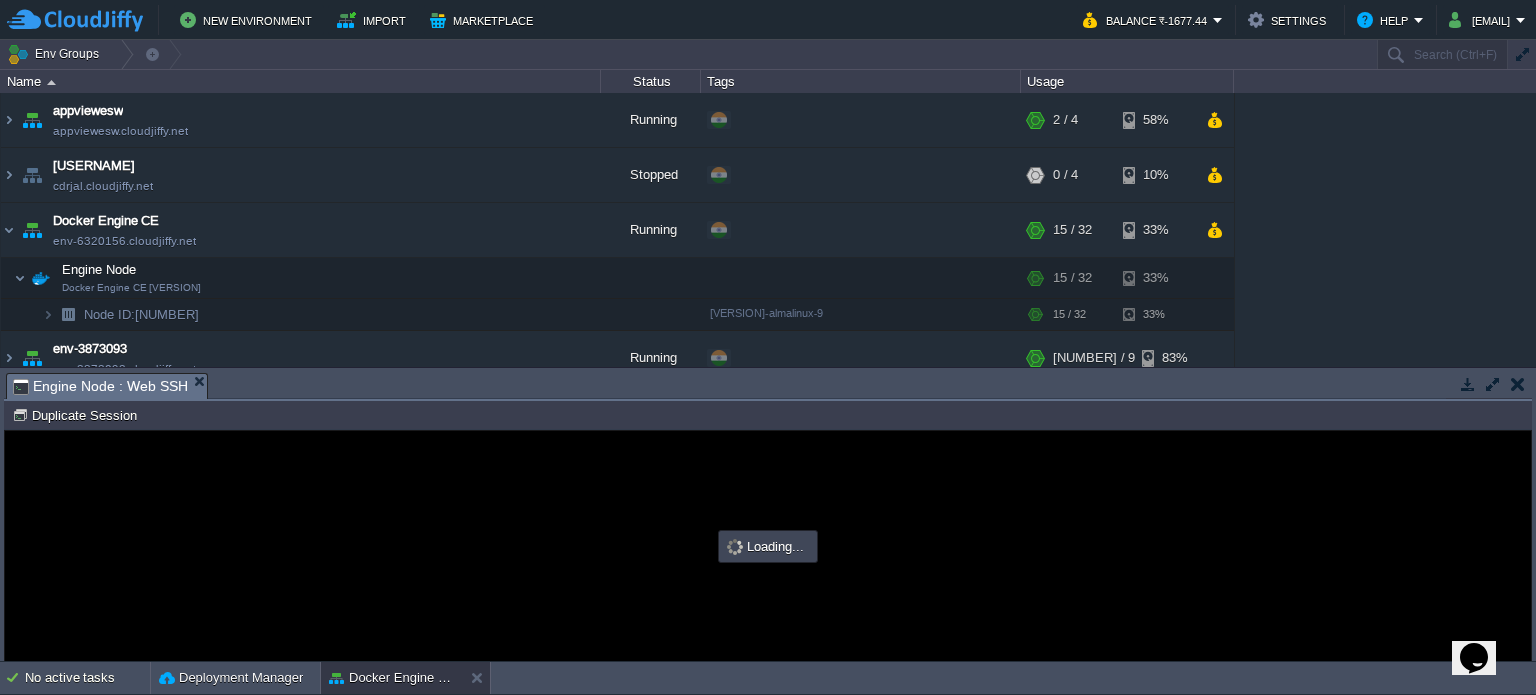 type on "#000000" 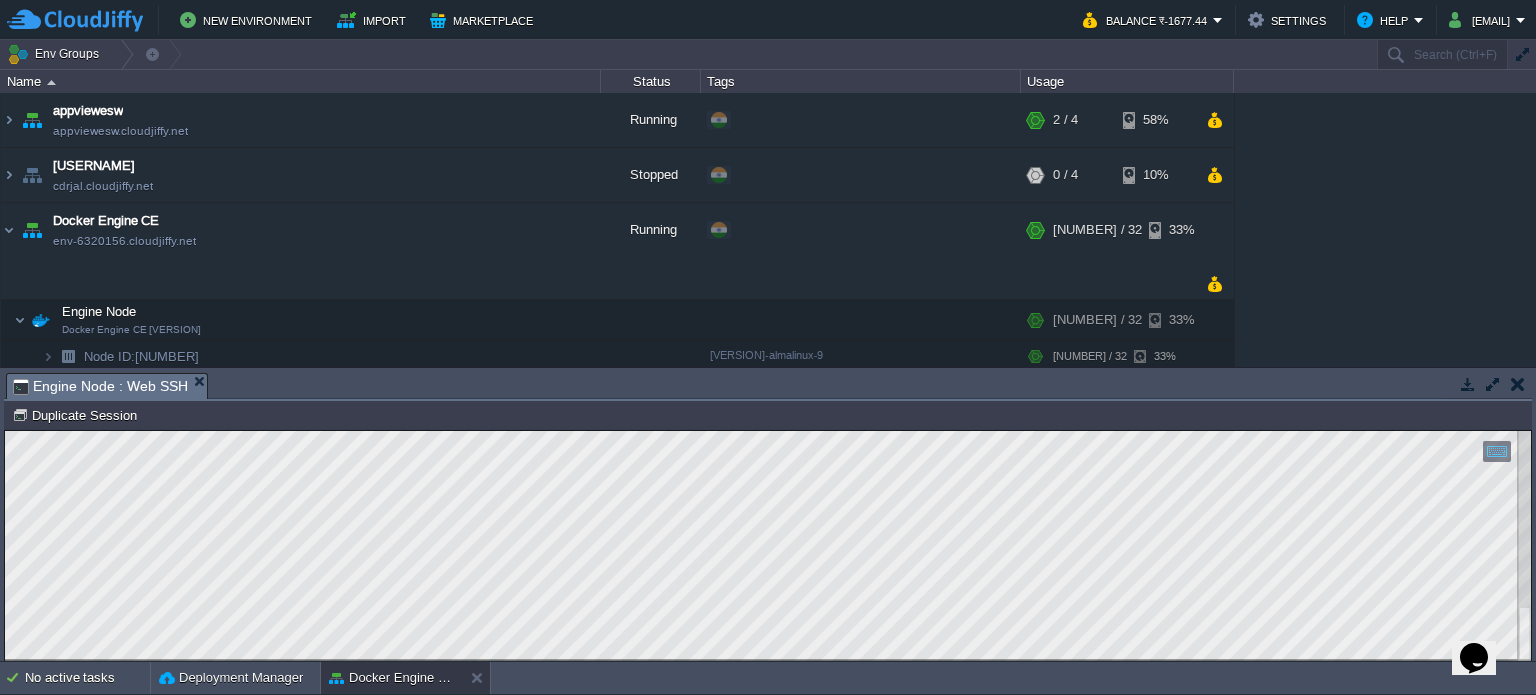 click at bounding box center [1468, 384] 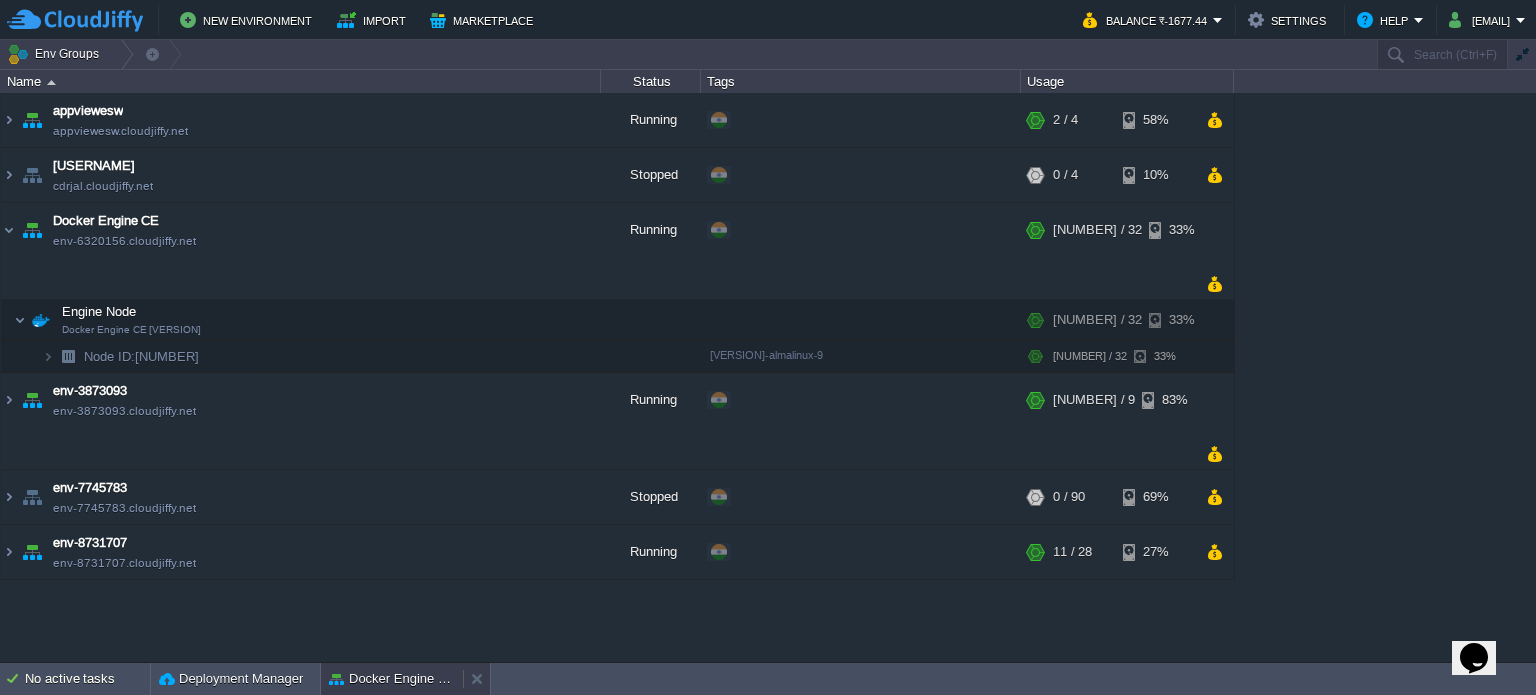 click on "Docker Engine CE" at bounding box center [392, 679] 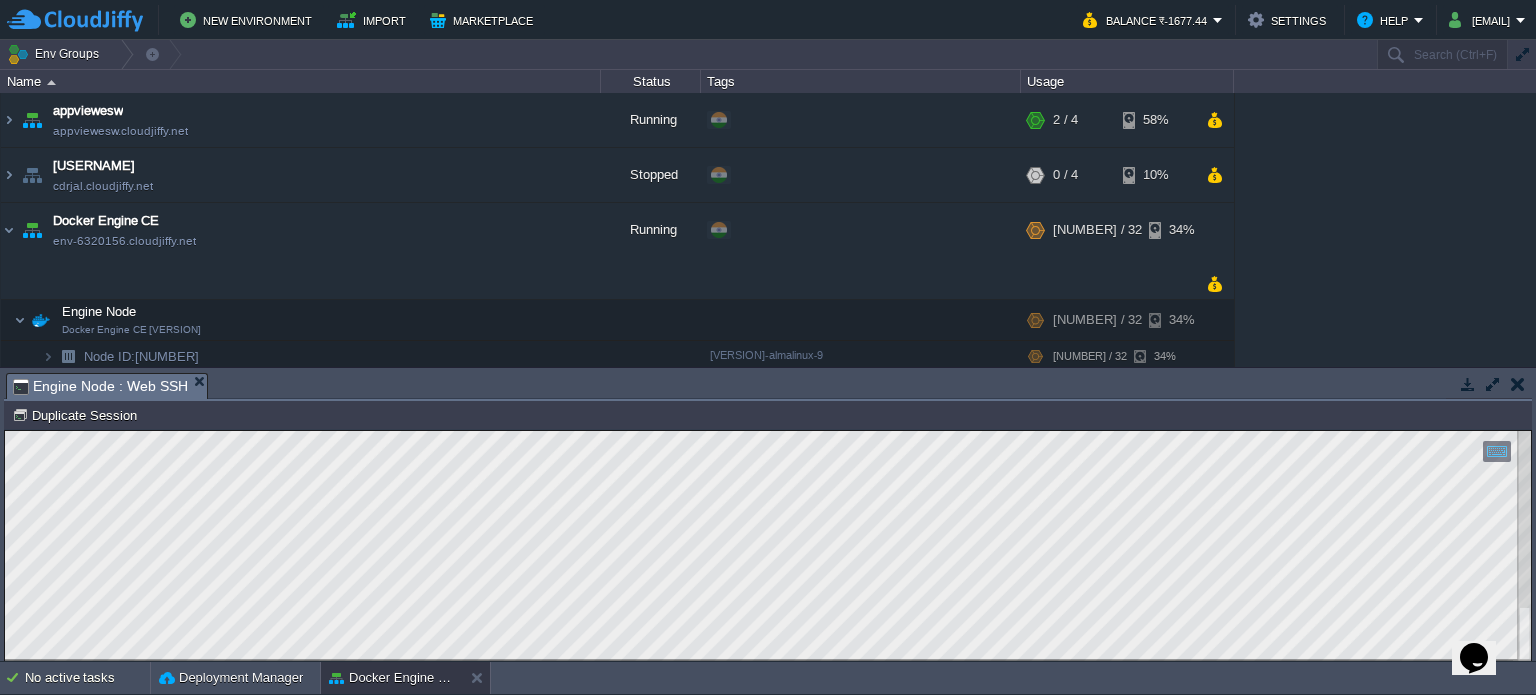 click at bounding box center [1518, 384] 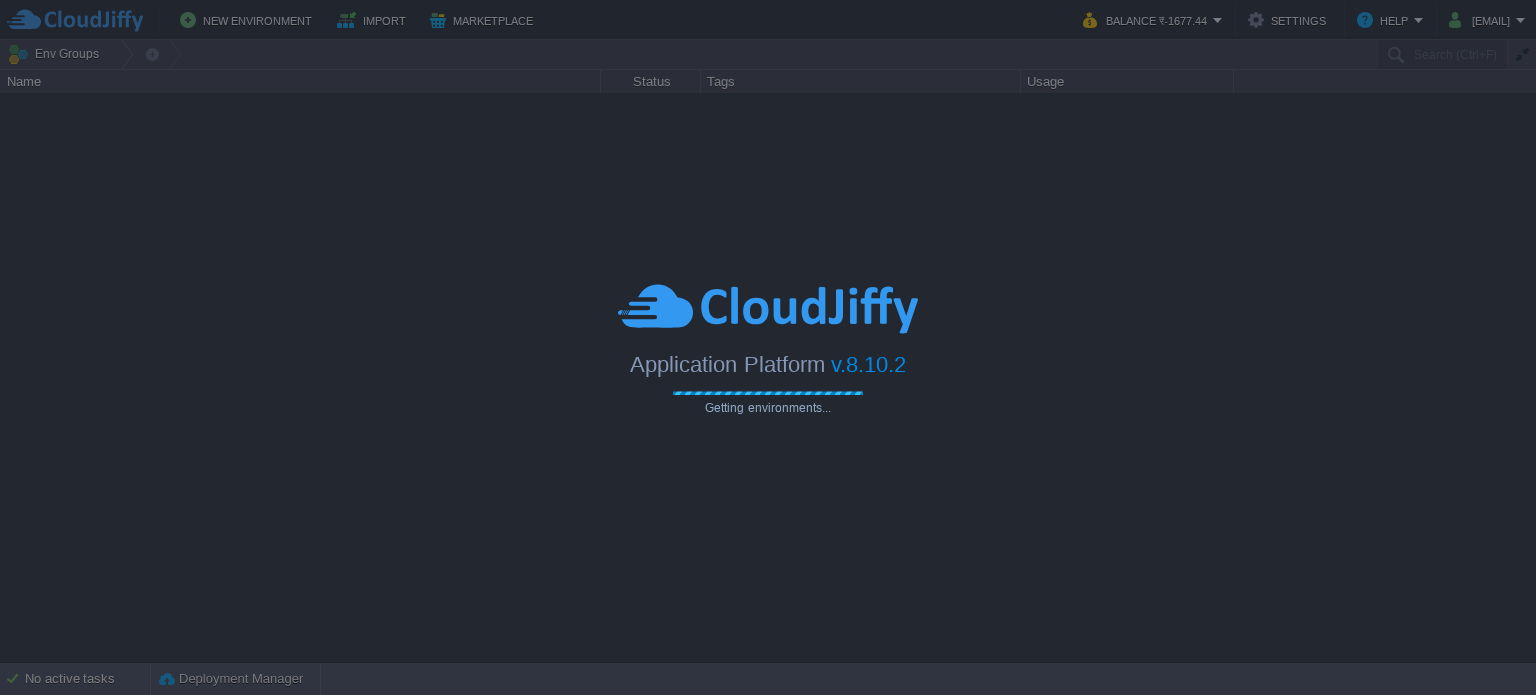 scroll, scrollTop: 0, scrollLeft: 0, axis: both 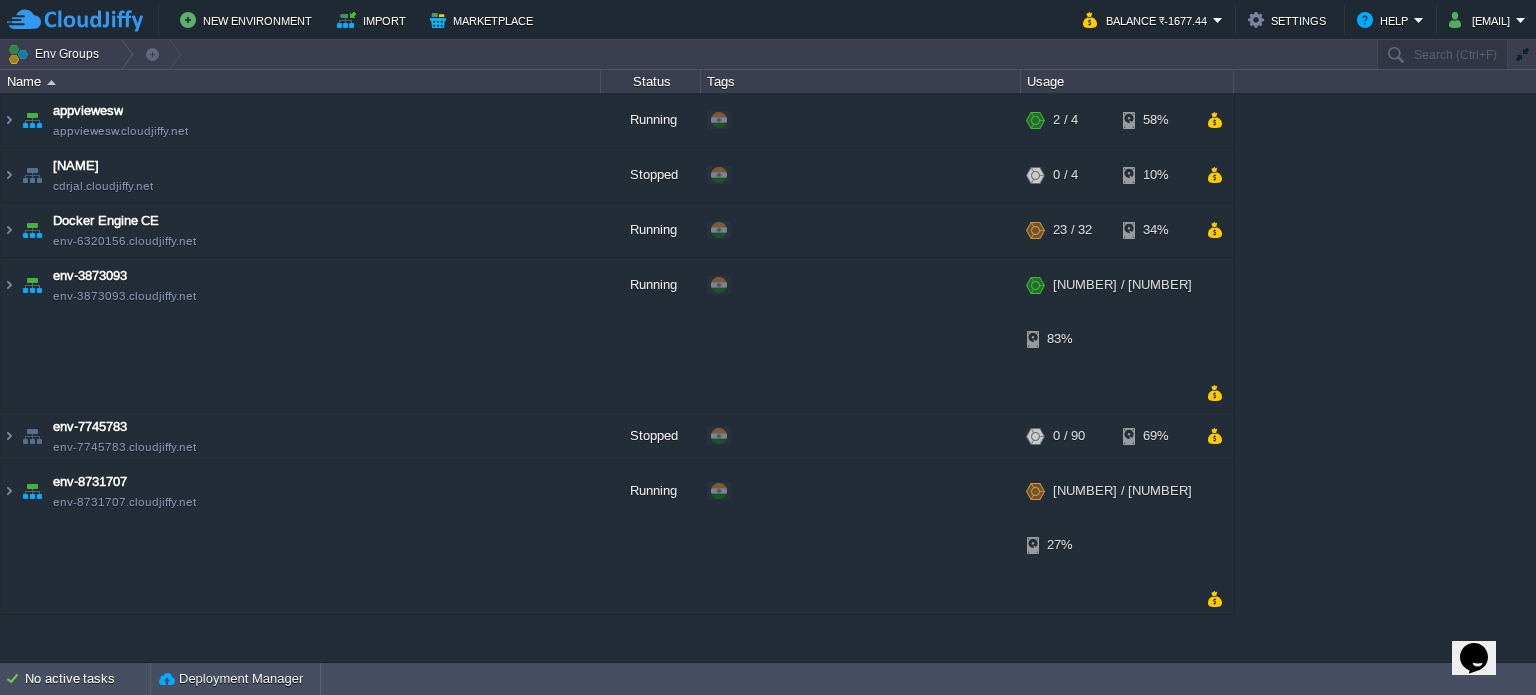 click on "Opens Chat This icon Opens the chat window." 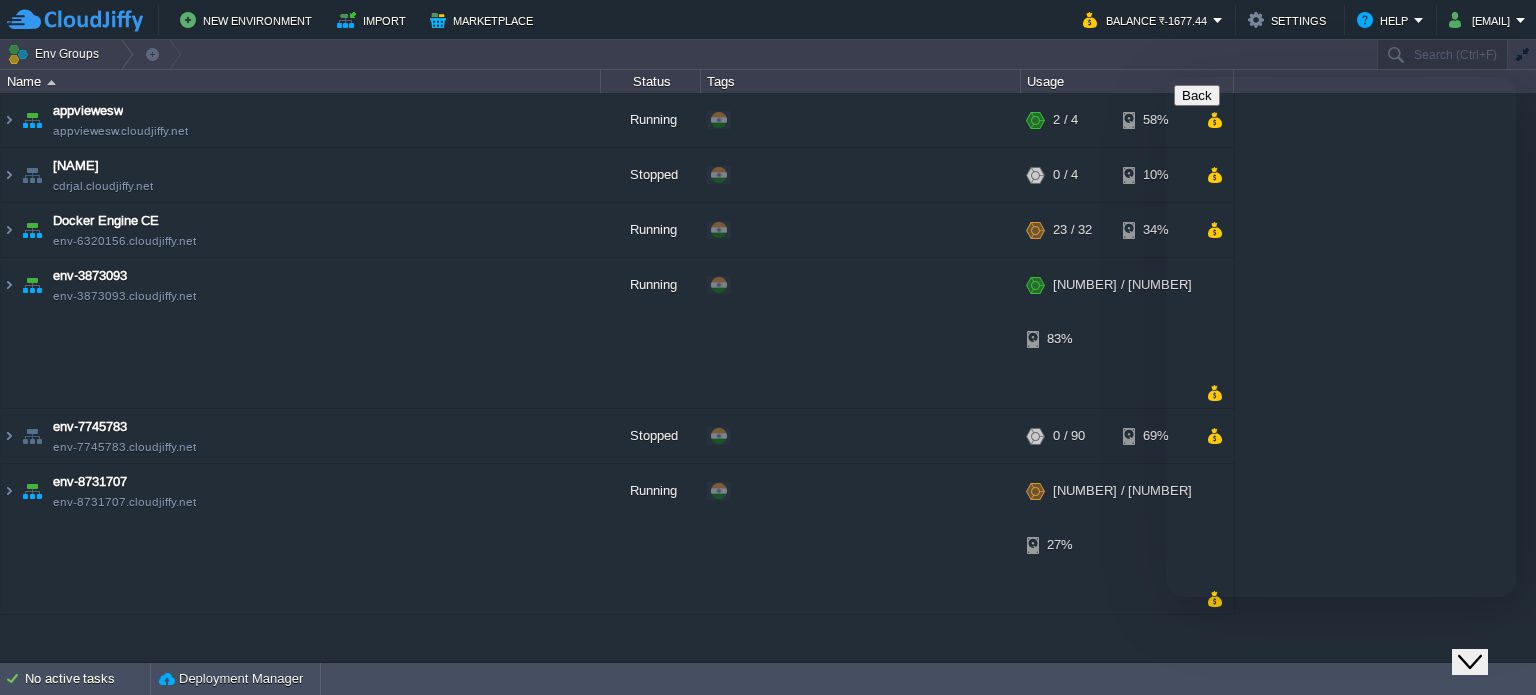 click on "New Conversation" at bounding box center (1341, 703) 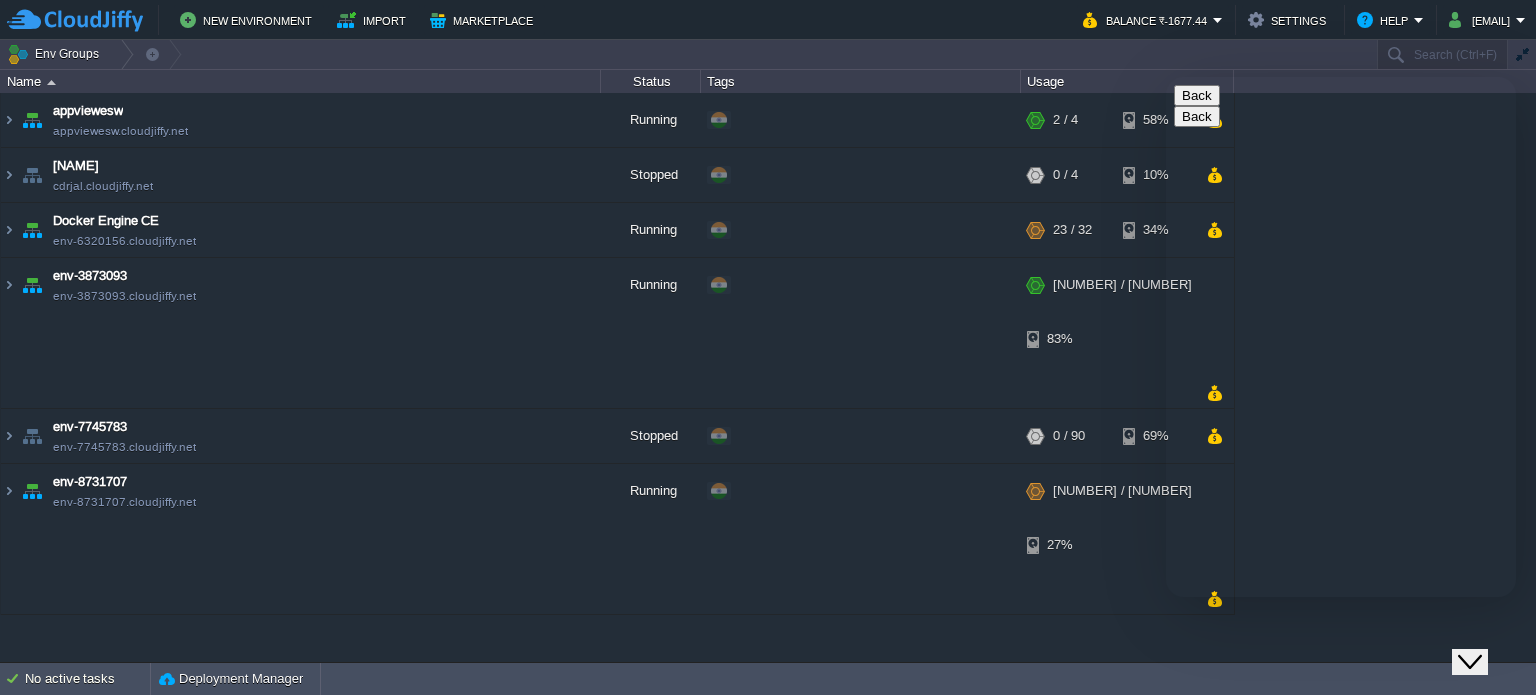 click on "91" at bounding box center (1278, 838) 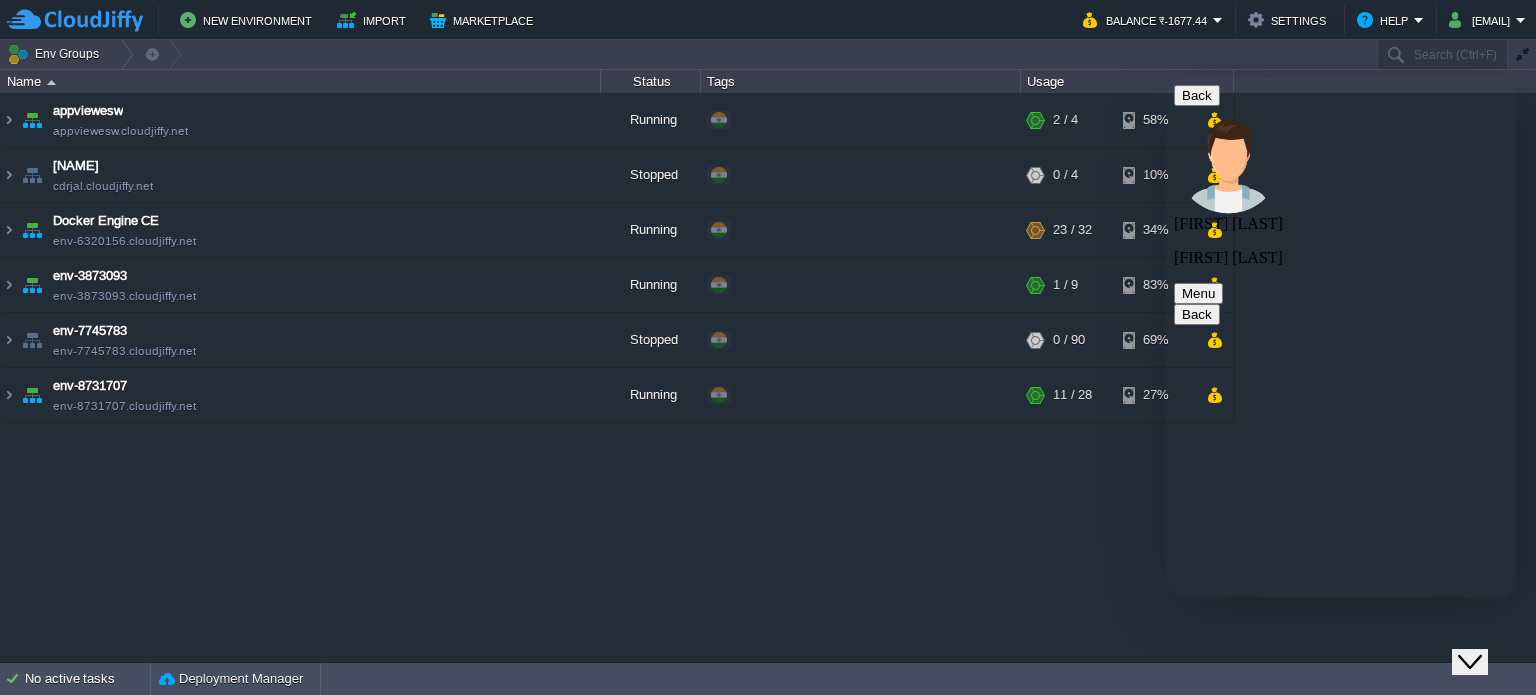 click on "Rate this chat Upload File Insert emoji" at bounding box center (1166, 77) 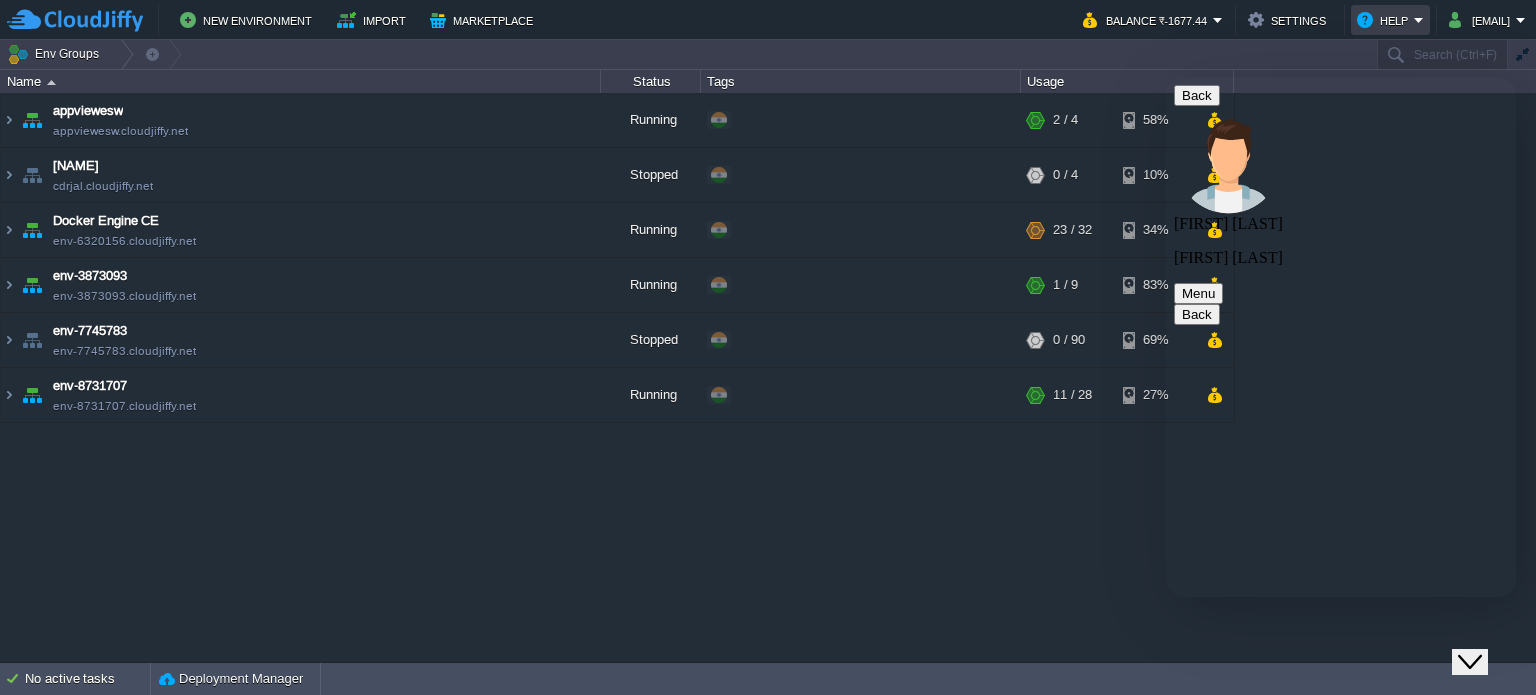 click on "Help" at bounding box center (1385, 20) 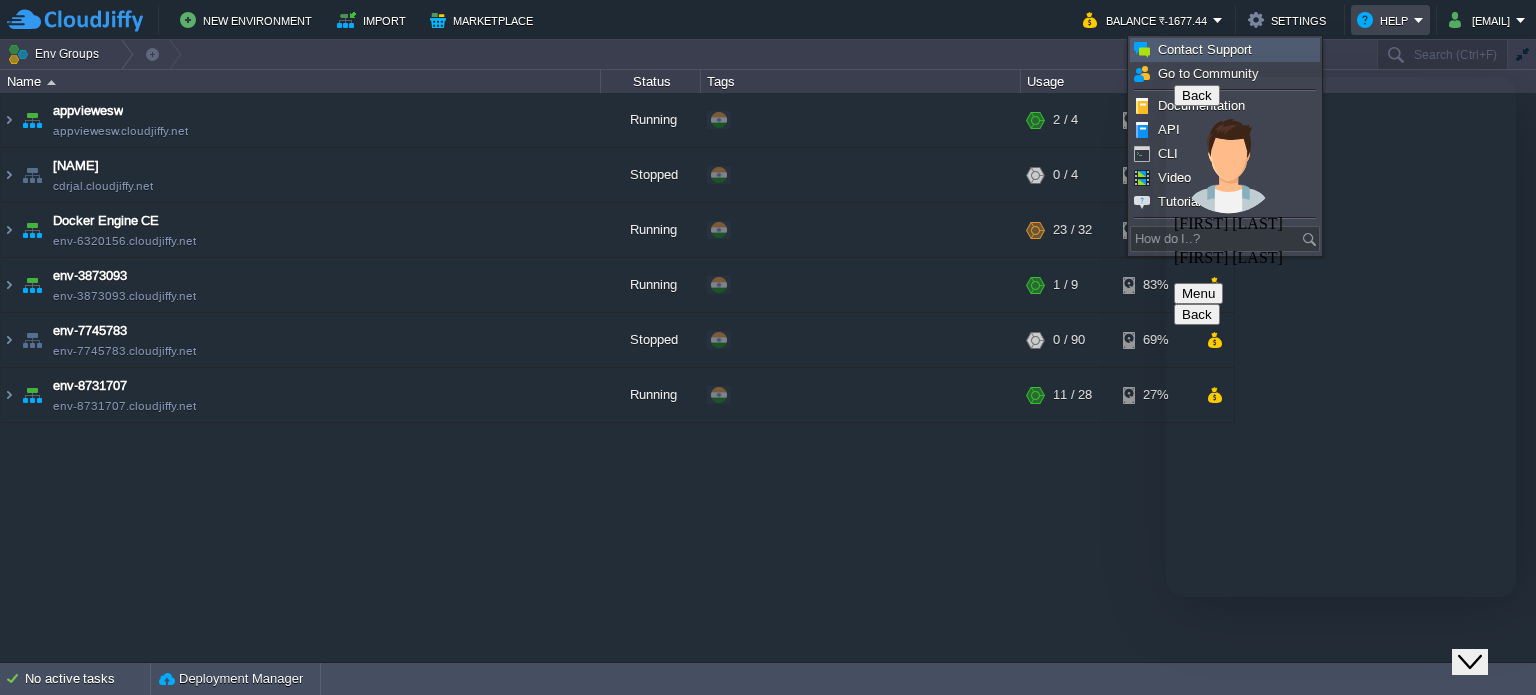 click on "Contact Support" at bounding box center (1205, 49) 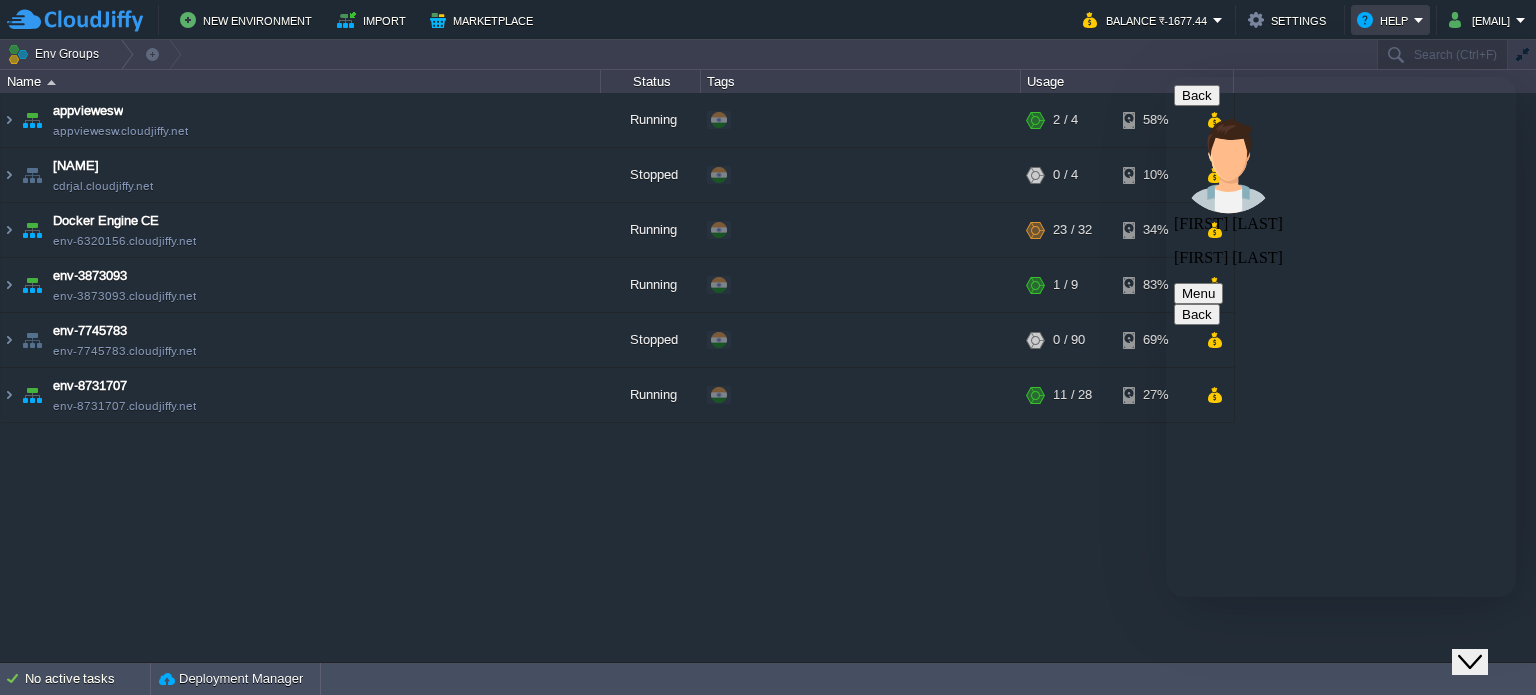 click on "Help" at bounding box center (1385, 20) 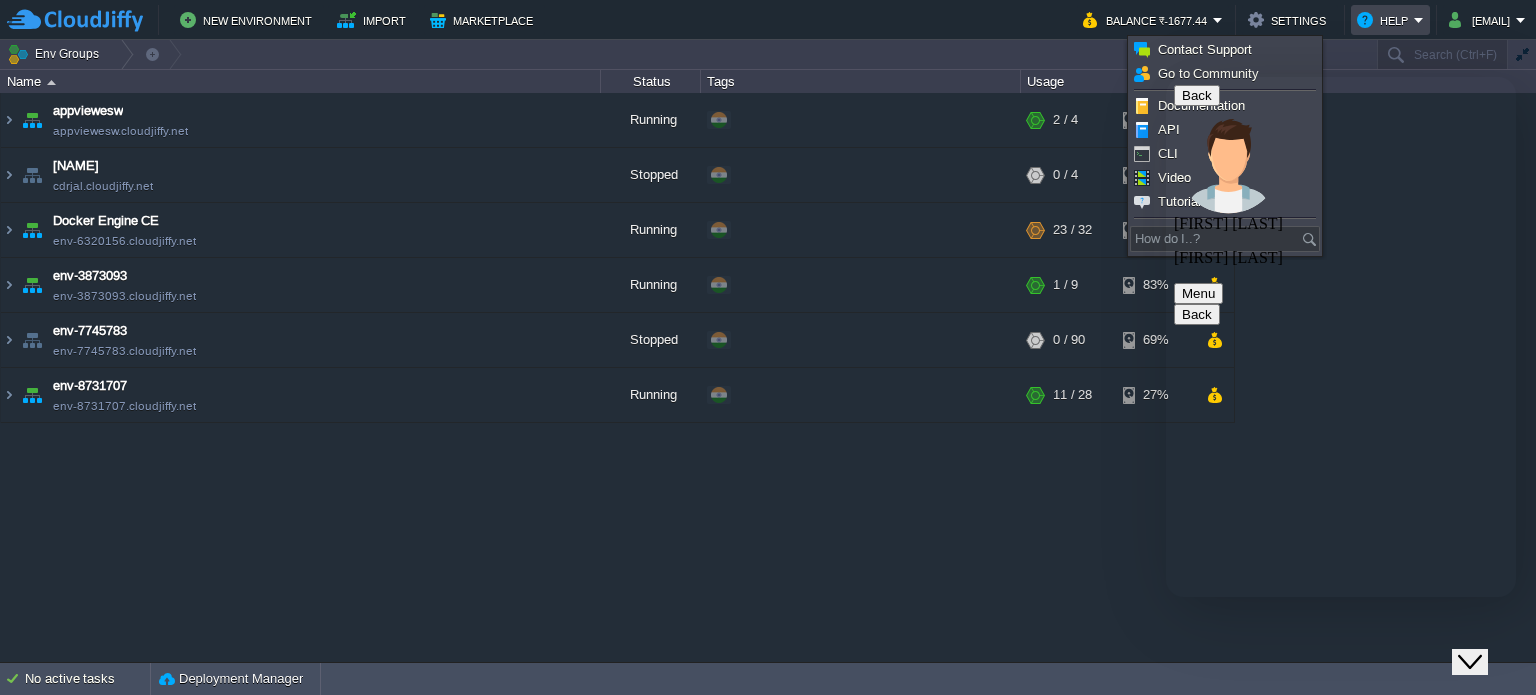 click on "Close Chat This icon closes the chat window." 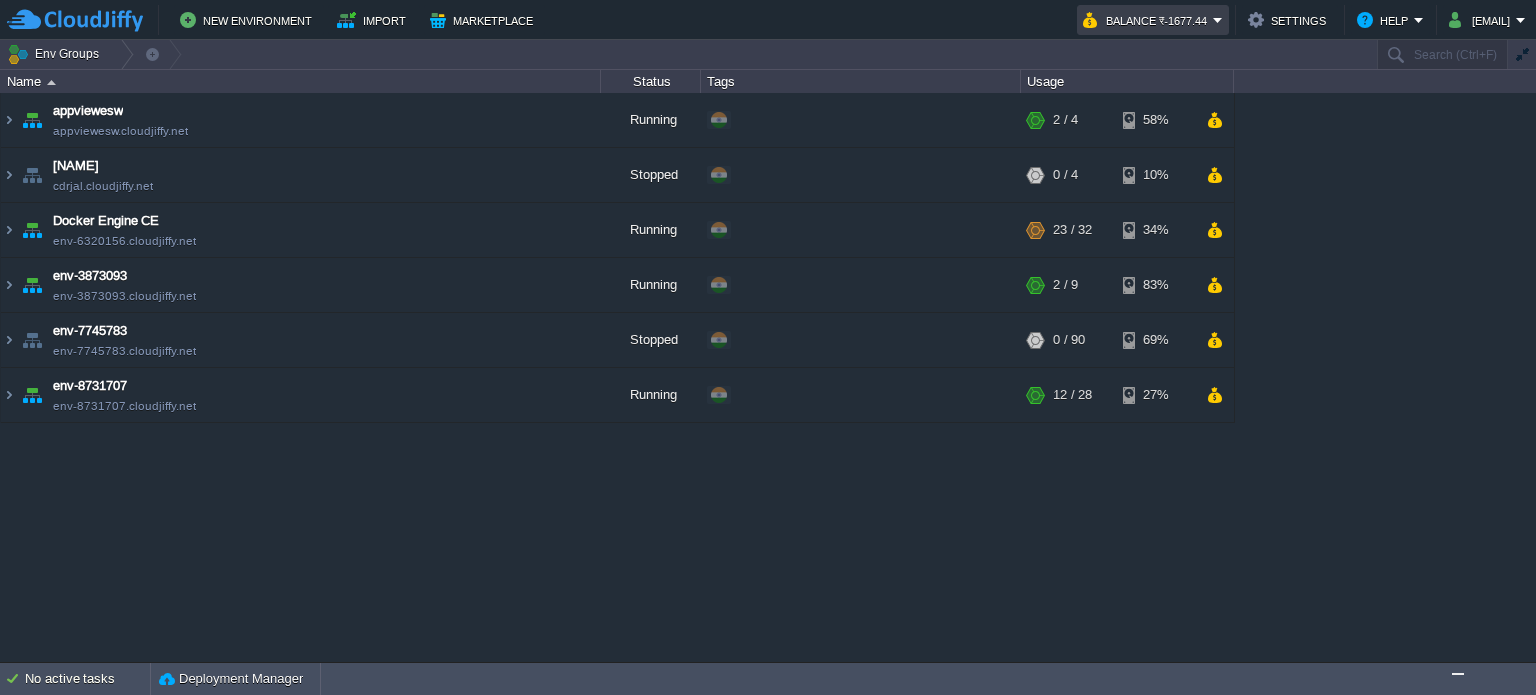 click on "Balance ₹-1677.44" at bounding box center (1153, 20) 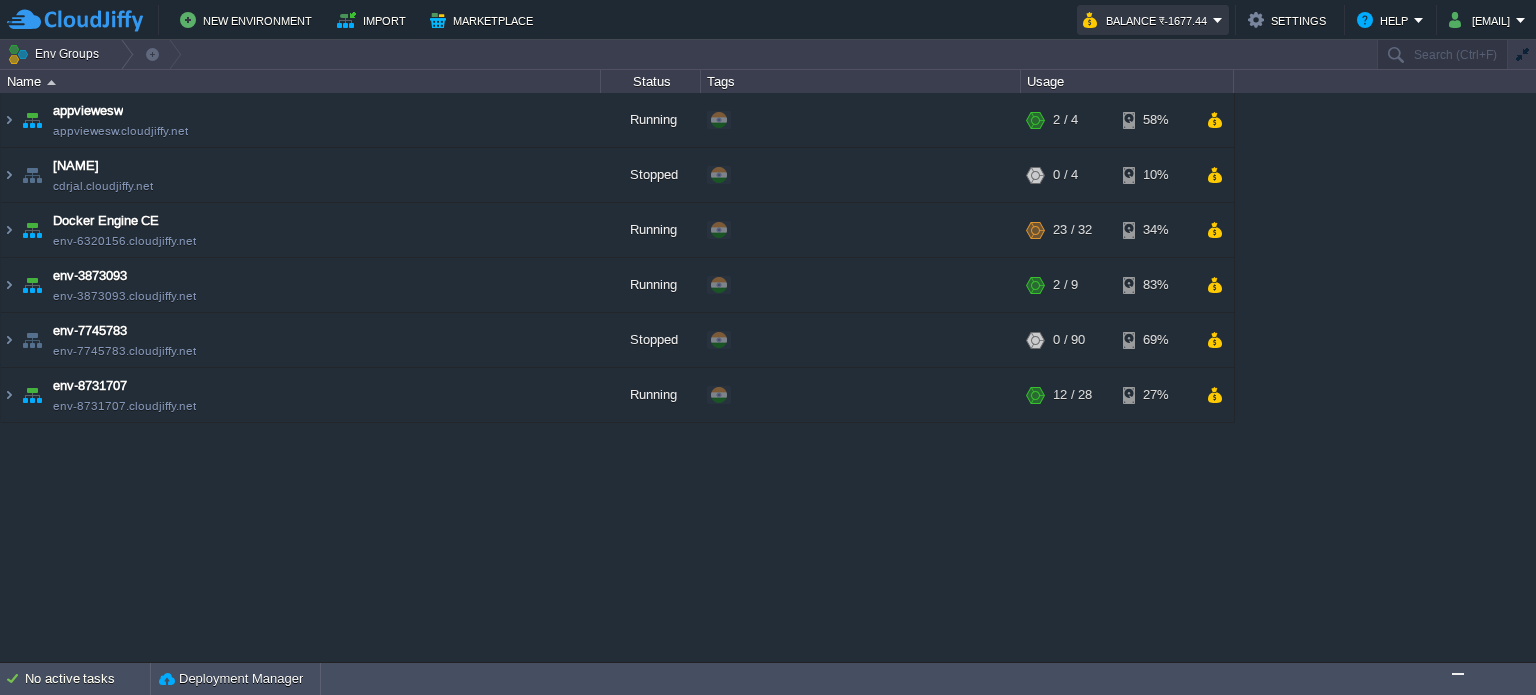 click on "Balance ₹-1677.44" at bounding box center [1148, 20] 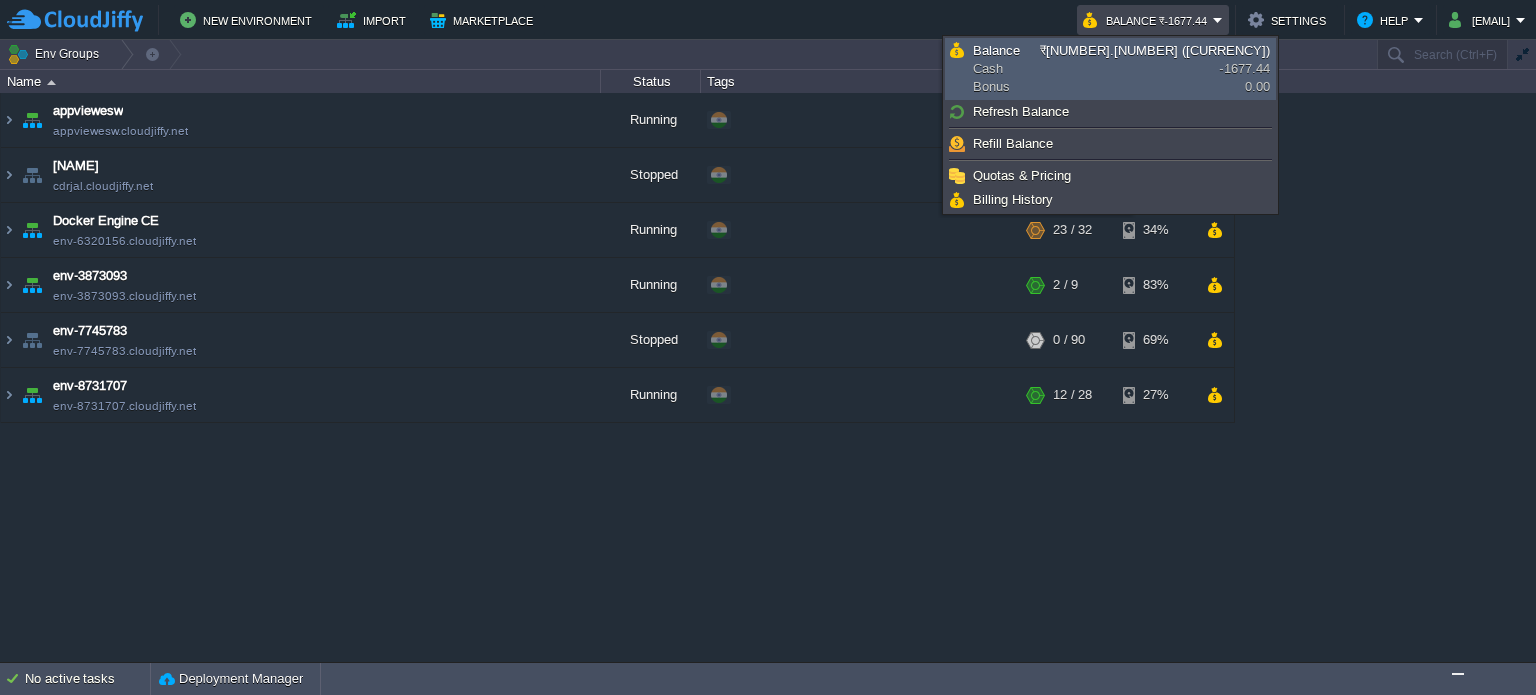 click on "Balance Cash Bonus" at bounding box center (1006, 69) 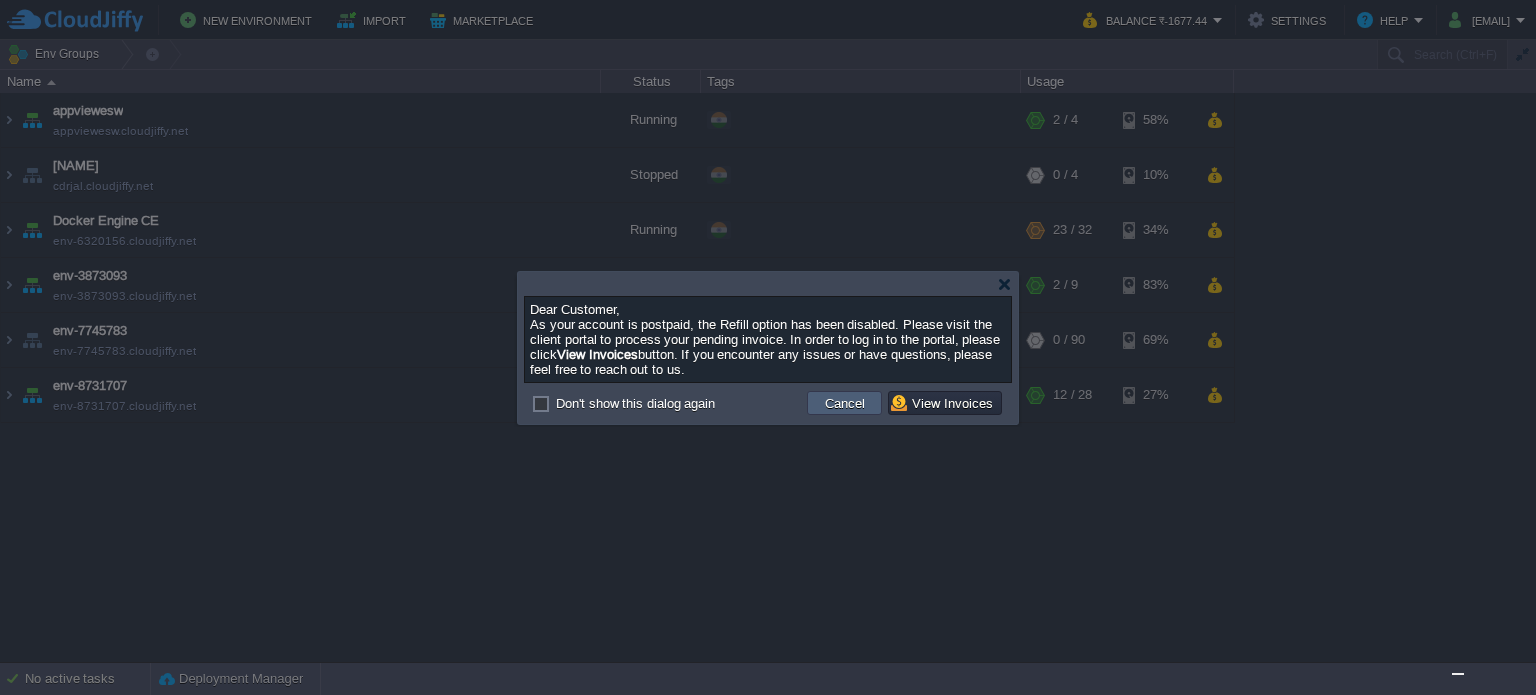 click on "Cancel" at bounding box center [845, 403] 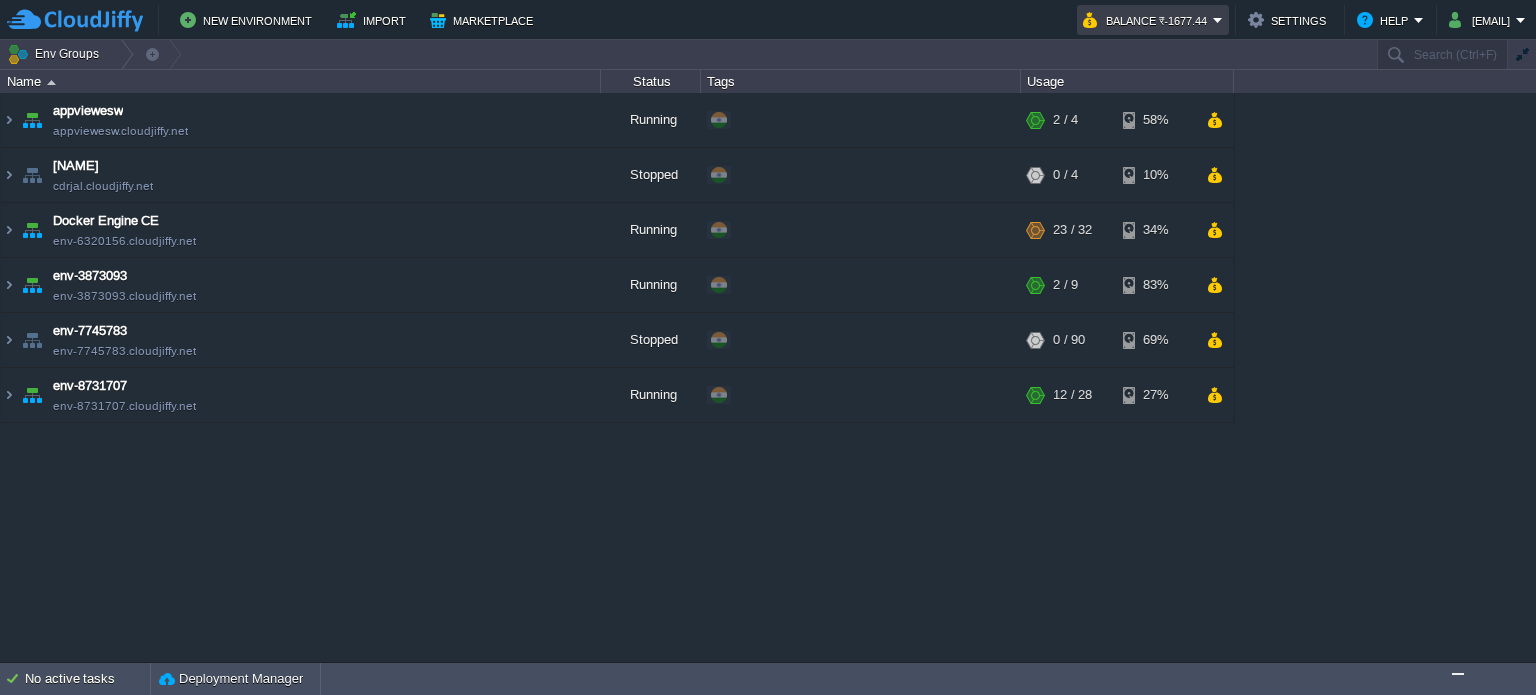 click on "Balance ₹-1677.44" at bounding box center [1148, 20] 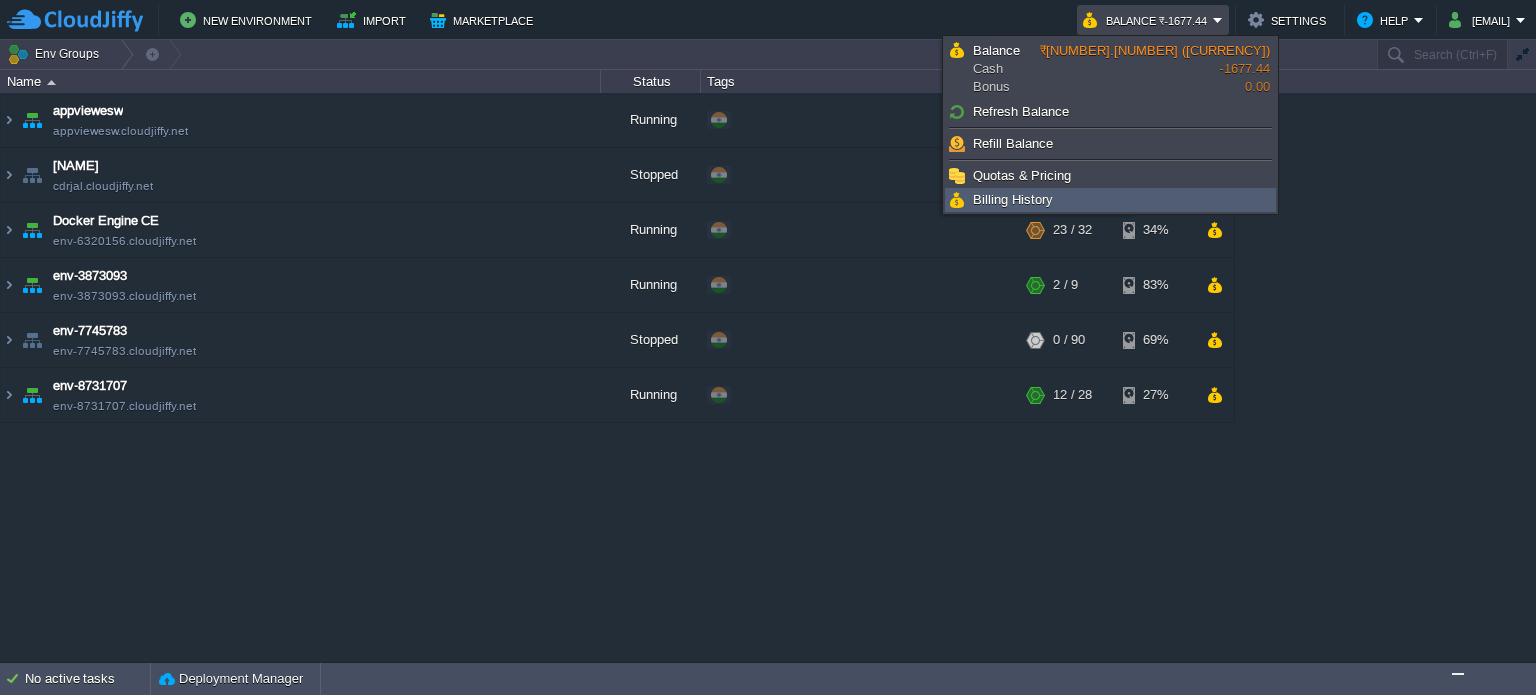 click on "Billing History" at bounding box center [1013, 199] 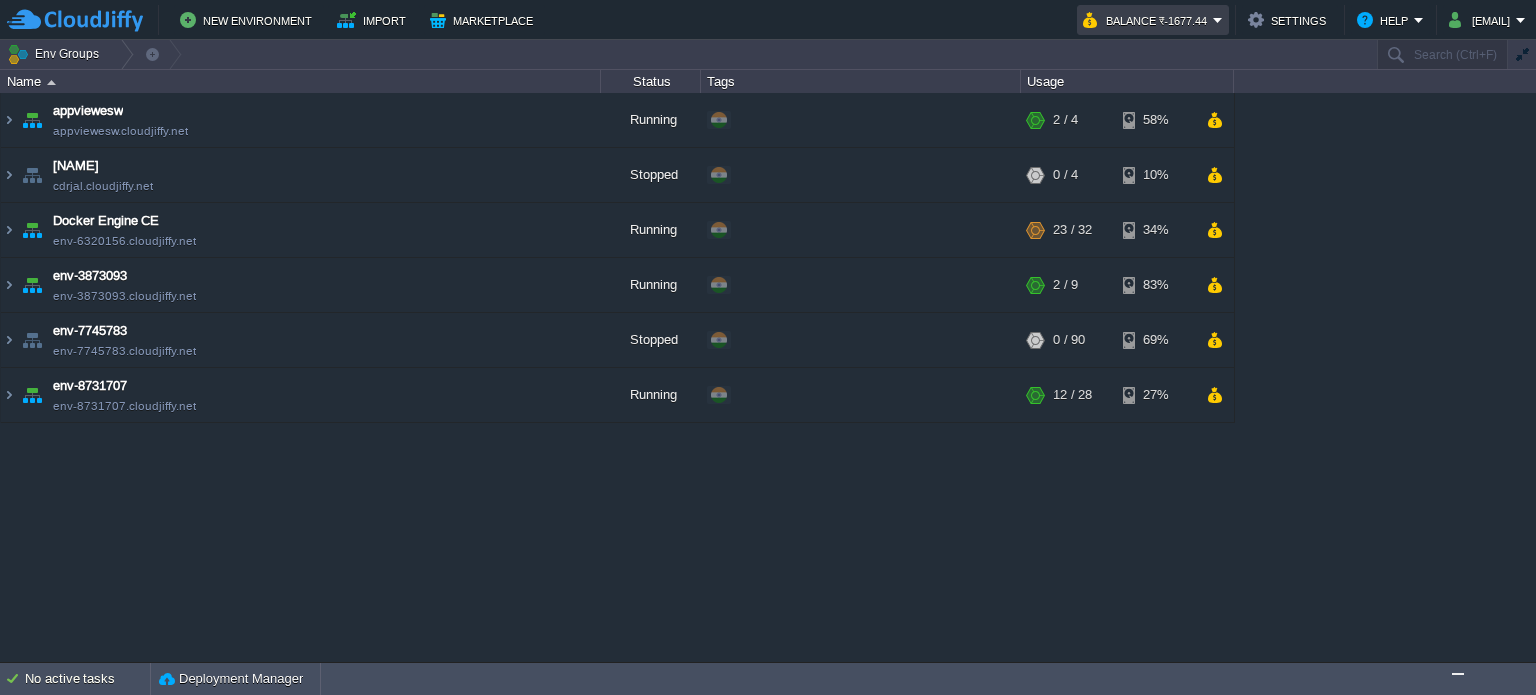 click on "Balance ₹-1677.44" at bounding box center (1148, 20) 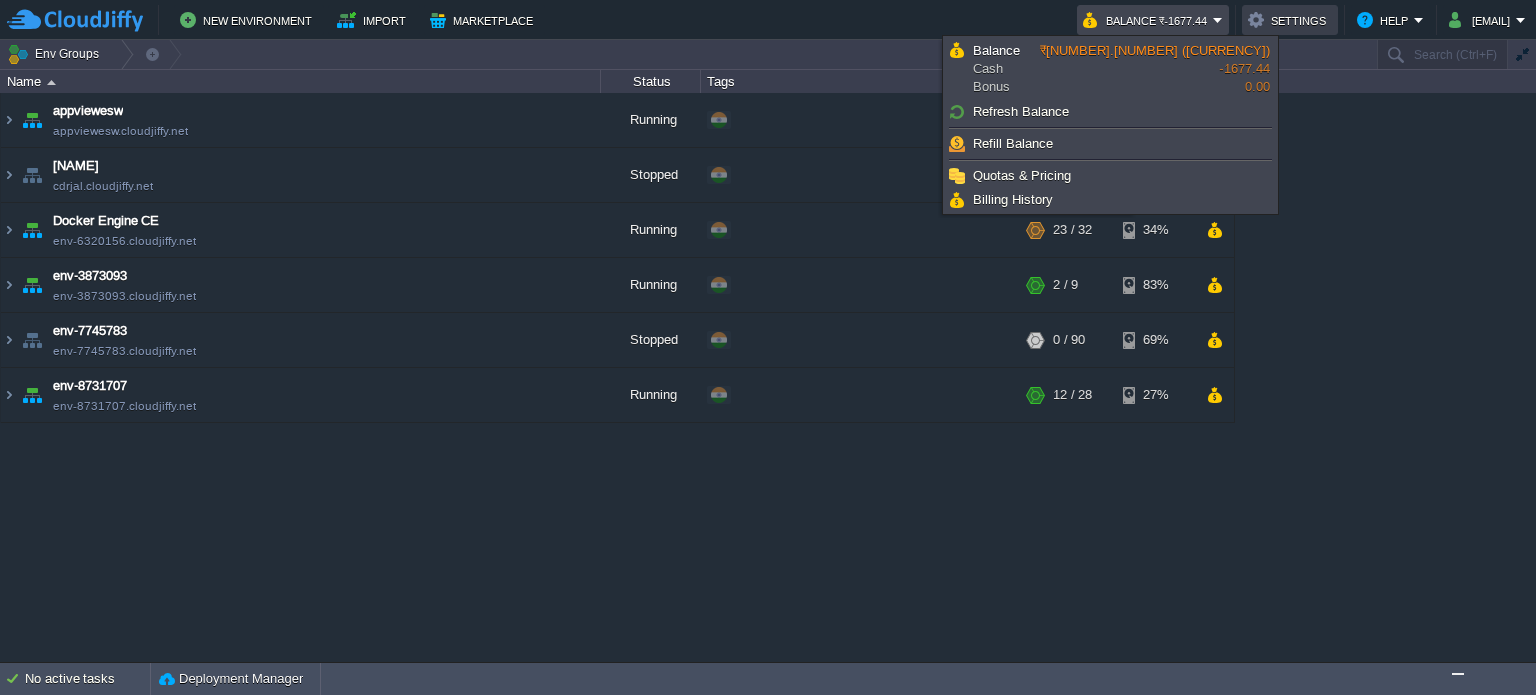 click on "Settings" at bounding box center (1290, 20) 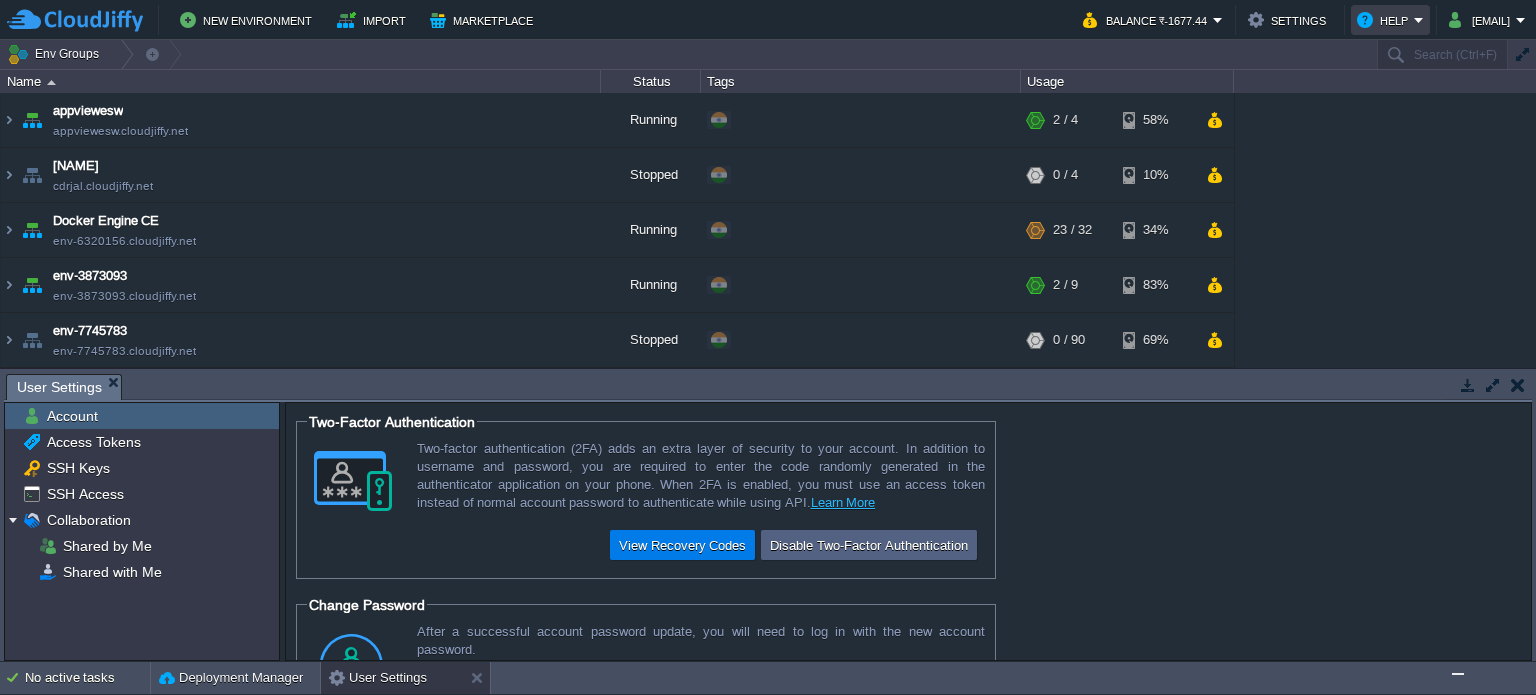 click on "Help" at bounding box center (1390, 20) 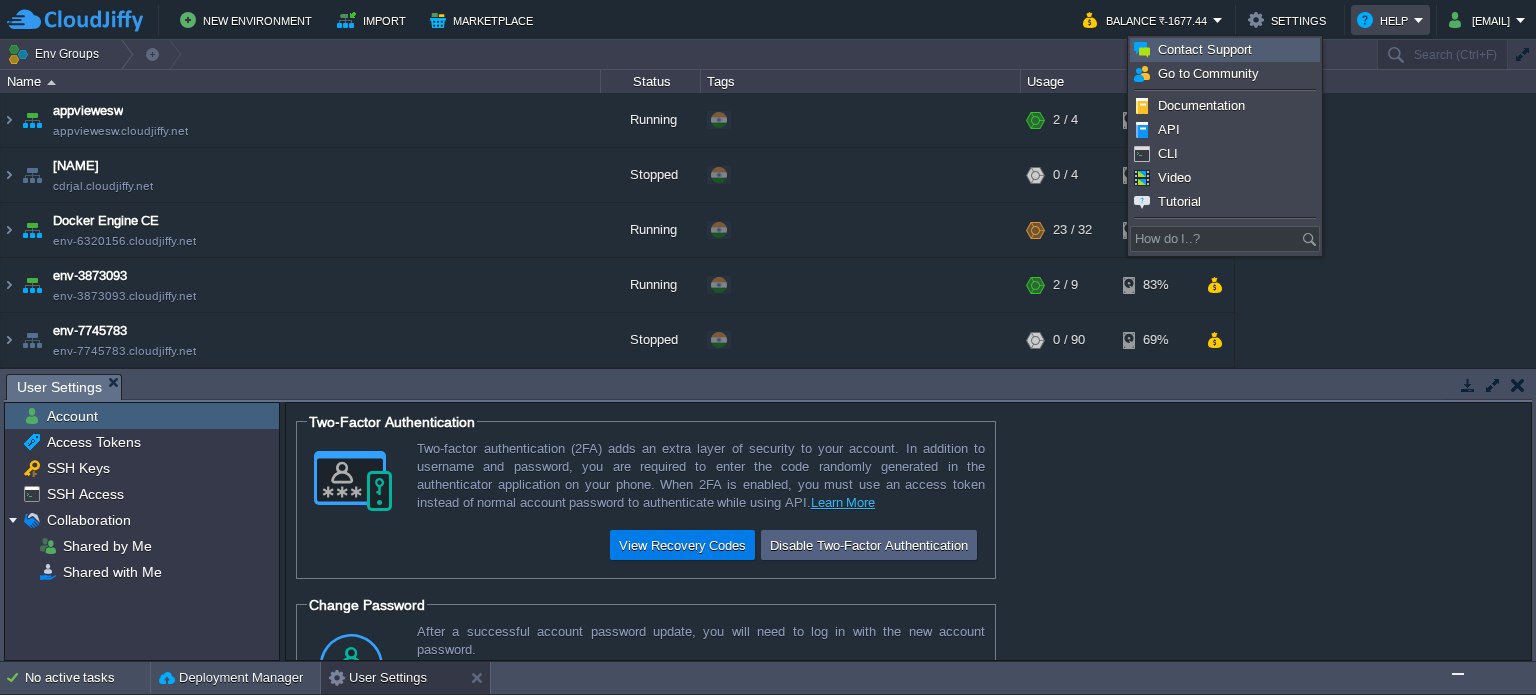 click on "Contact Support" at bounding box center [1205, 49] 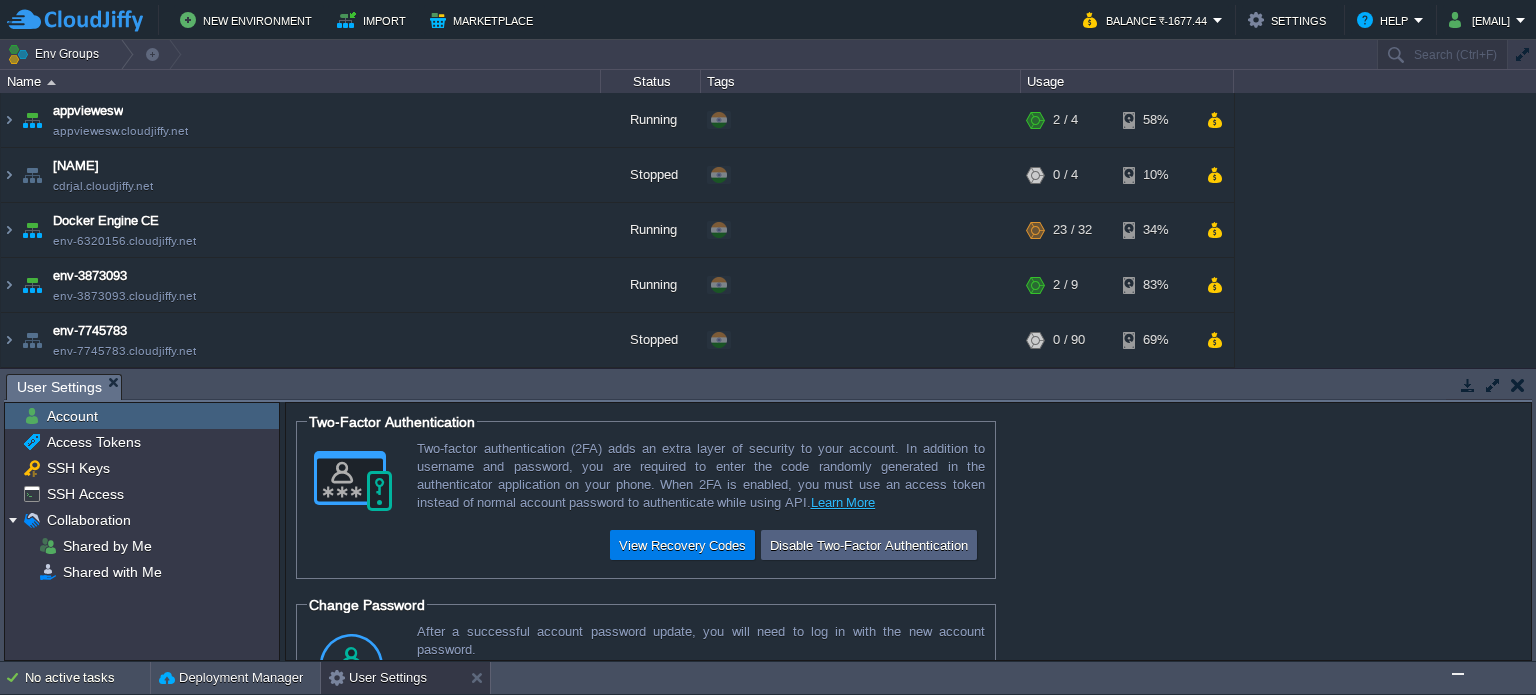 click at bounding box center [1518, 385] 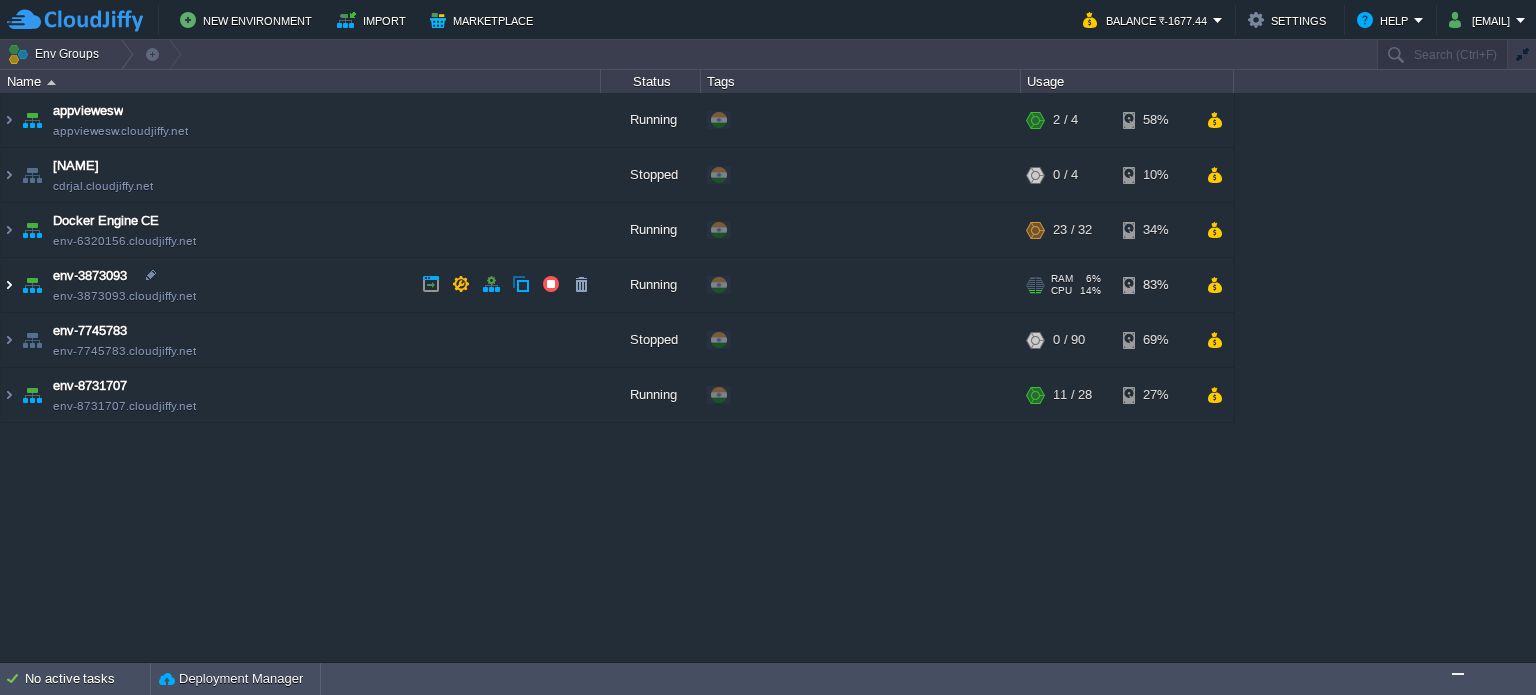 click at bounding box center [9, 285] 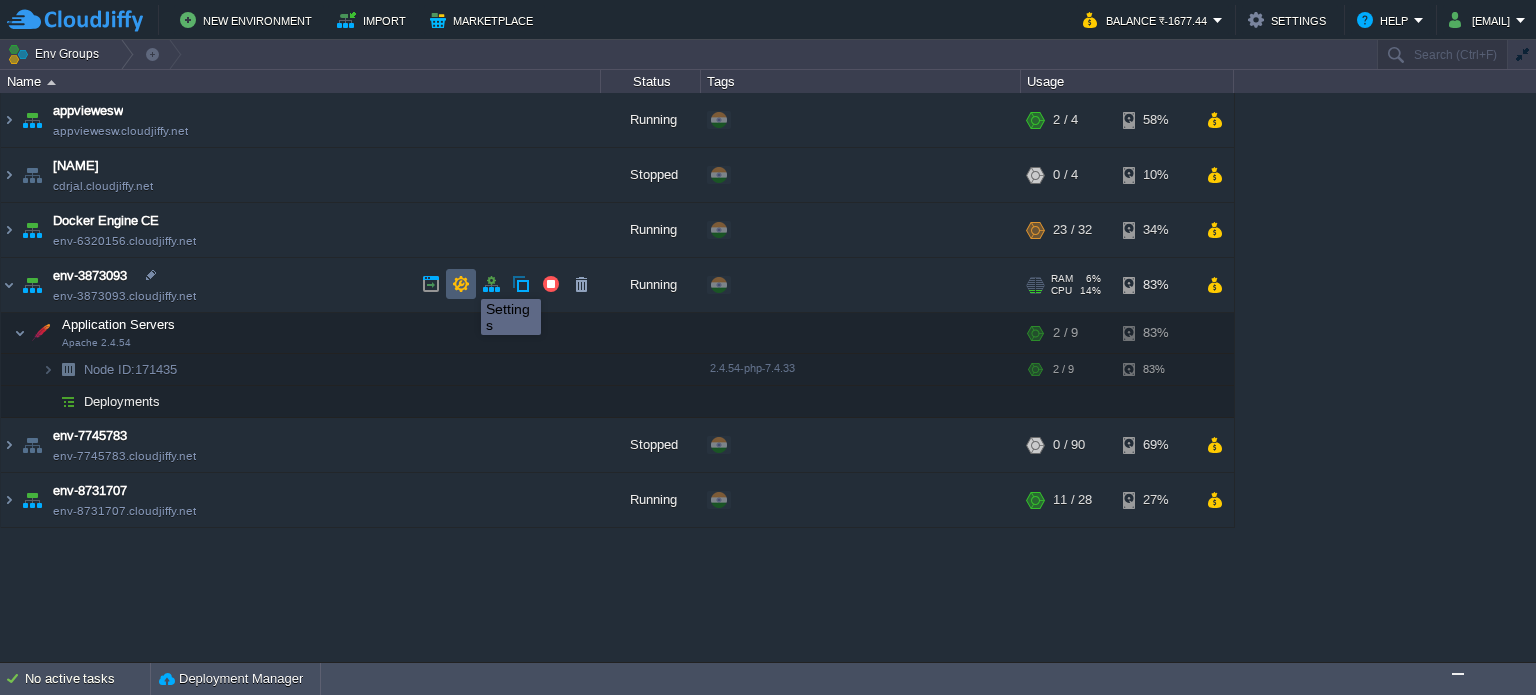 click at bounding box center [461, 284] 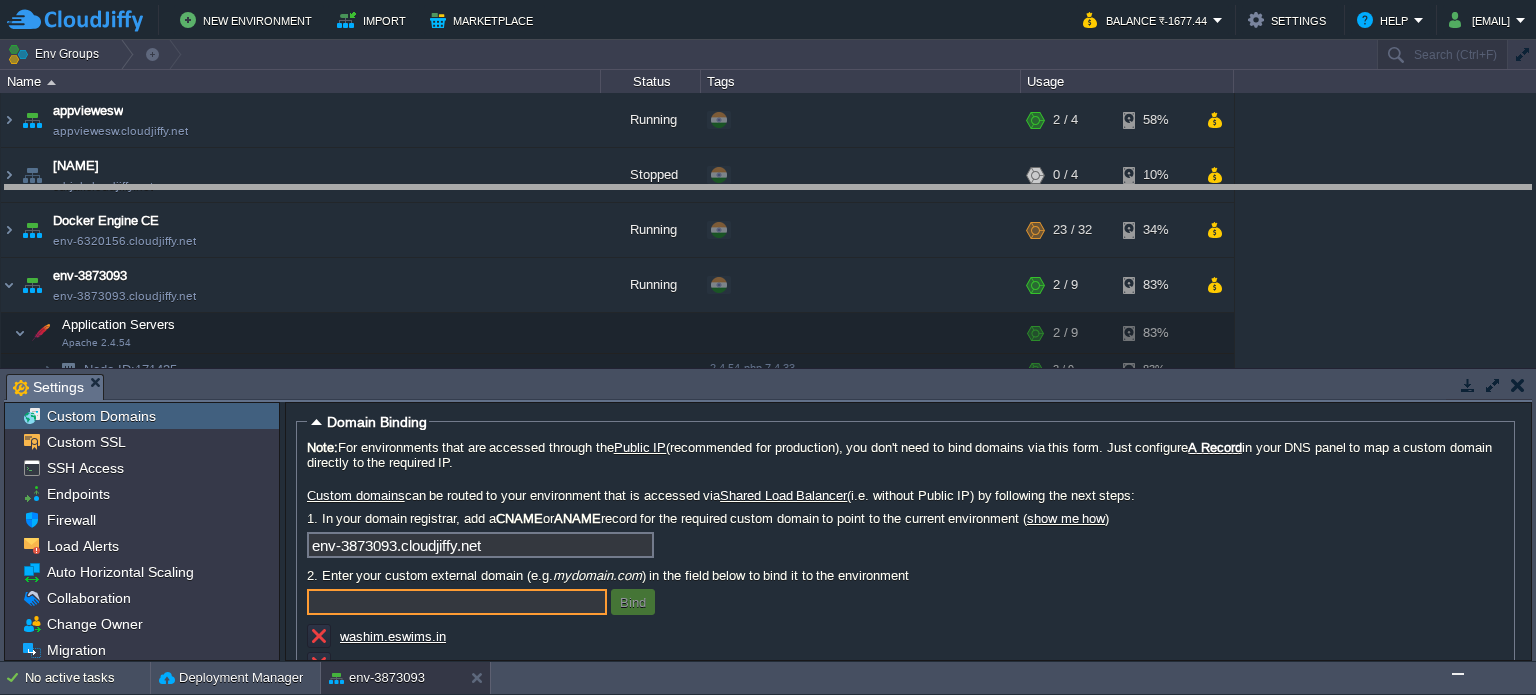 drag, startPoint x: 485, startPoint y: 382, endPoint x: 476, endPoint y: 193, distance: 189.21416 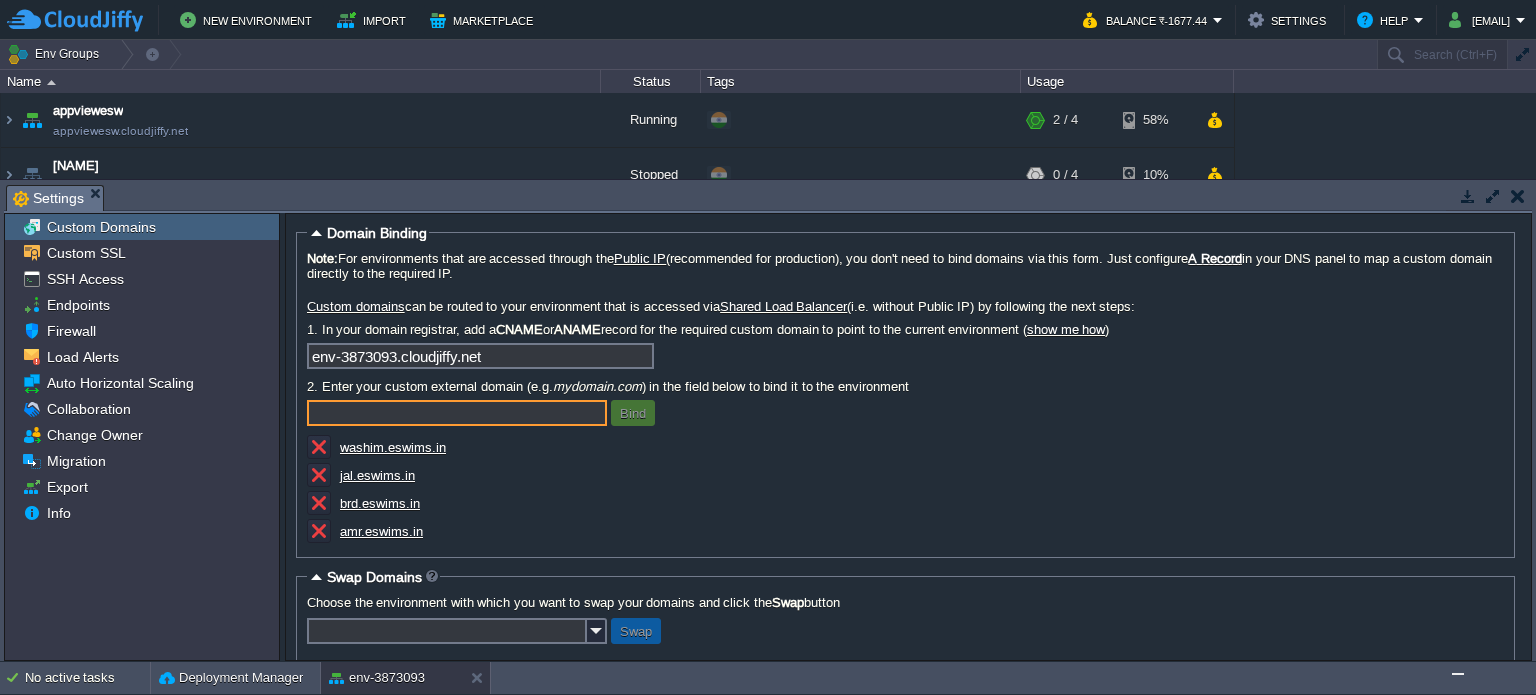 click at bounding box center (1517, 196) 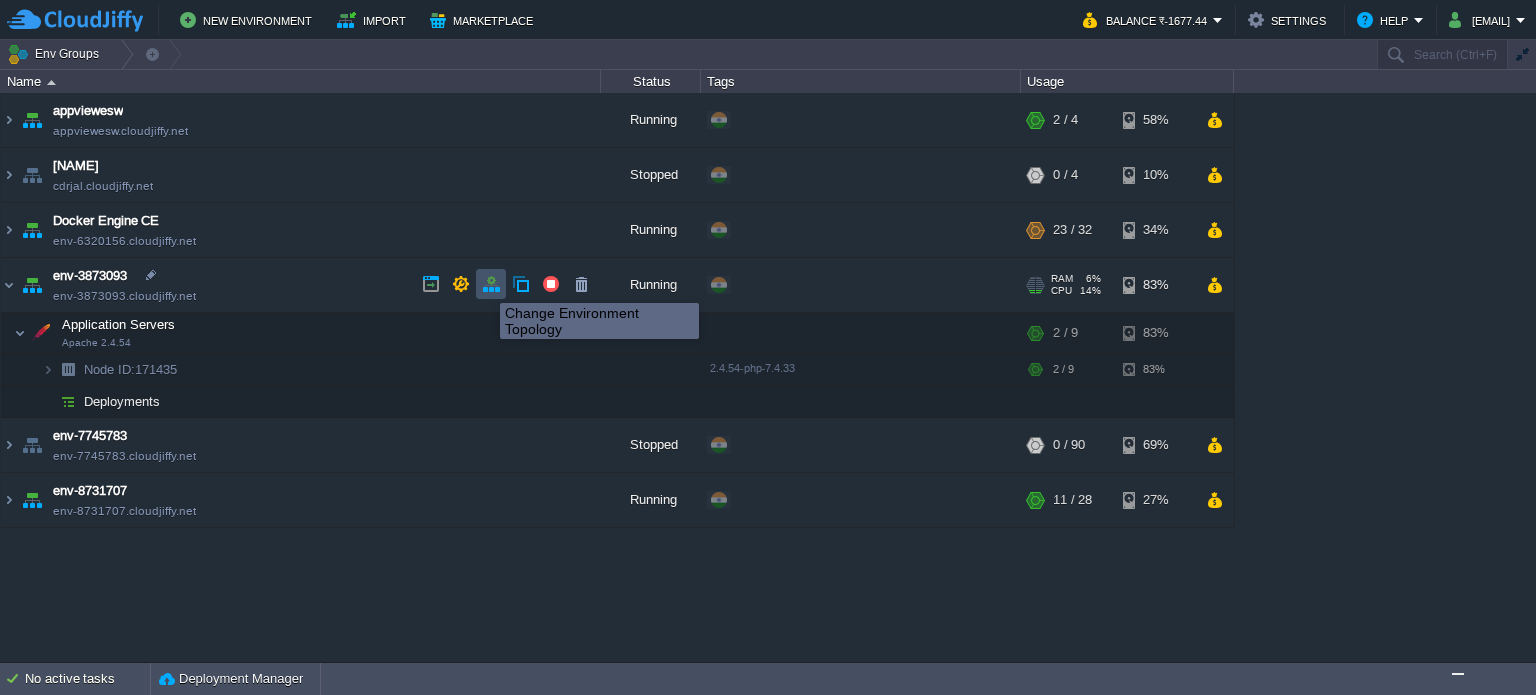 click at bounding box center (491, 284) 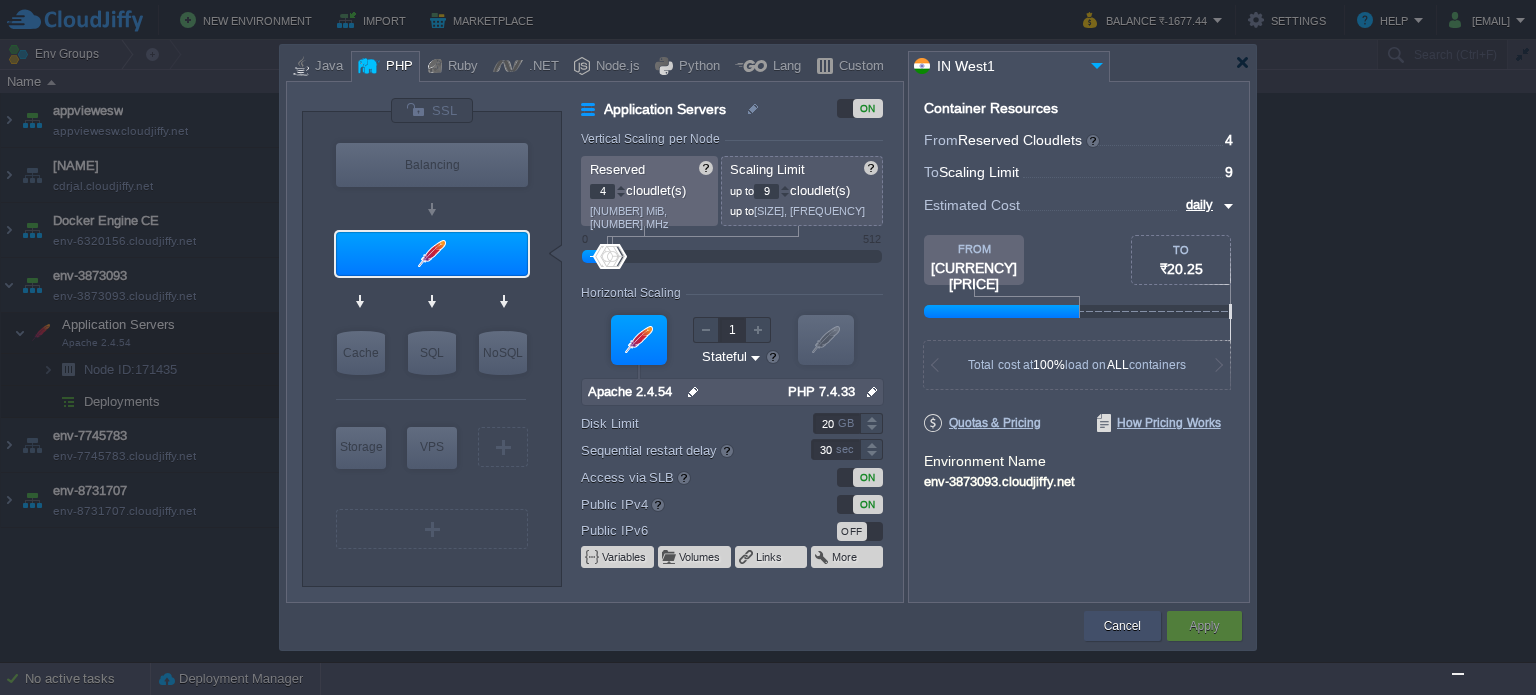 click on "Cancel" at bounding box center (1122, 626) 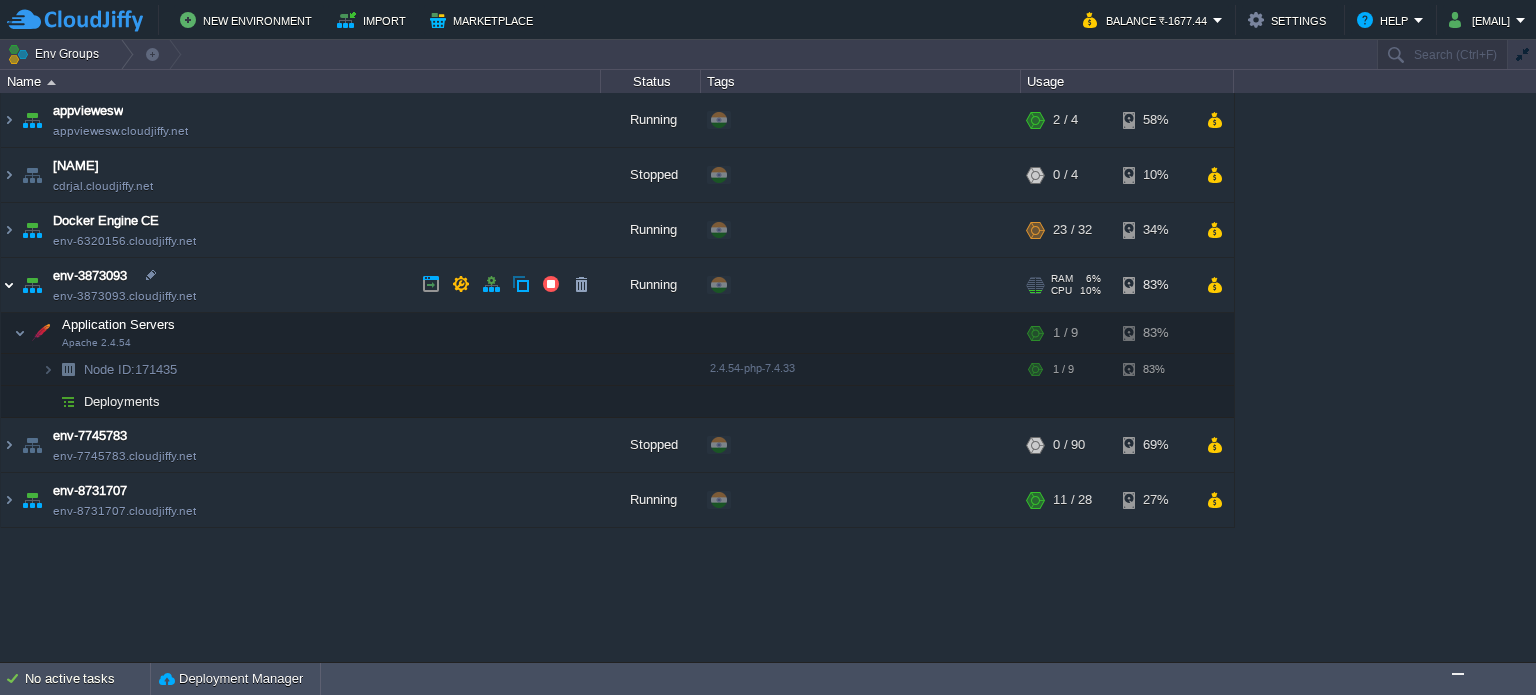 click at bounding box center (9, 285) 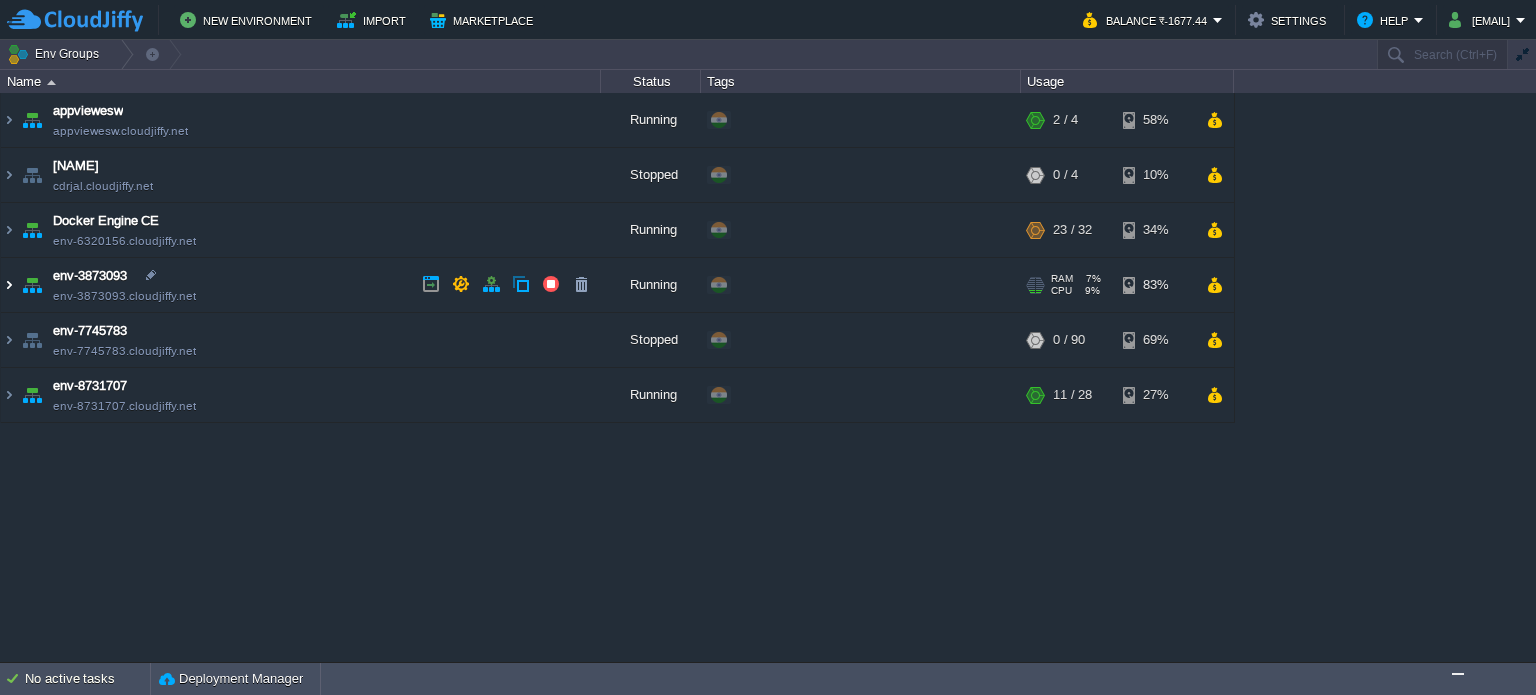 click at bounding box center [9, 285] 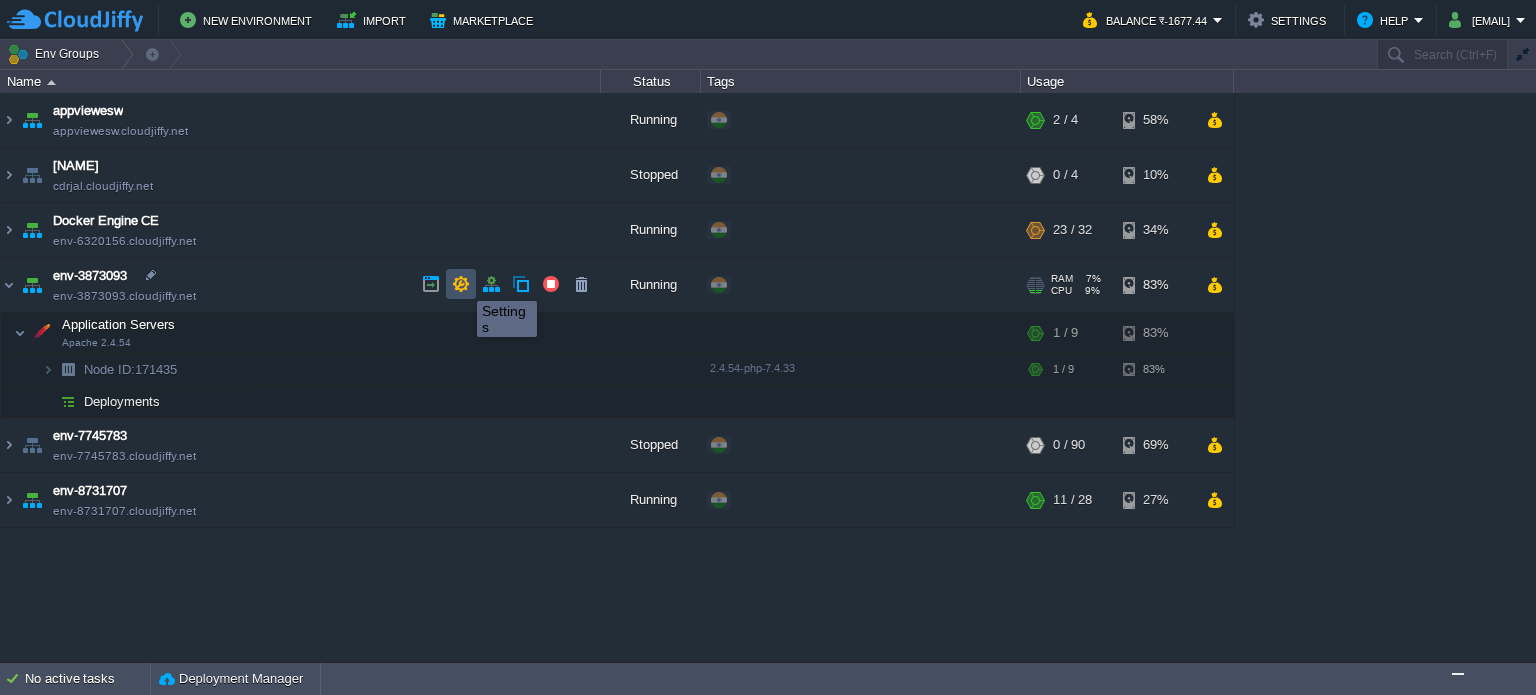 click at bounding box center [461, 284] 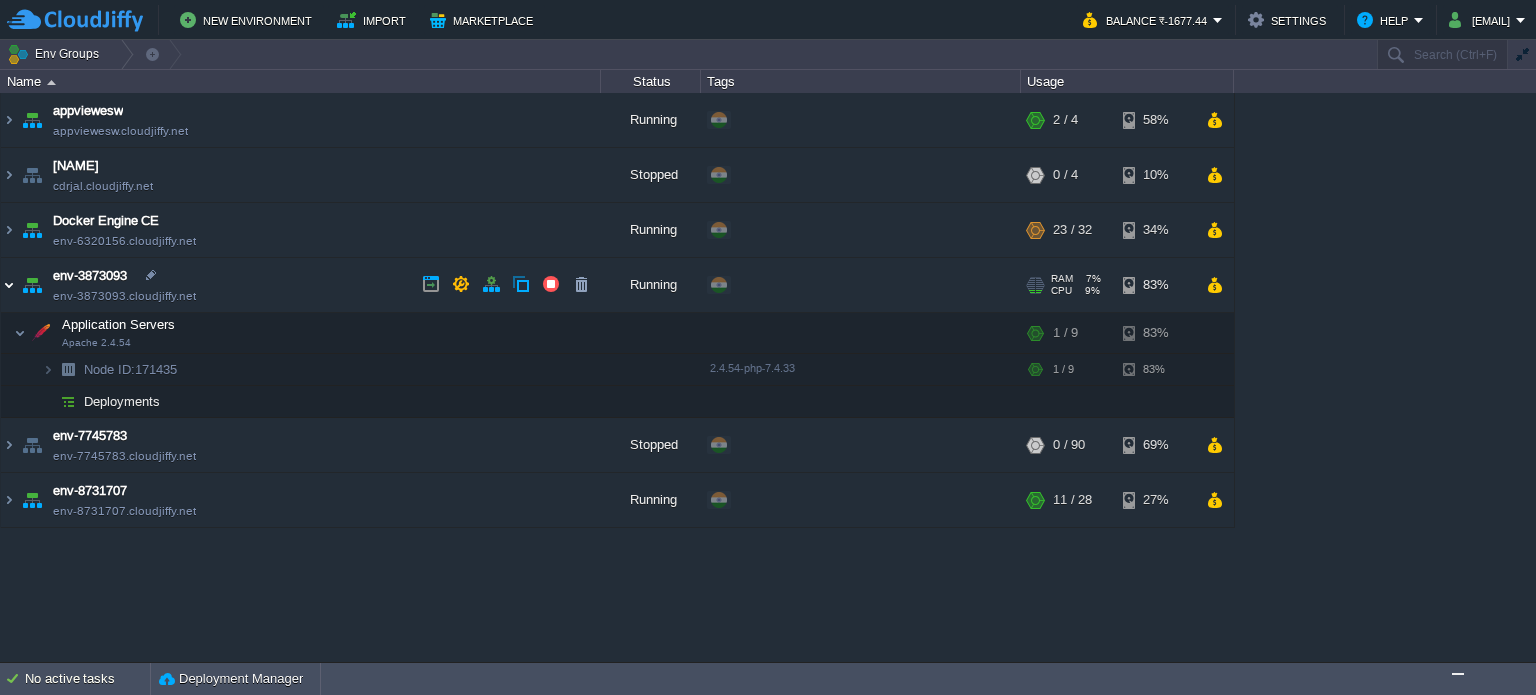 click at bounding box center (9, 285) 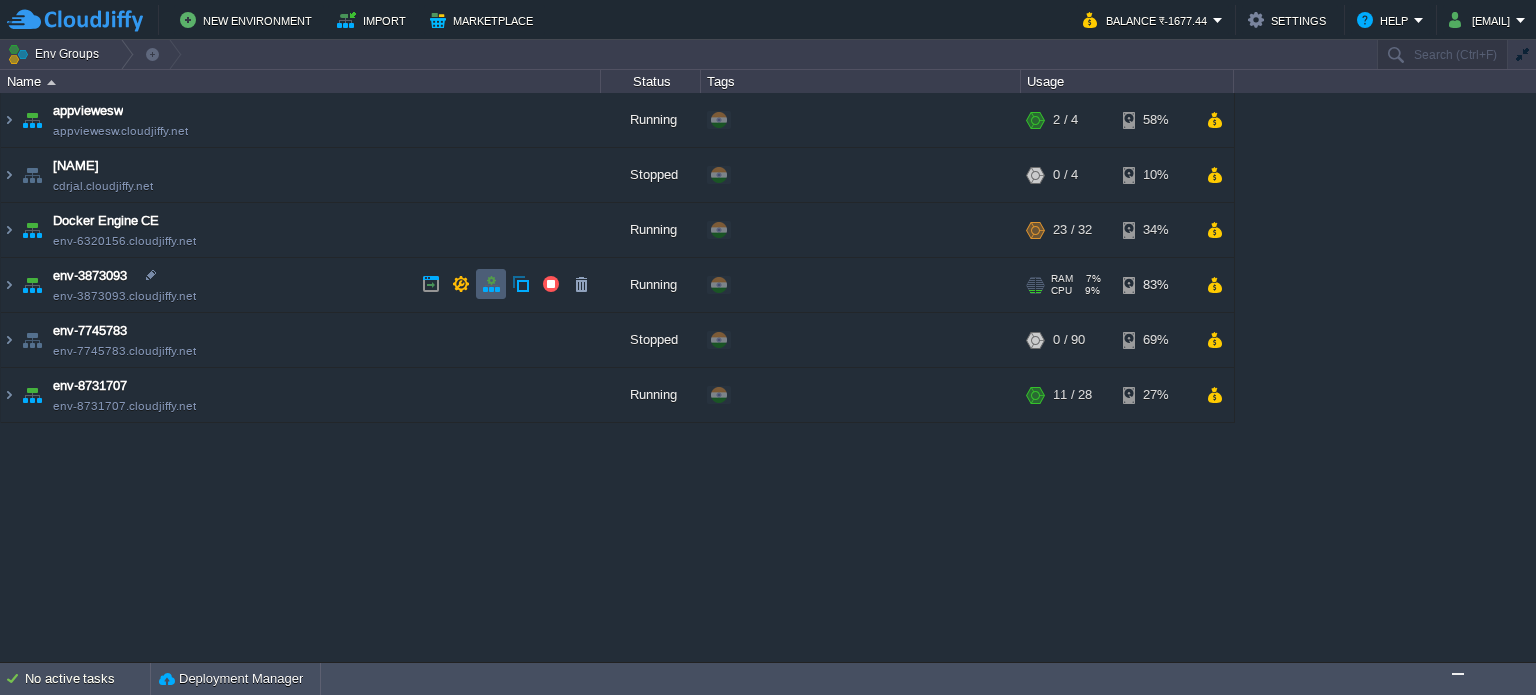 click at bounding box center [491, 284] 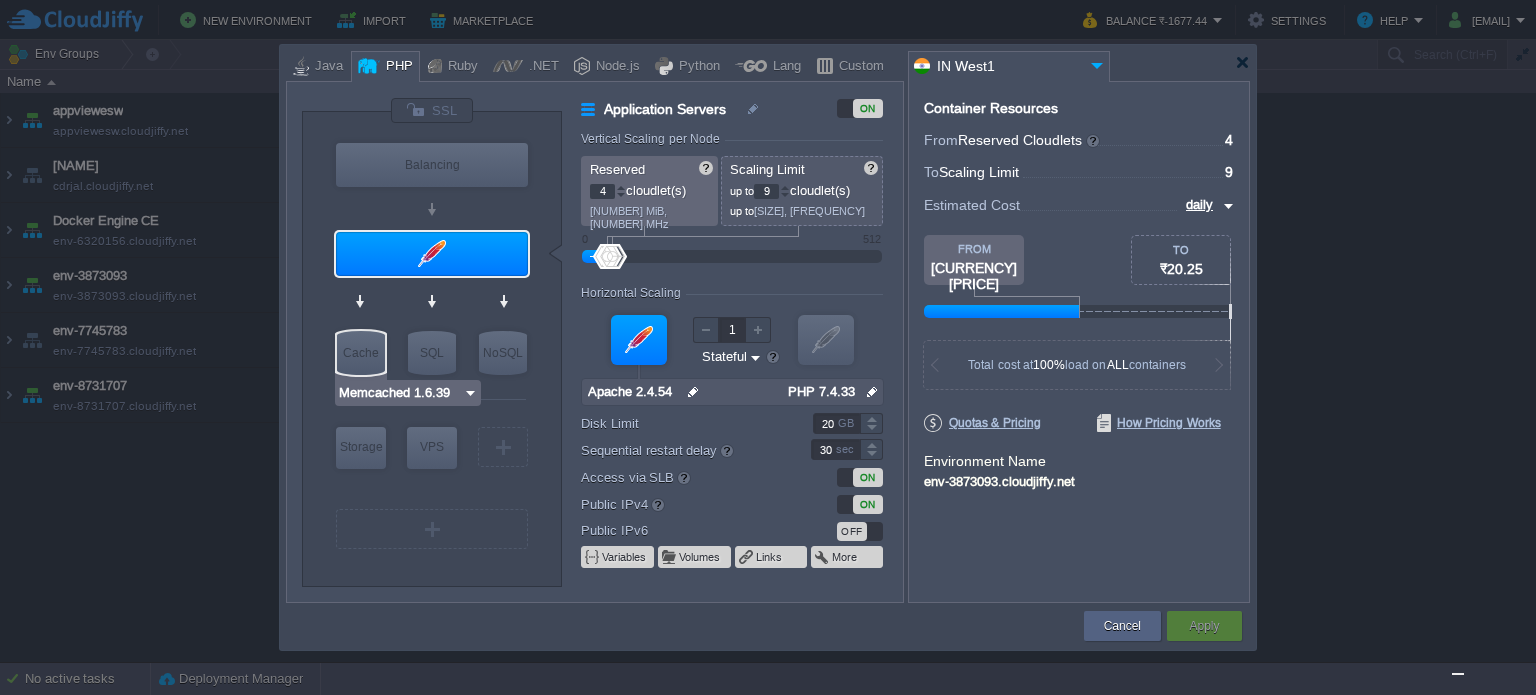 type on "[PRODUCT] [VERSION]" 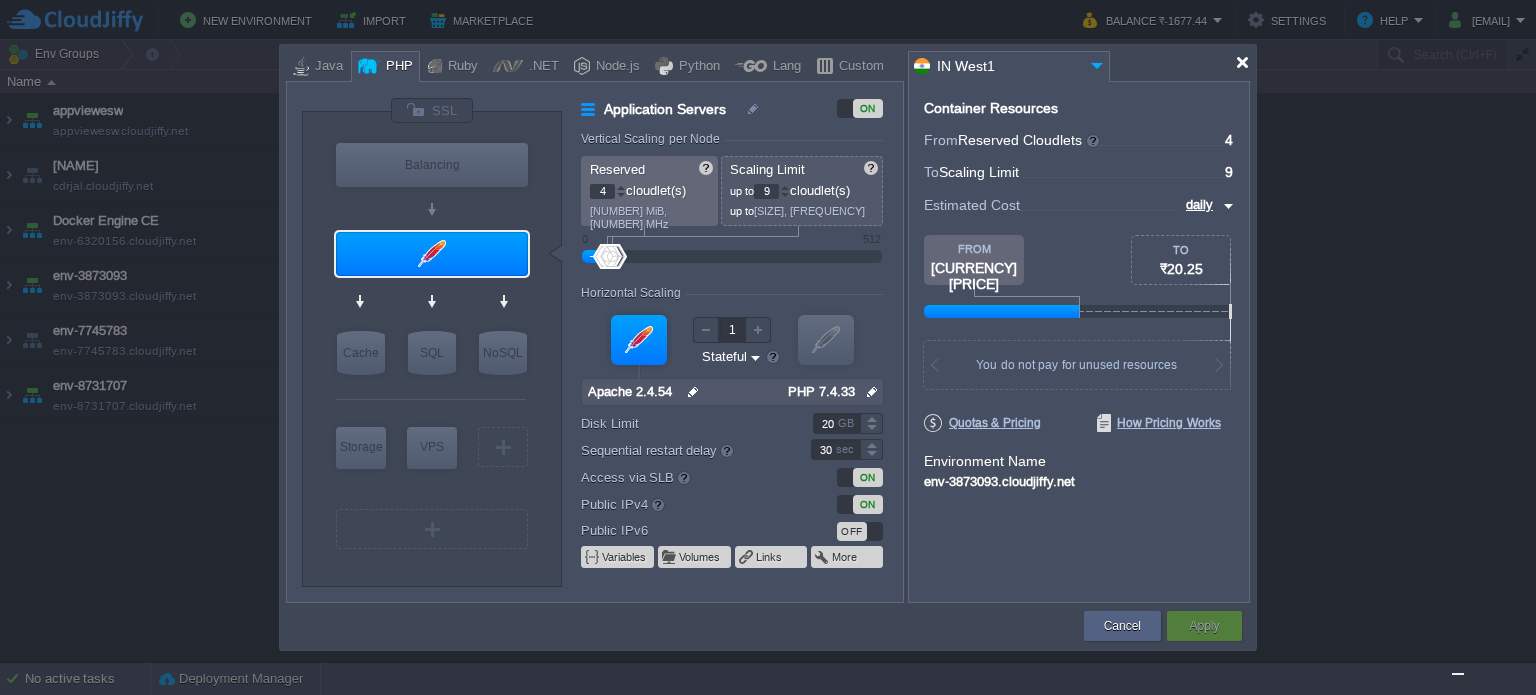 click at bounding box center [1242, 62] 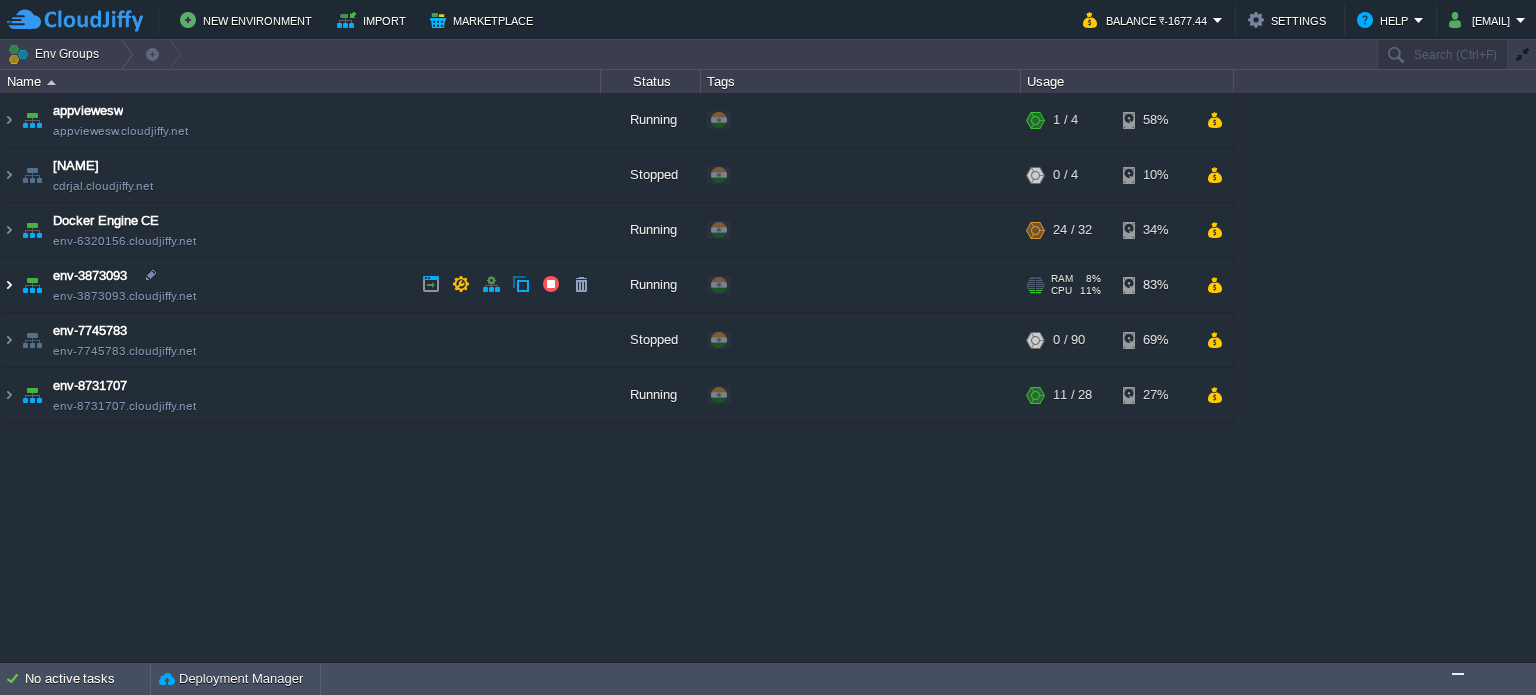 click at bounding box center [9, 285] 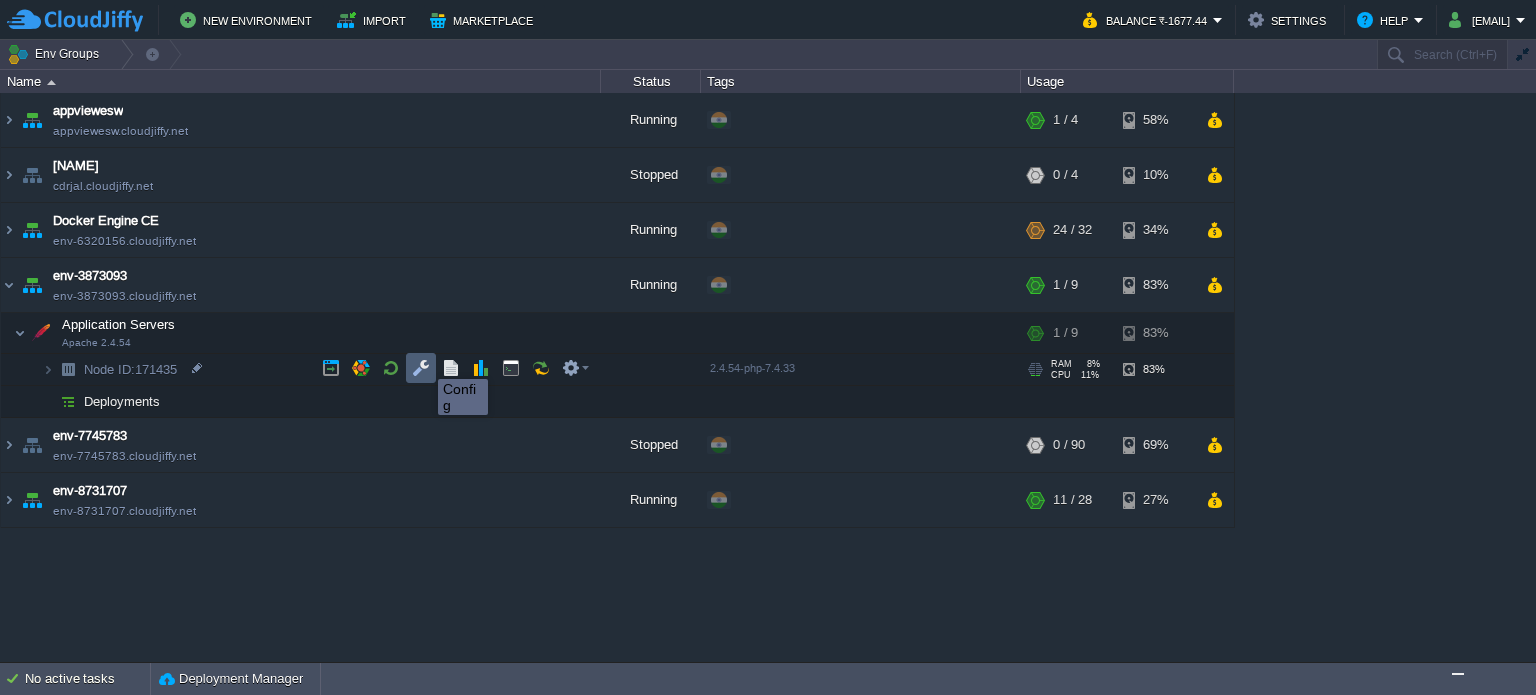 click at bounding box center [421, 368] 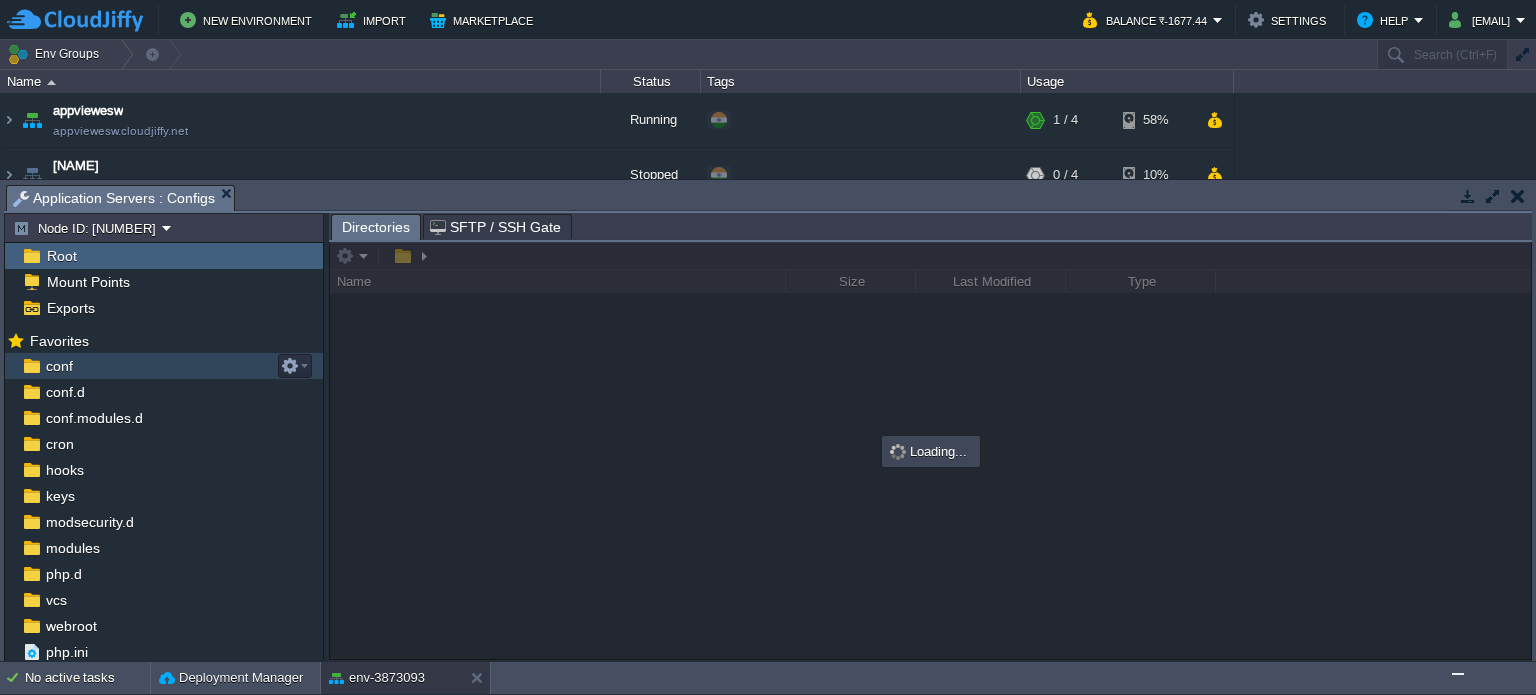 click on "conf" at bounding box center (59, 366) 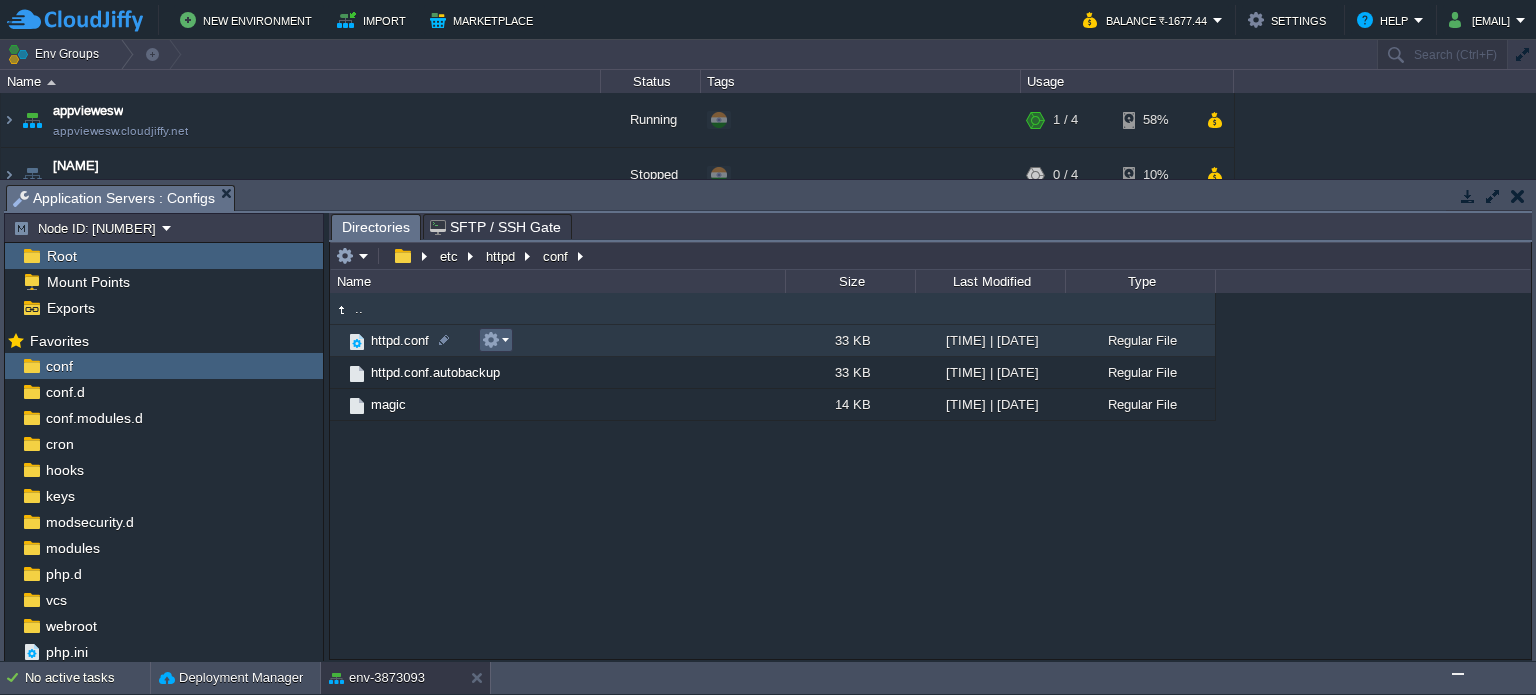 click at bounding box center [491, 340] 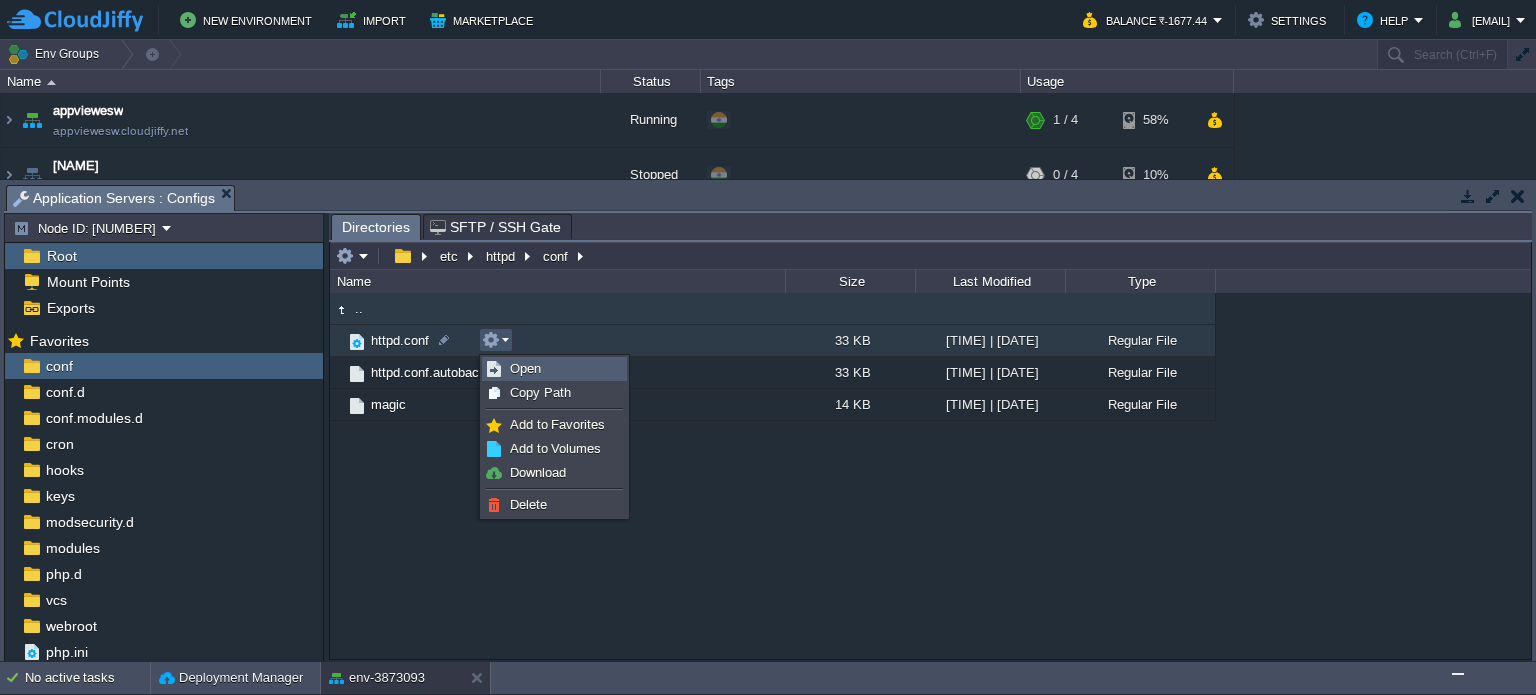 click on "Open" at bounding box center (525, 368) 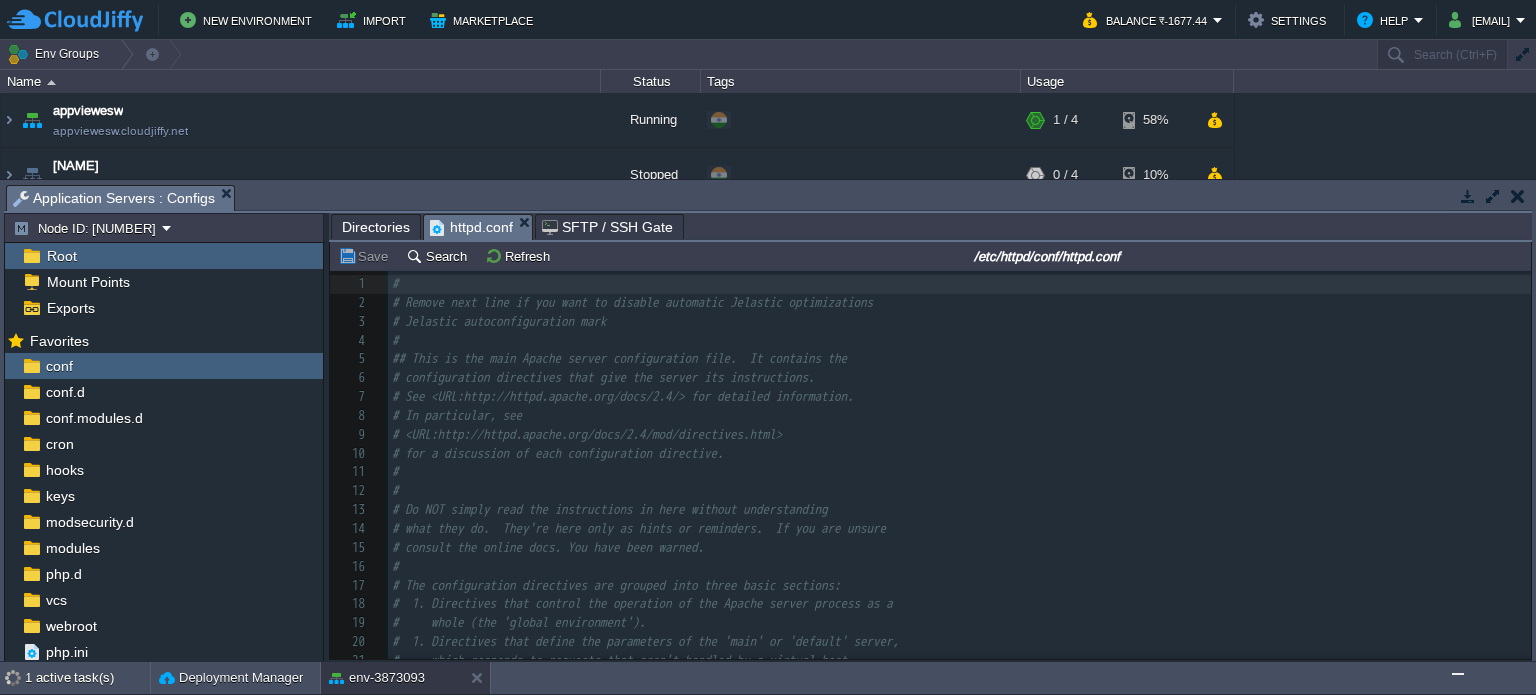scroll, scrollTop: 6, scrollLeft: 0, axis: vertical 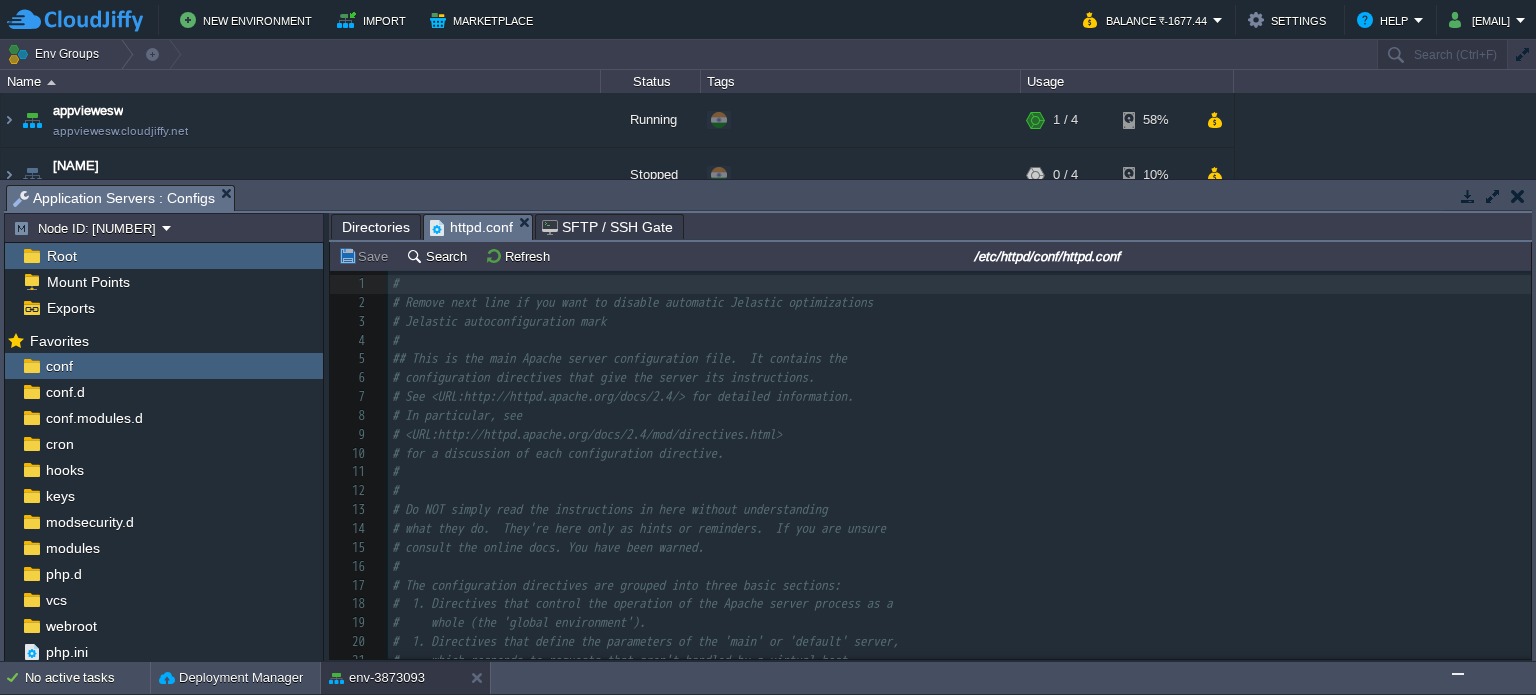 click on "[NUMBER]   1 # [NUMBER] # Remove next line if you want to disable automatic Jelastic optimizations  3 # Jelastic autoconfiguration mark 4 # 5 ## This is the main Apache server configuration file.  It contains the 6 # configuration directives that give the server its instructions. 7 # See <URL:http://httpd.apache.org/docs/2.4/> for detailed information. 8 # In particular, see 9 # <URL:http://httpd.apache.org/docs/2.4/mod/directives.html> 10 # for a discussion of each configuration directive. 11 # 12 # 13 # Do NOT simply read the instructions in here without understanding 14 # what they do.  They're here only as hints or reminders.  If you are unsure 15 # consult the online docs. You have been warned.   16 # 17 # The configuration directives are grouped into three basic sections: 18 #  1. Directives that control the operation of the Apache server process as a 19 #     whole (the 'global environment'). 20 #  2. Directives that define the parameters of the 'main' or 'default' server, 21 22 23 24 25 26 27 # 28 29 30" at bounding box center [959, 557] 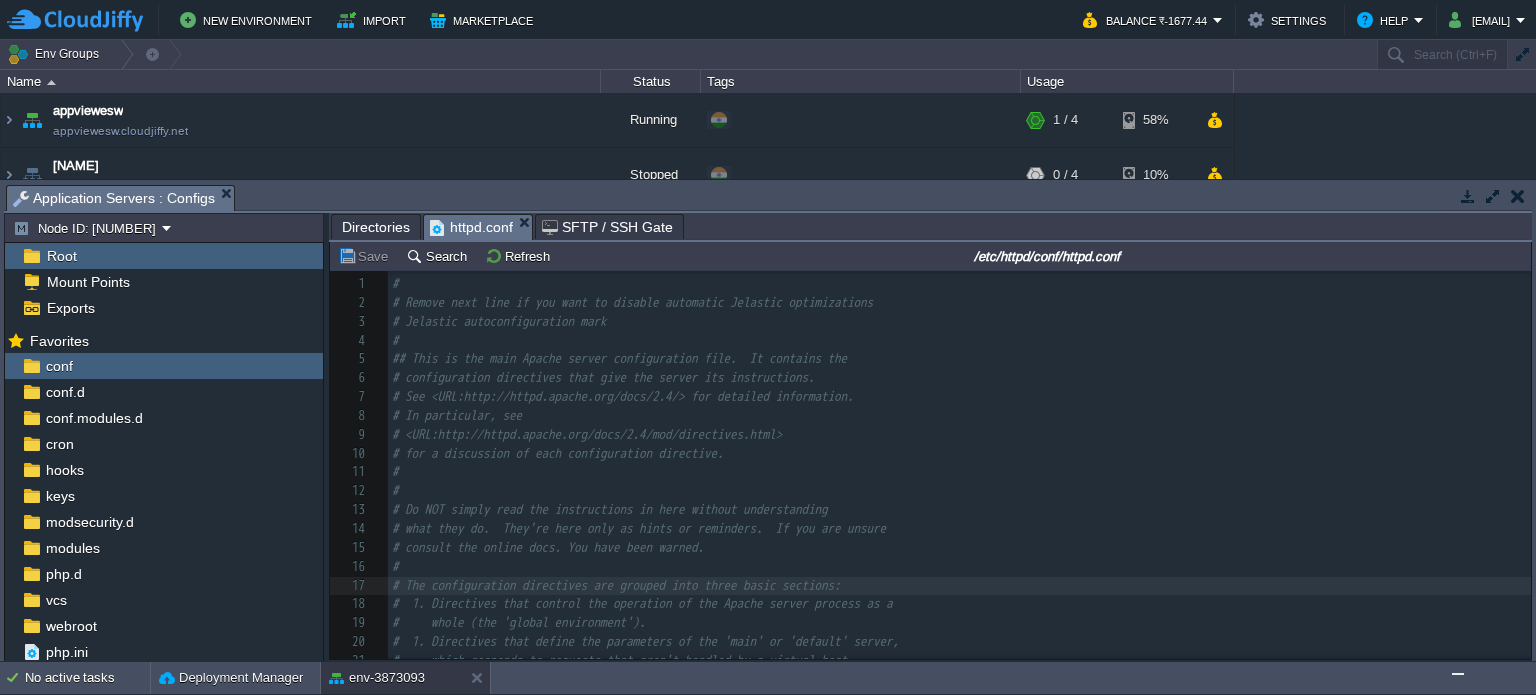scroll, scrollTop: 220, scrollLeft: 0, axis: vertical 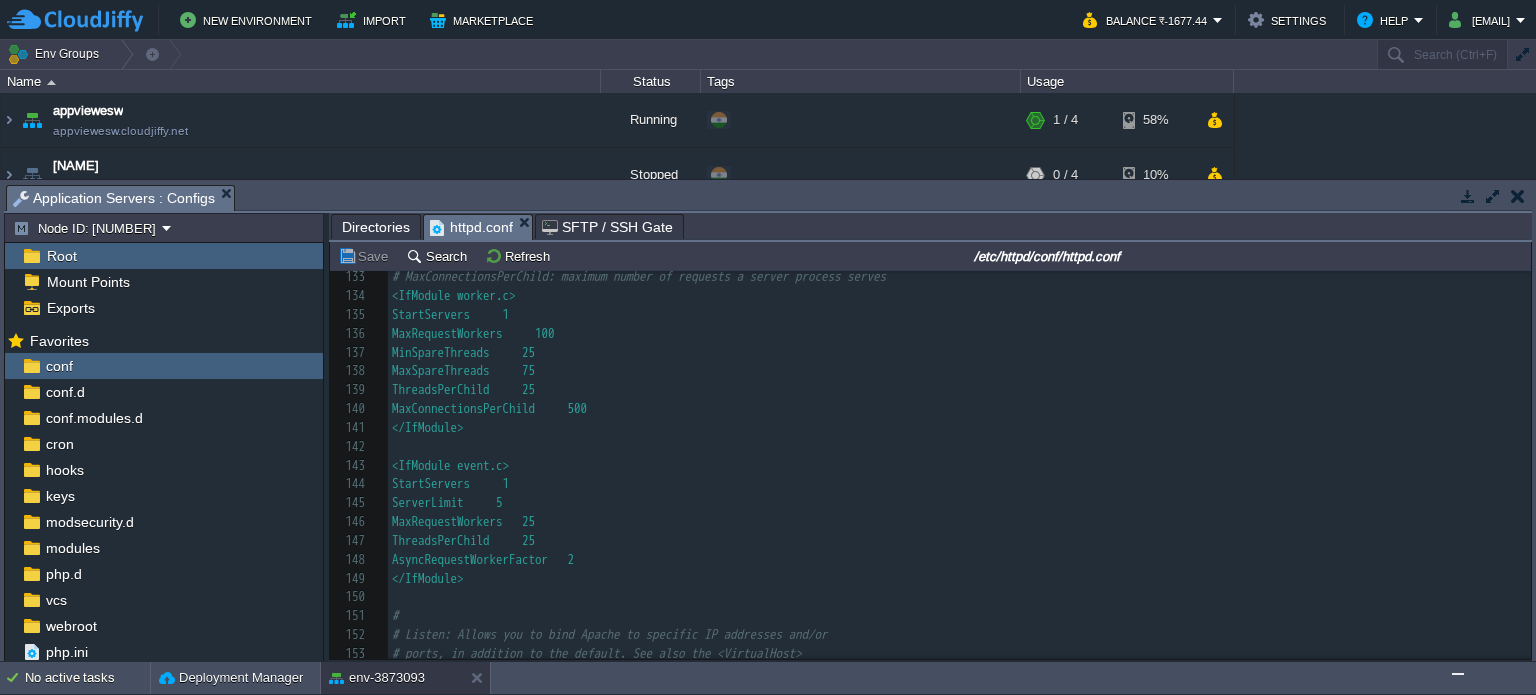 click on "MaxRequestWorkers     100" at bounding box center (473, 333) 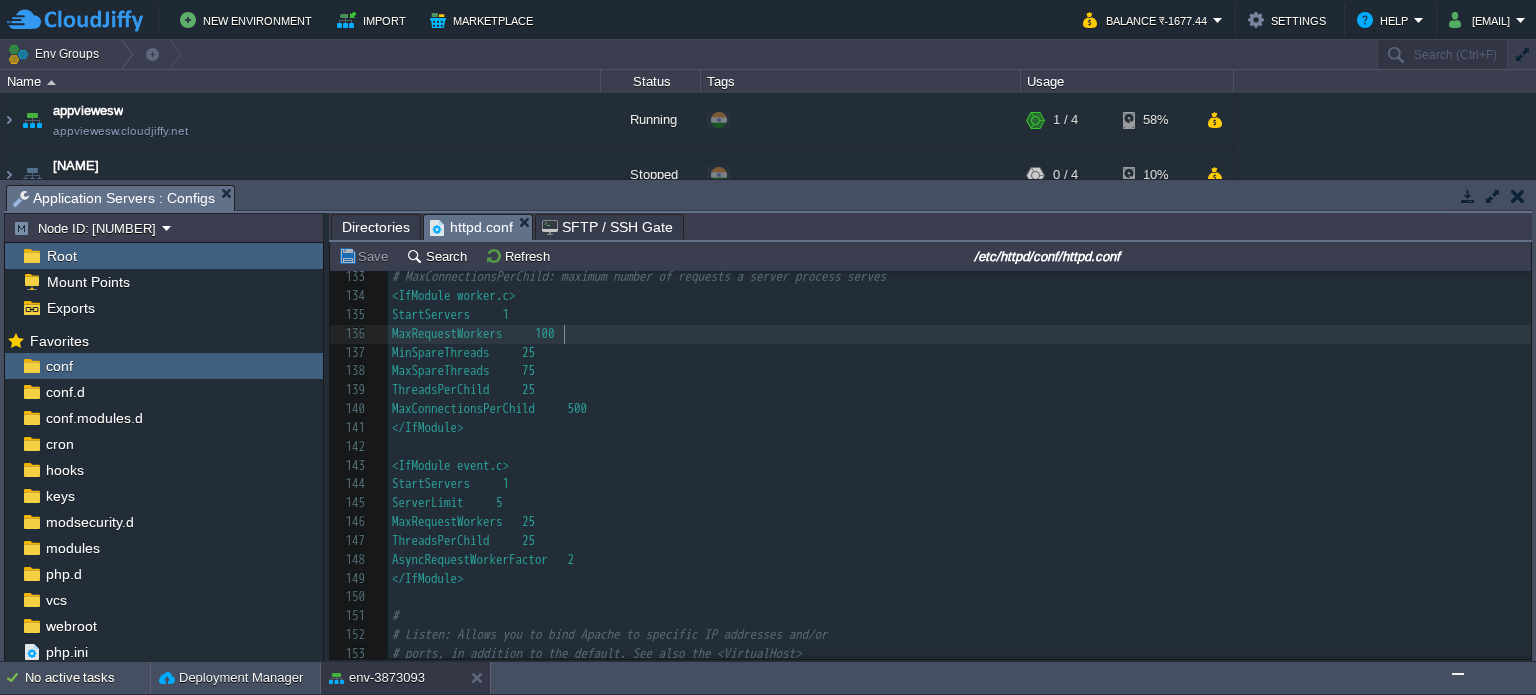 type on "100" 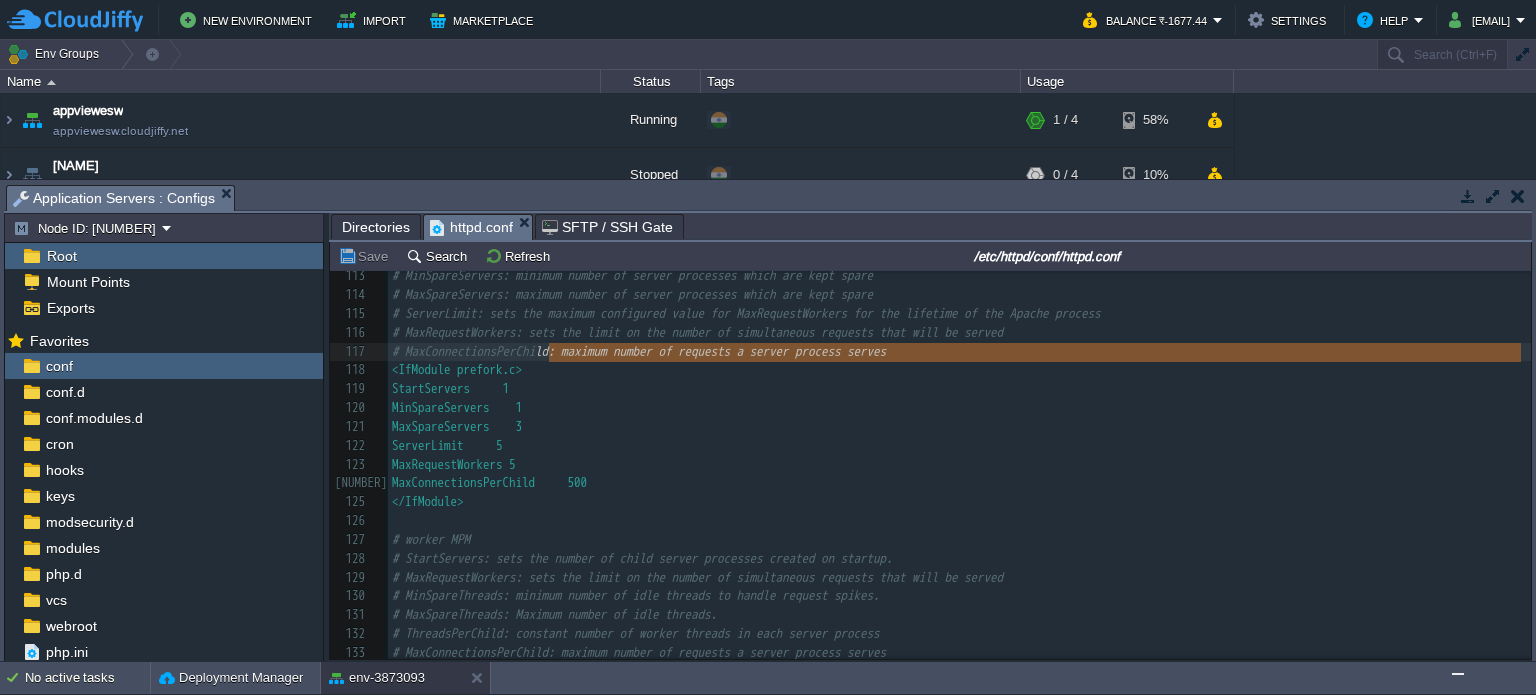 type on "<IfModule prefork.c>" 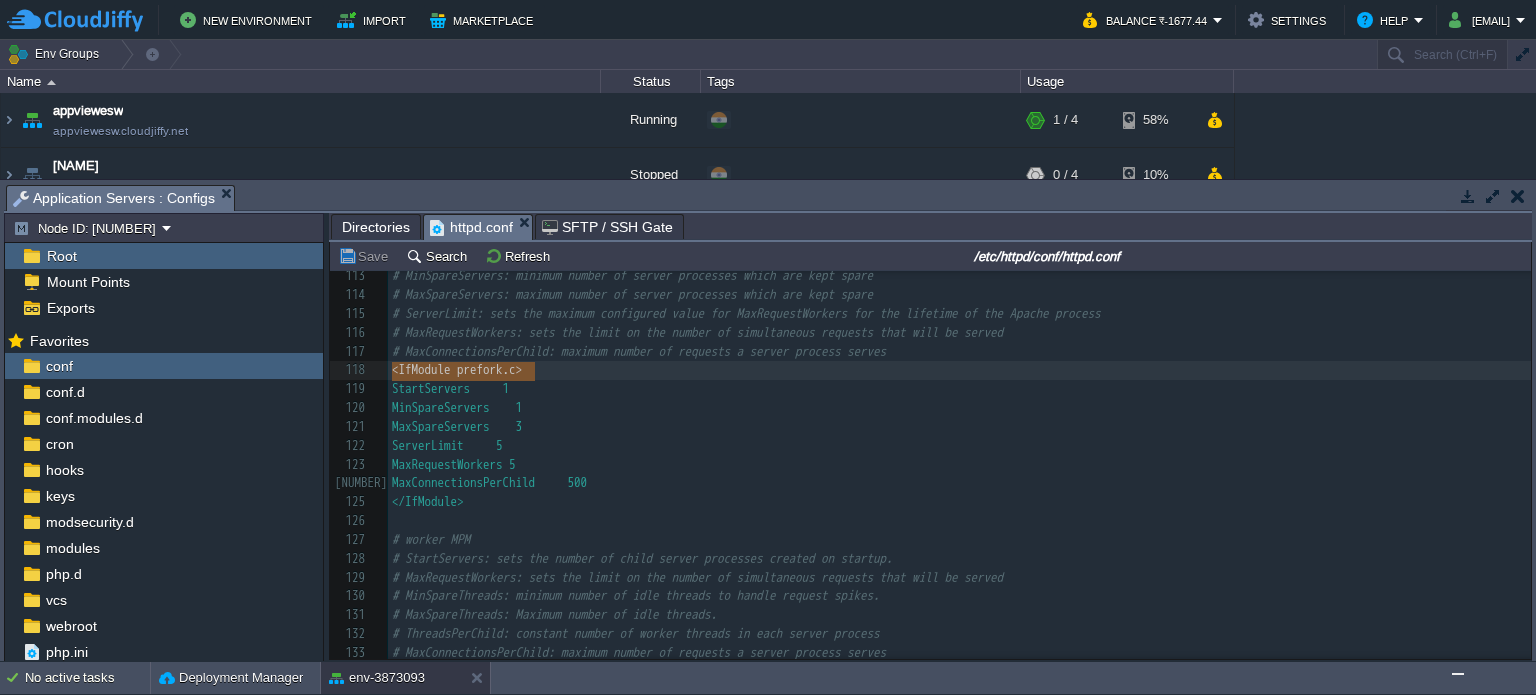 drag, startPoint x: 390, startPoint y: 371, endPoint x: 555, endPoint y: 371, distance: 165 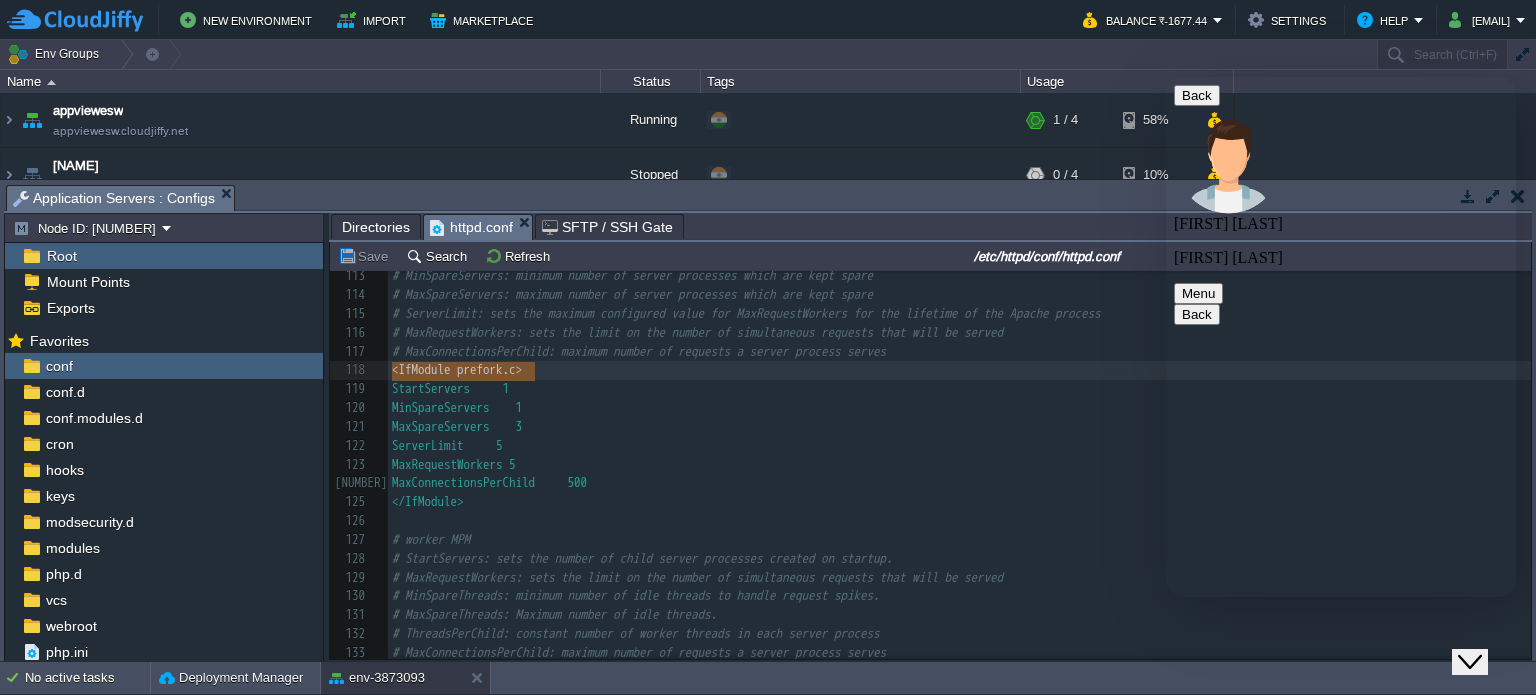 click at bounding box center (1166, 77) 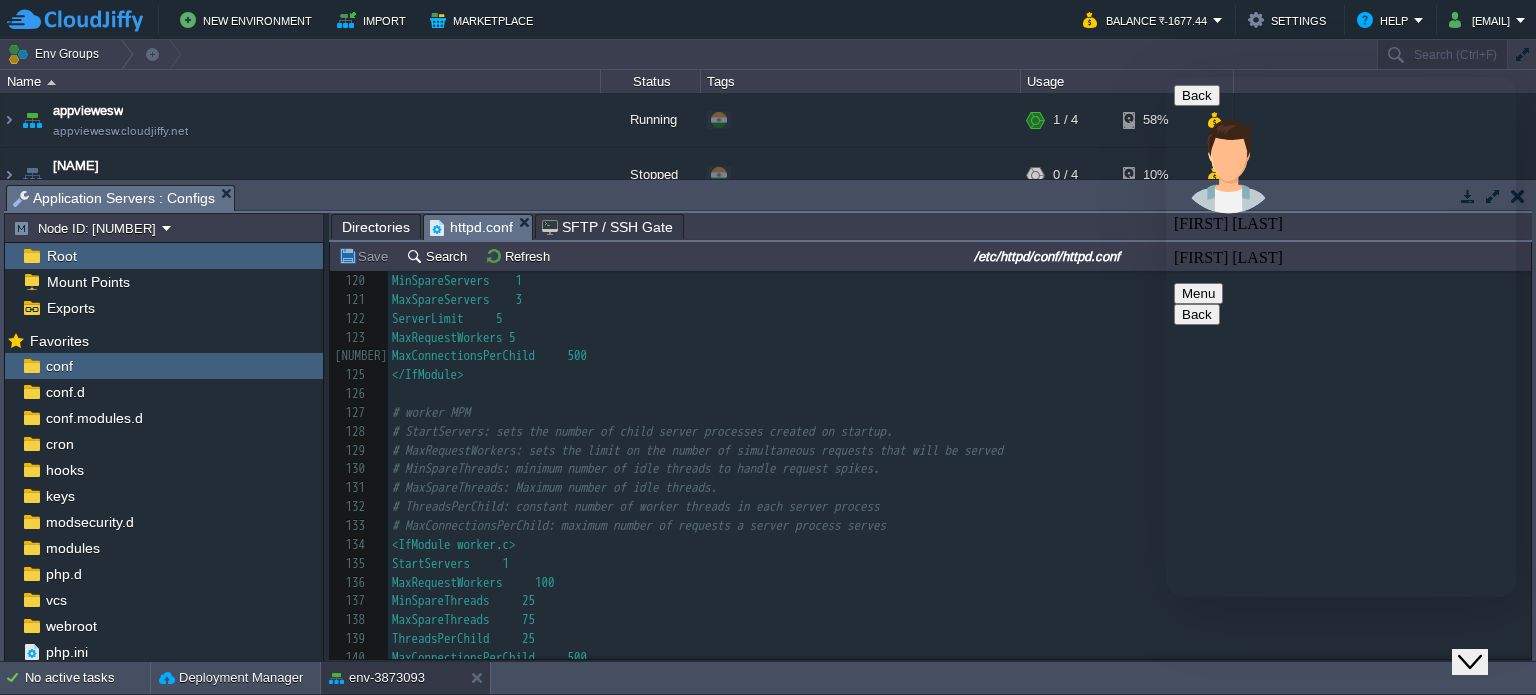 click on "# config files from the config directory "/etc/httpd/conf.d"." at bounding box center (959, 376) 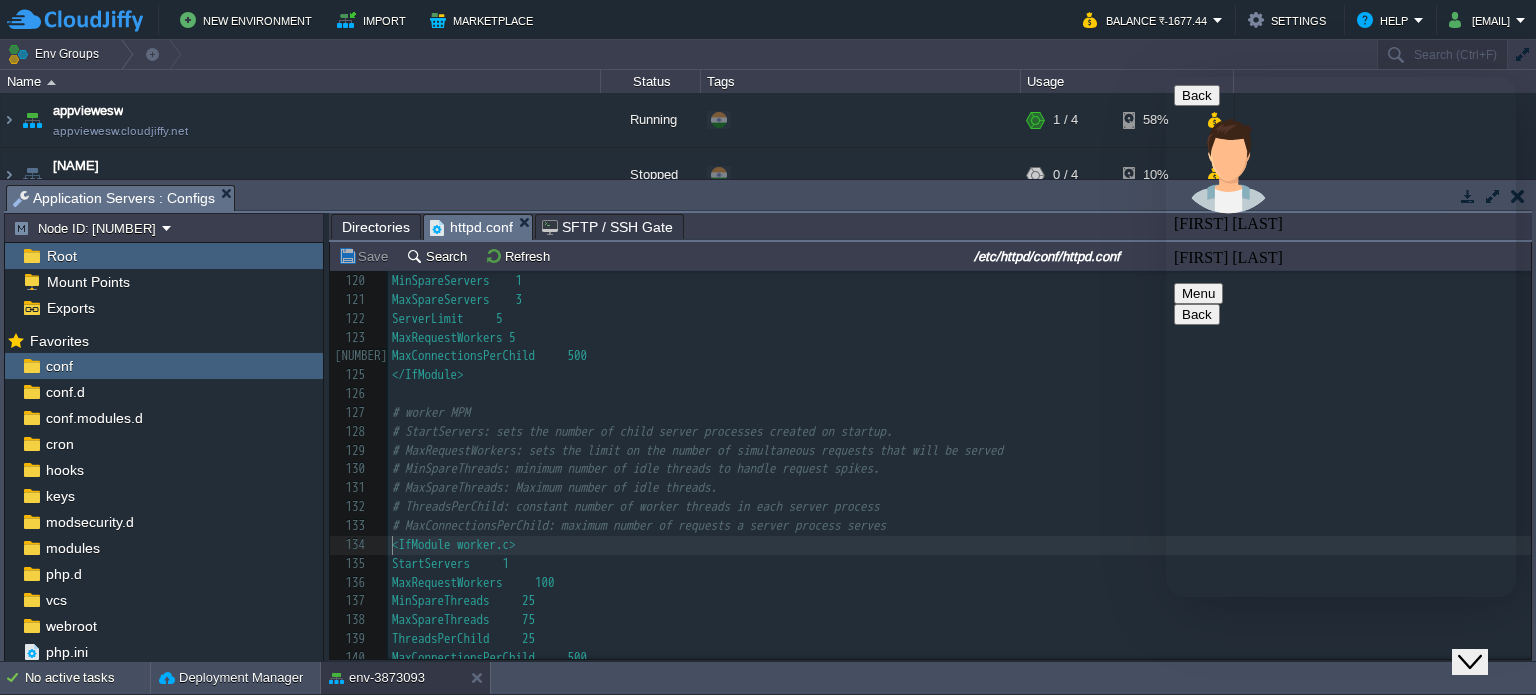 type on "<IfModule worker.c>" 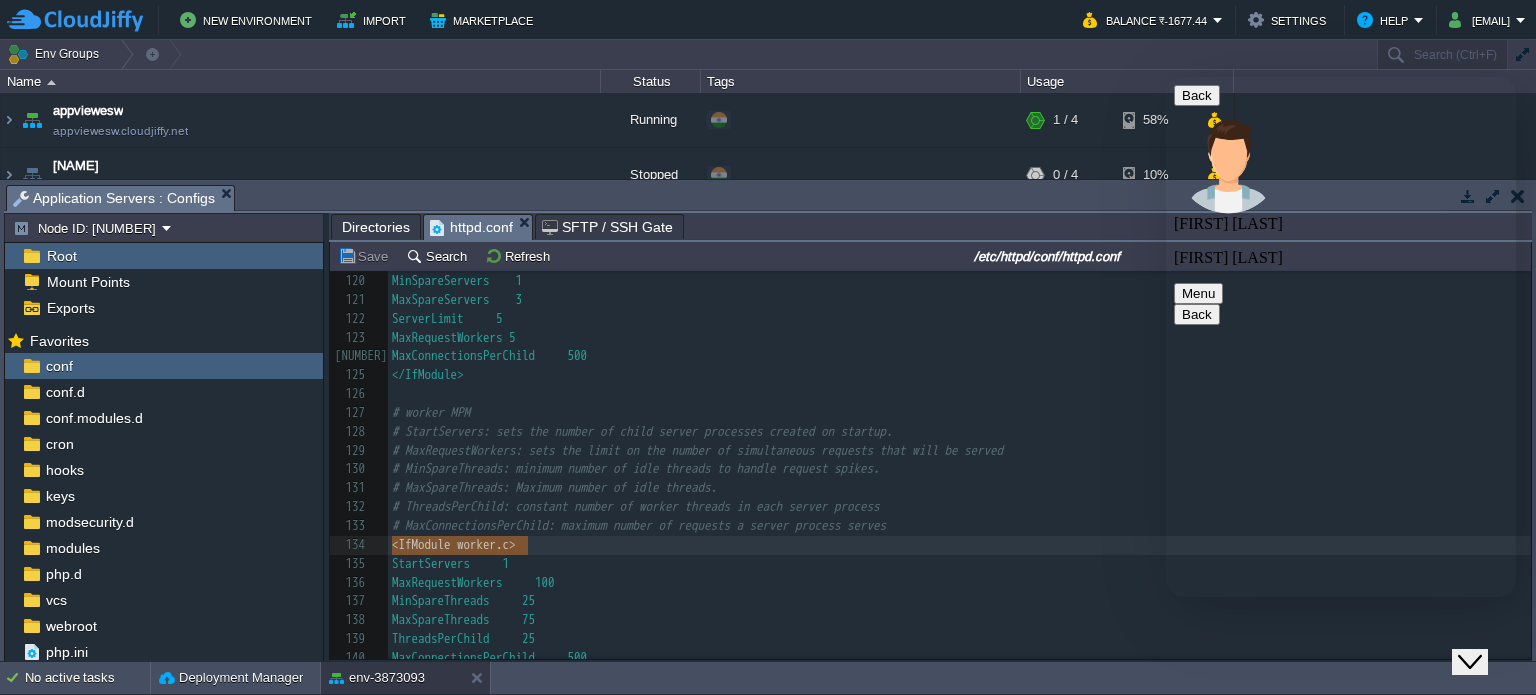 click at bounding box center (1166, 77) 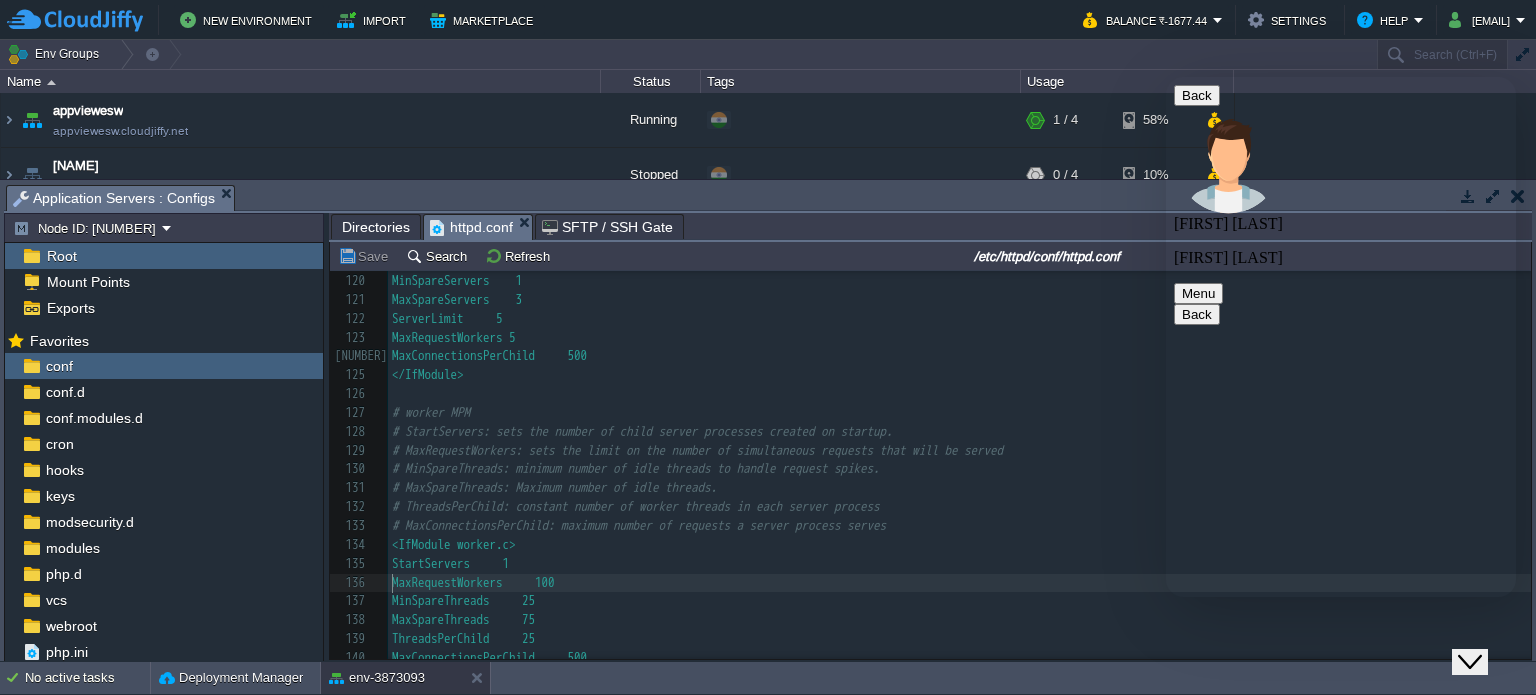 type on "1" 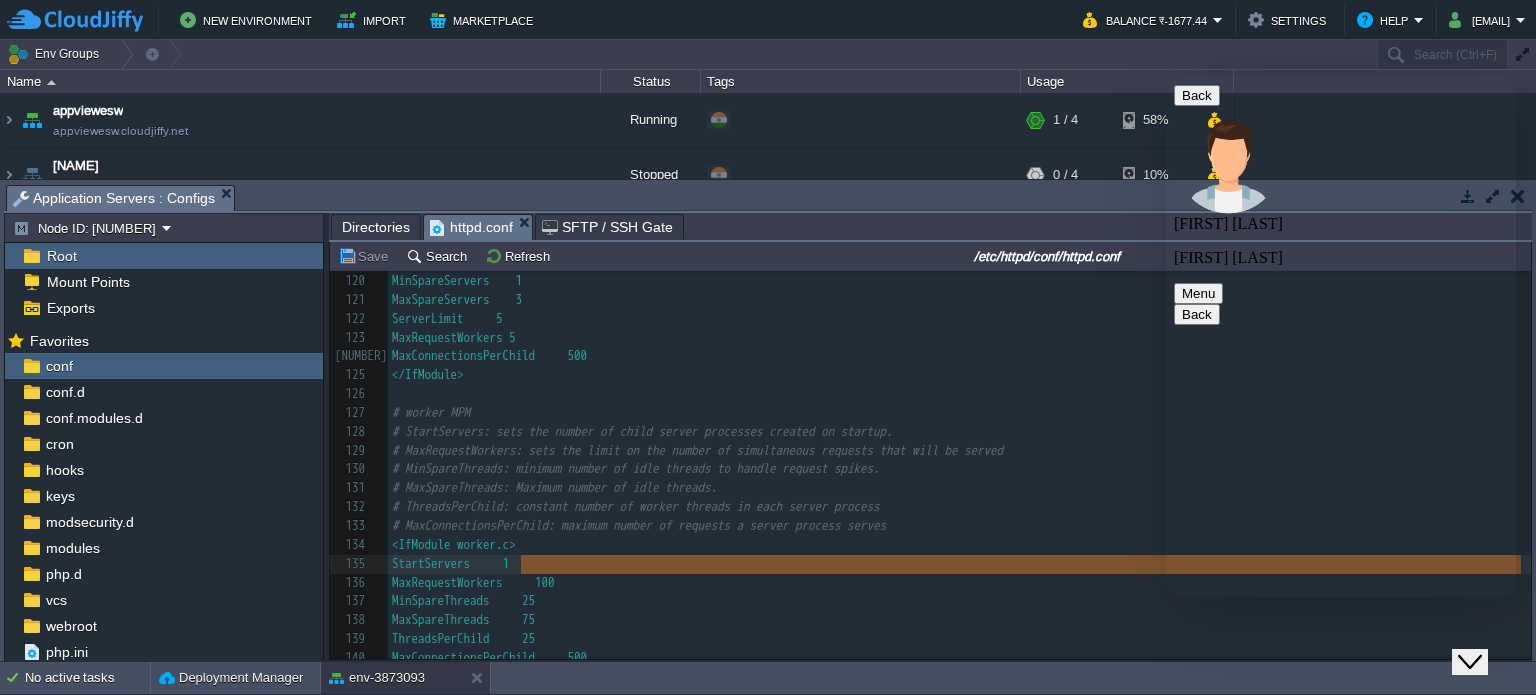 drag, startPoint x: 392, startPoint y: 586, endPoint x: 592, endPoint y: 570, distance: 200.63898 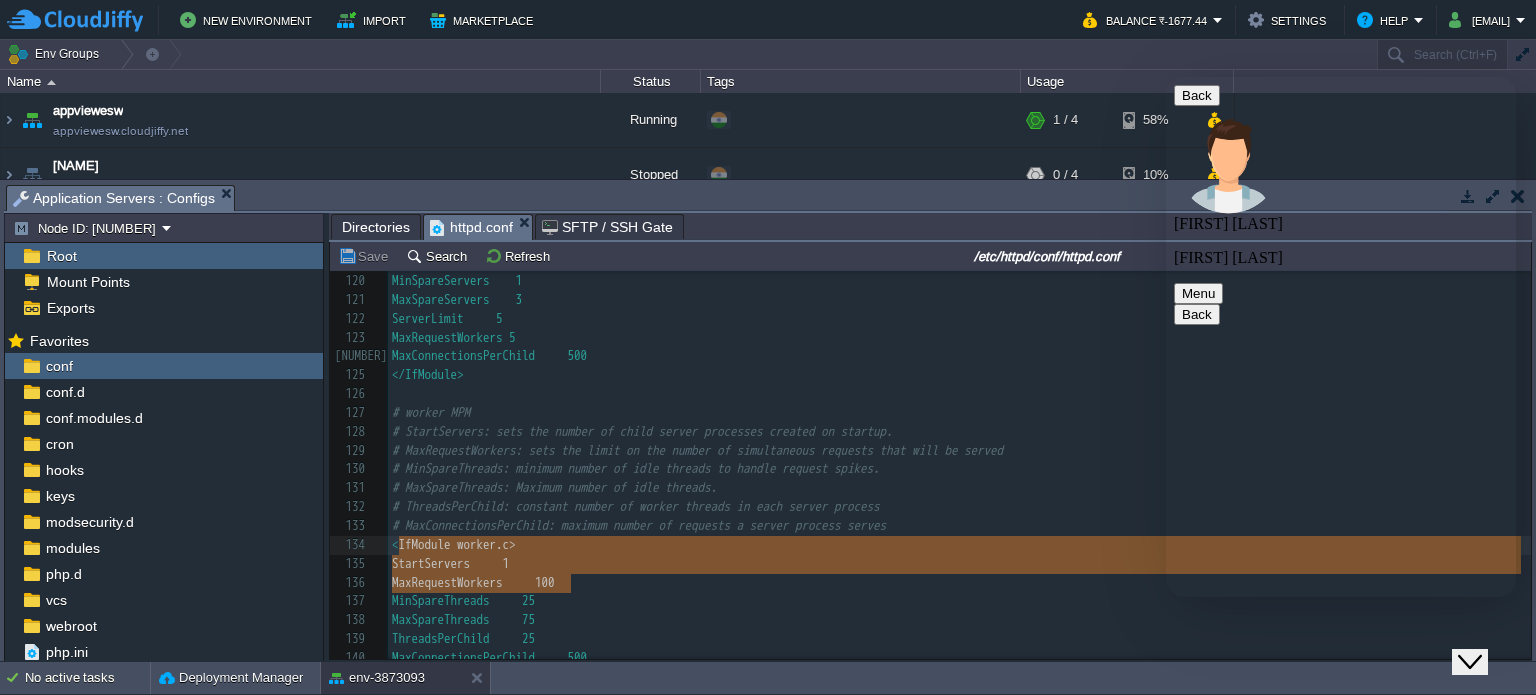 type on "<IfModule worker.c>
StartServers     1
MaxRequestWorkers     100" 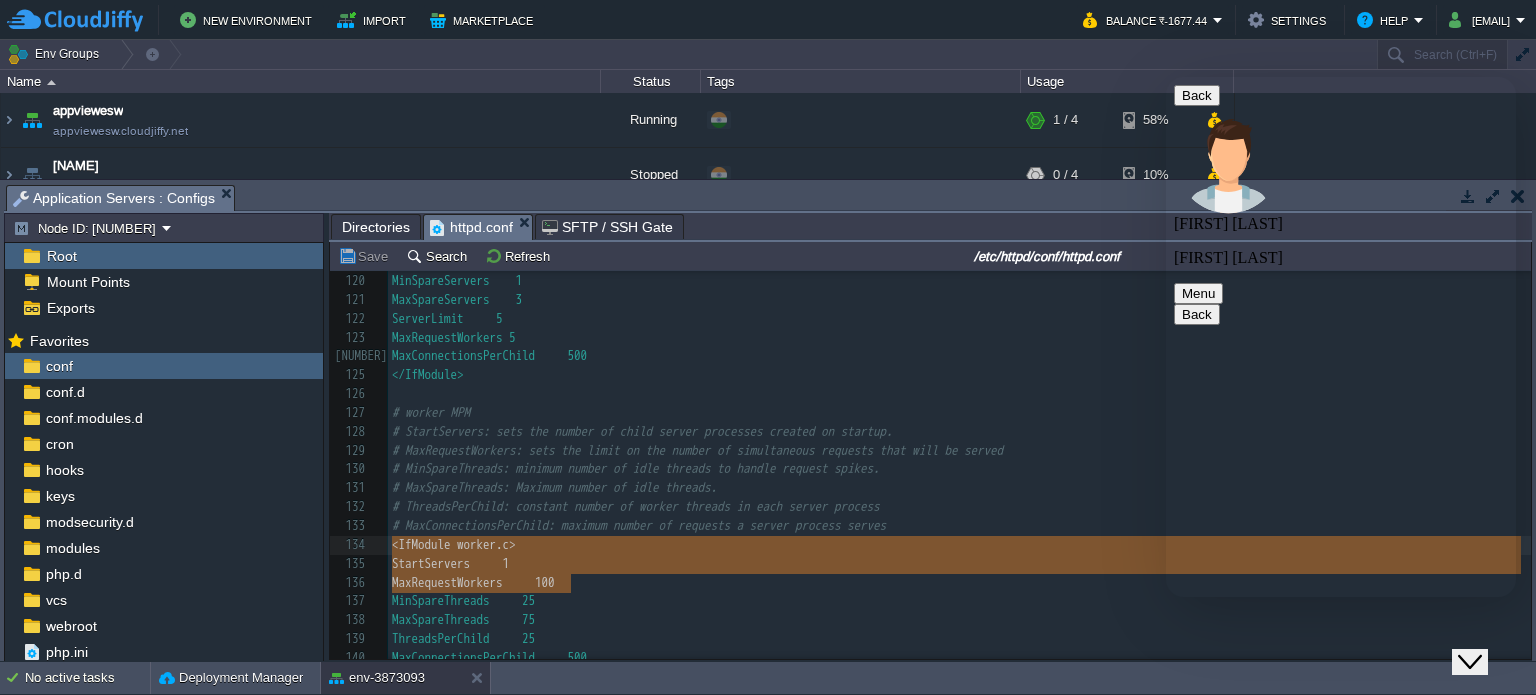 drag, startPoint x: 576, startPoint y: 580, endPoint x: 376, endPoint y: 554, distance: 201.68292 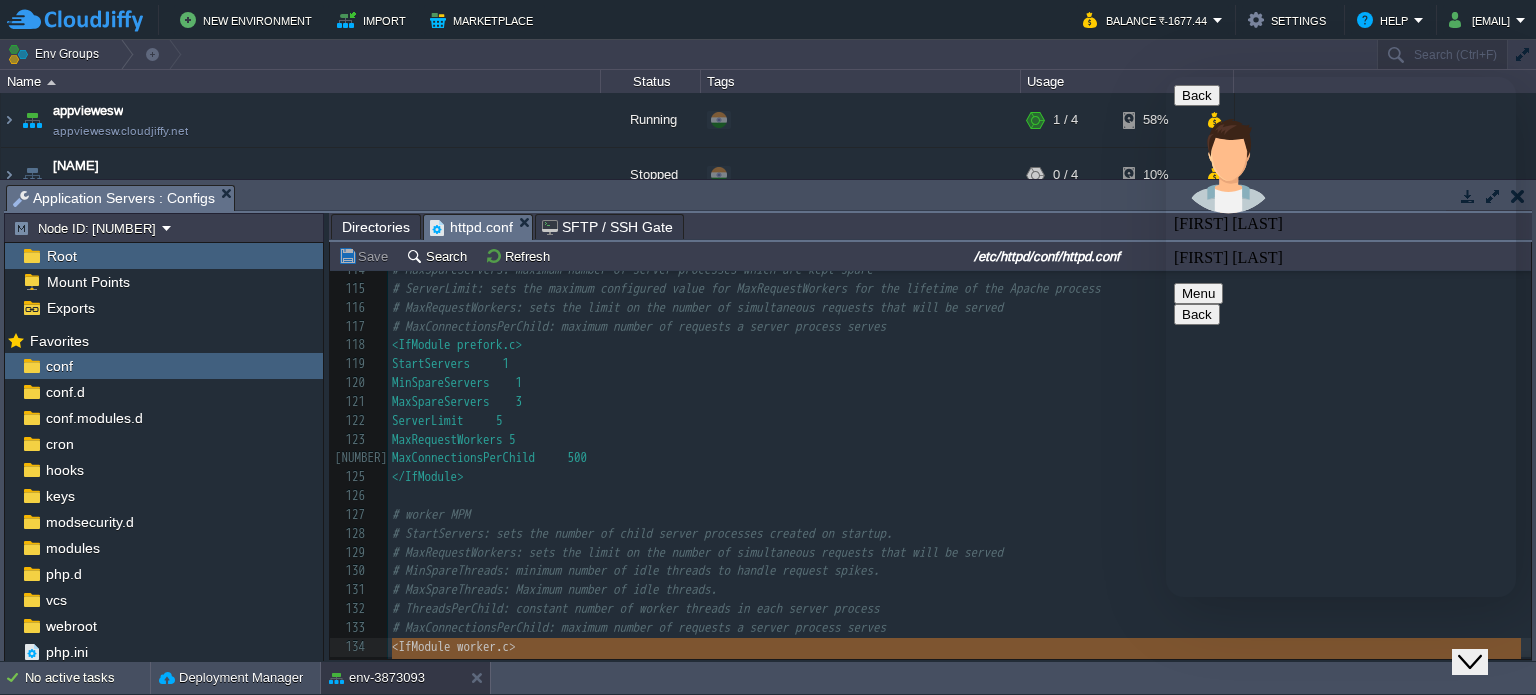 type 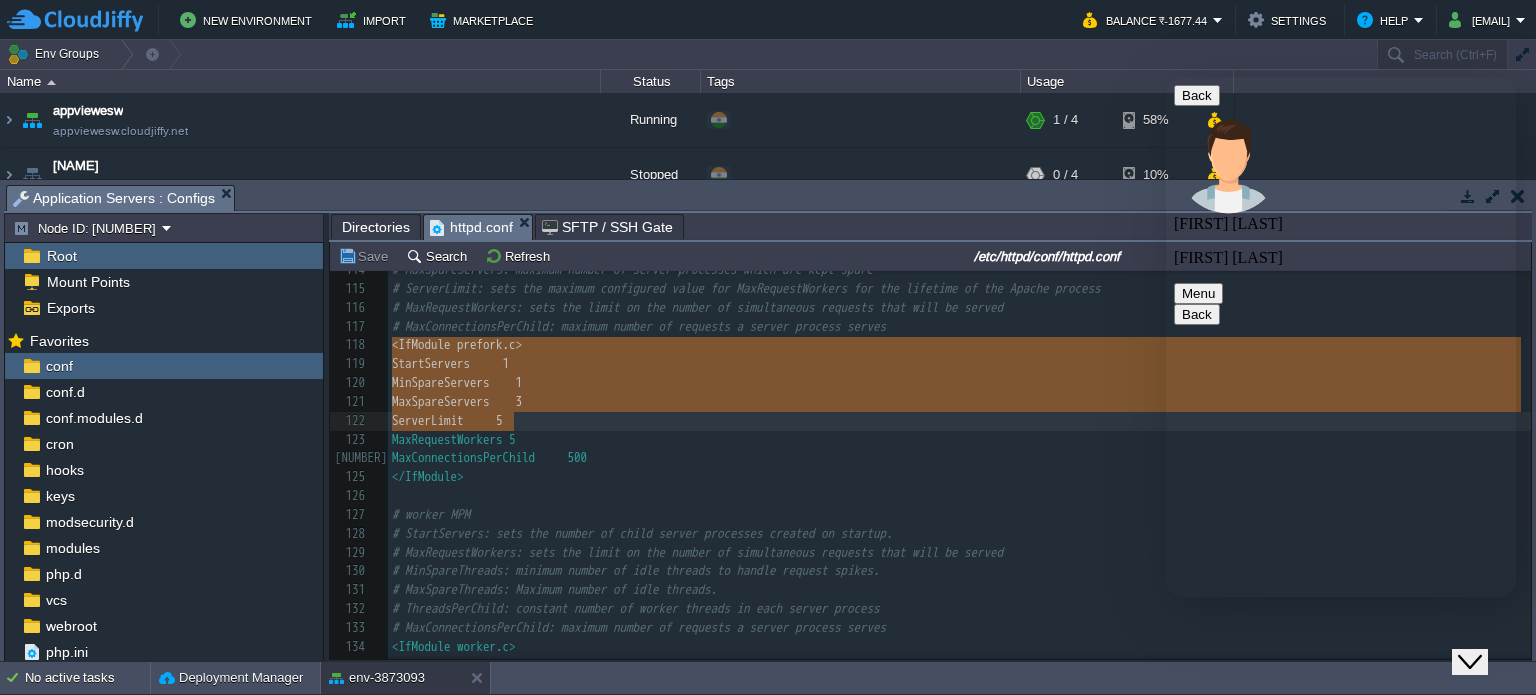 type on "<IfModule prefork.c>
StartServers     1
MinSpareServers    1
MaxSpareServers    3
ServerLimit     5
MaxRequestWorkers 5" 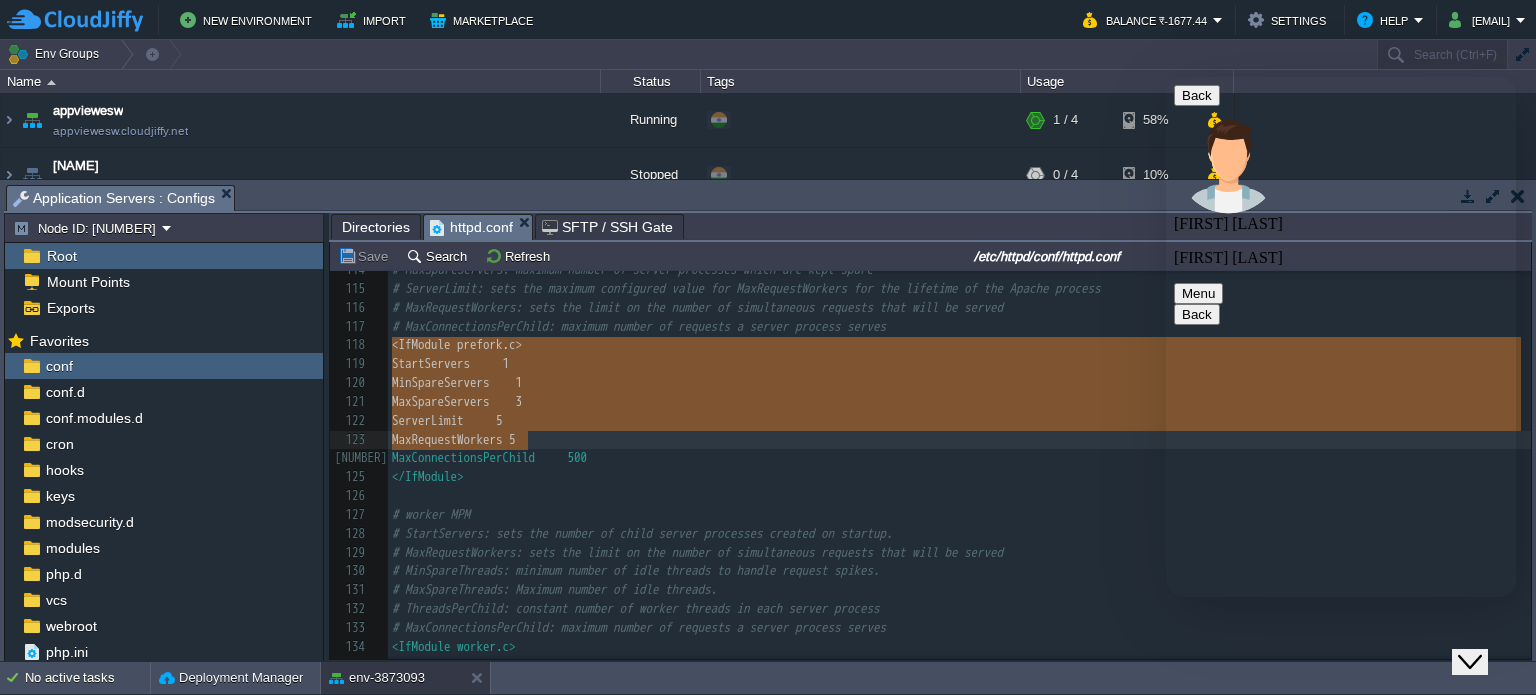drag, startPoint x: 393, startPoint y: 349, endPoint x: 575, endPoint y: 441, distance: 203.93137 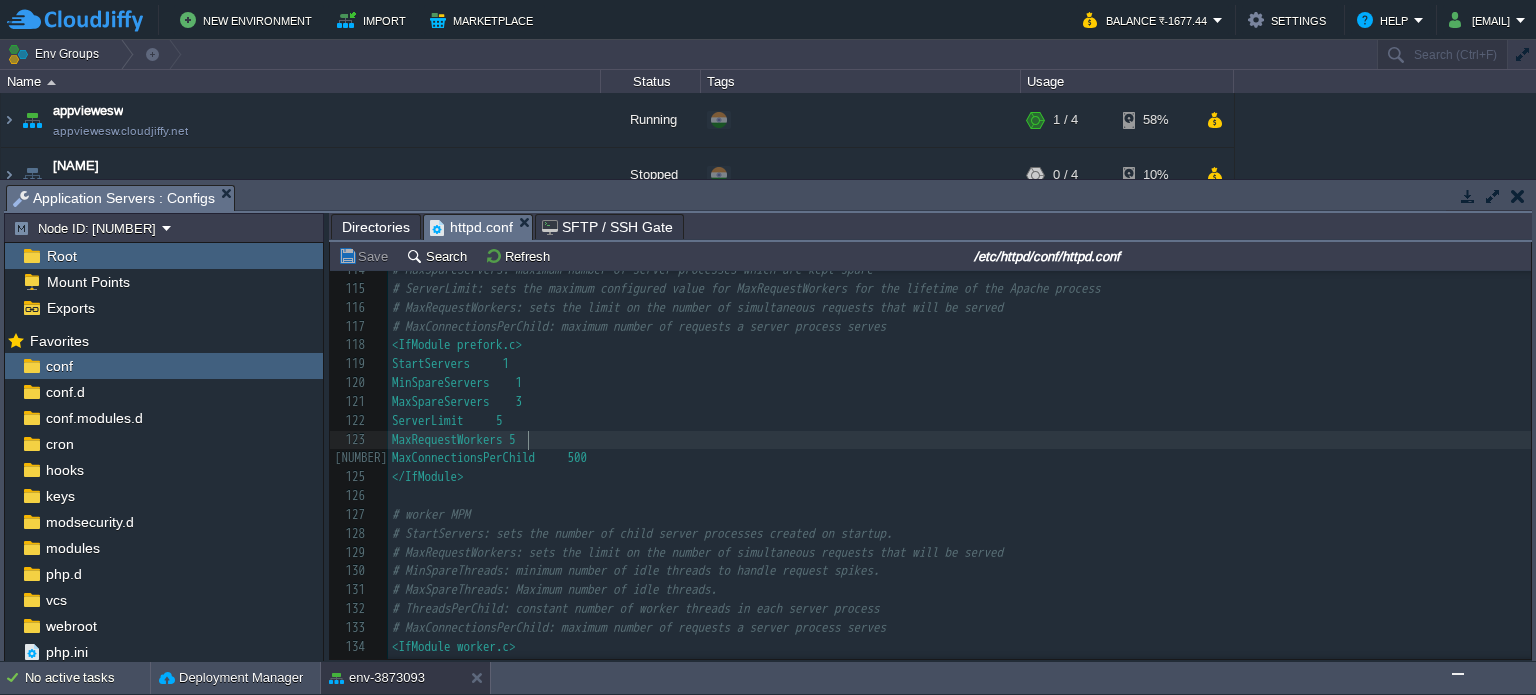 scroll, scrollTop: 0, scrollLeft: 0, axis: both 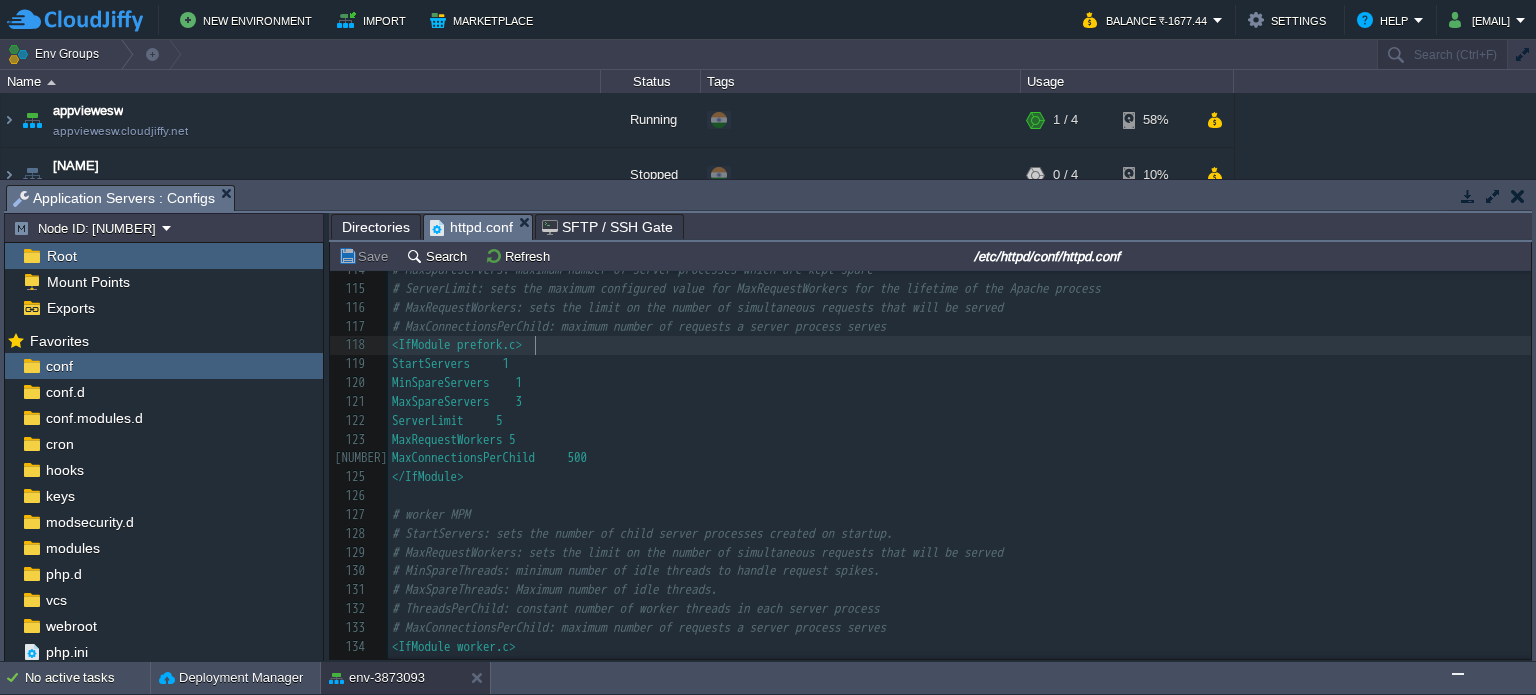 type on "S" 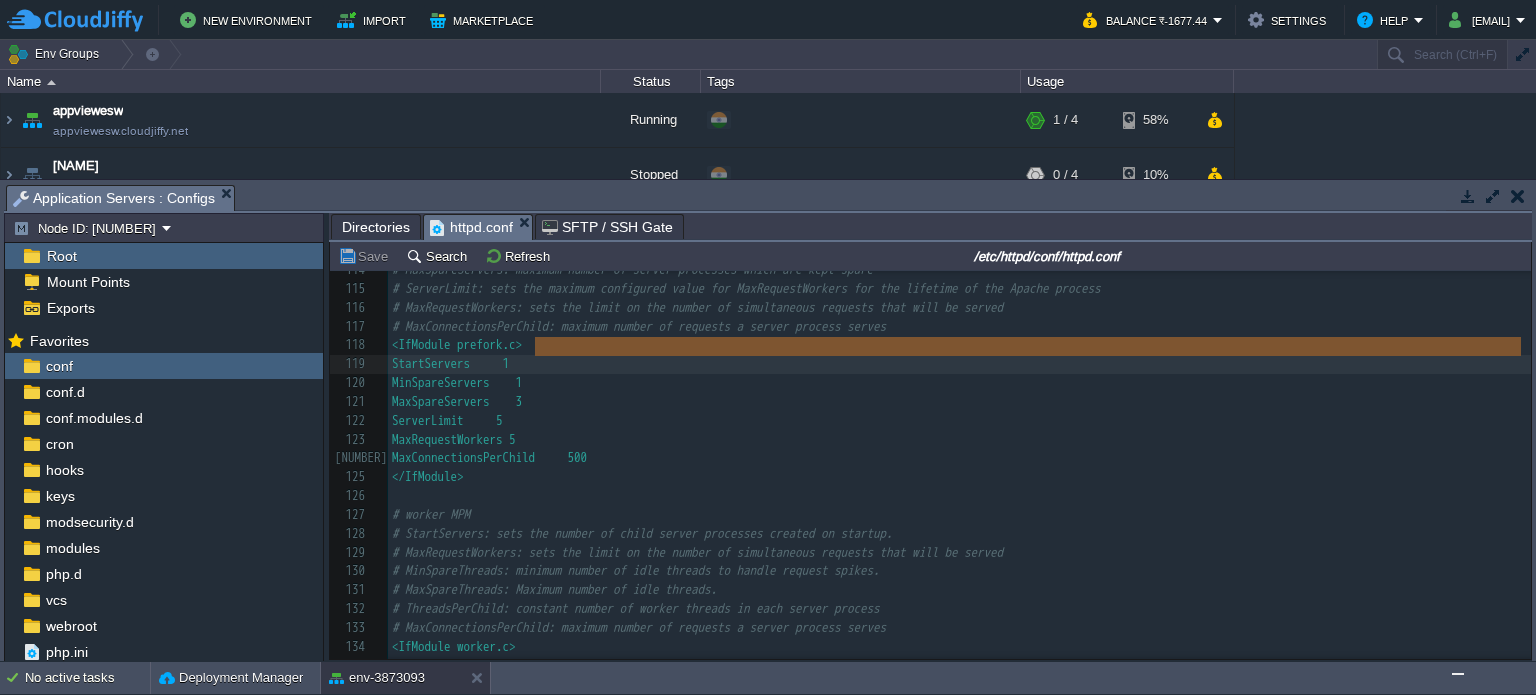 type on "<IfModule prefork.c>" 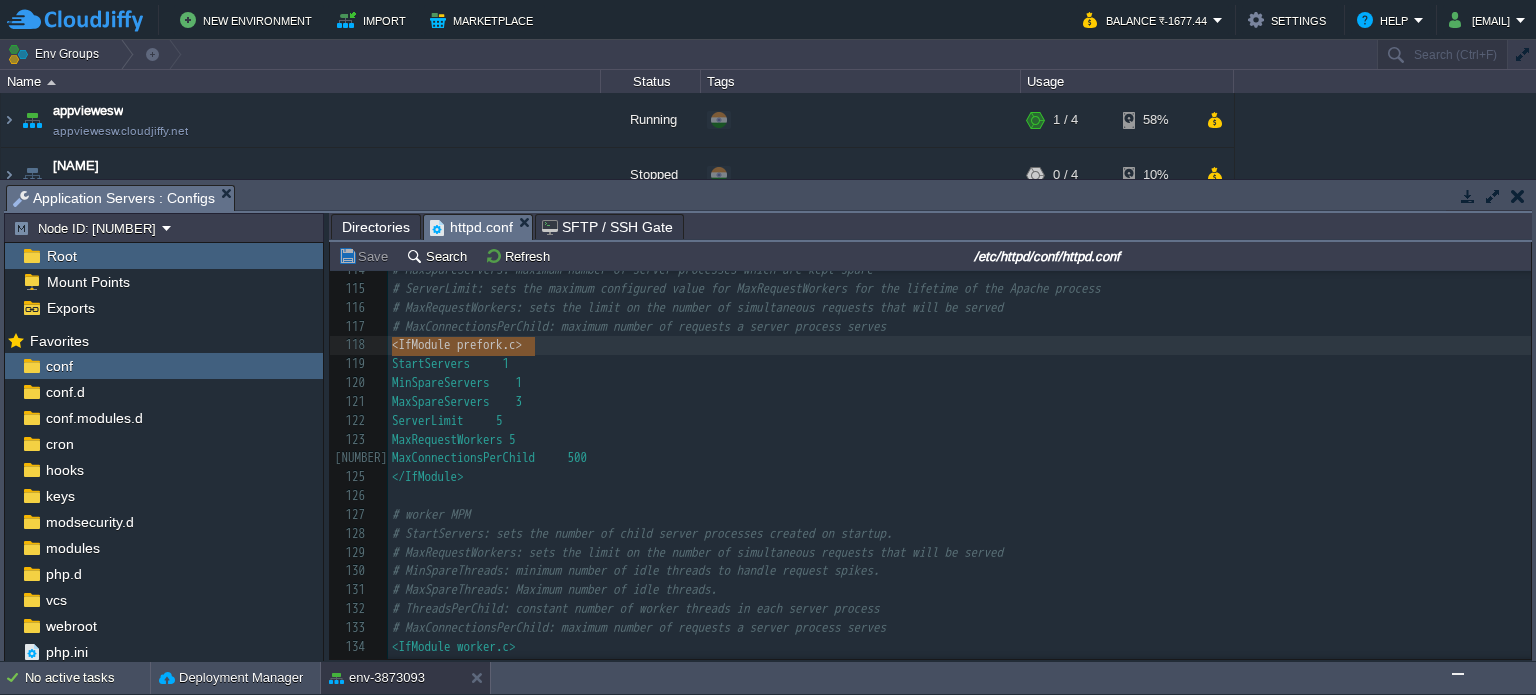 drag, startPoint x: 543, startPoint y: 349, endPoint x: 348, endPoint y: 343, distance: 195.09229 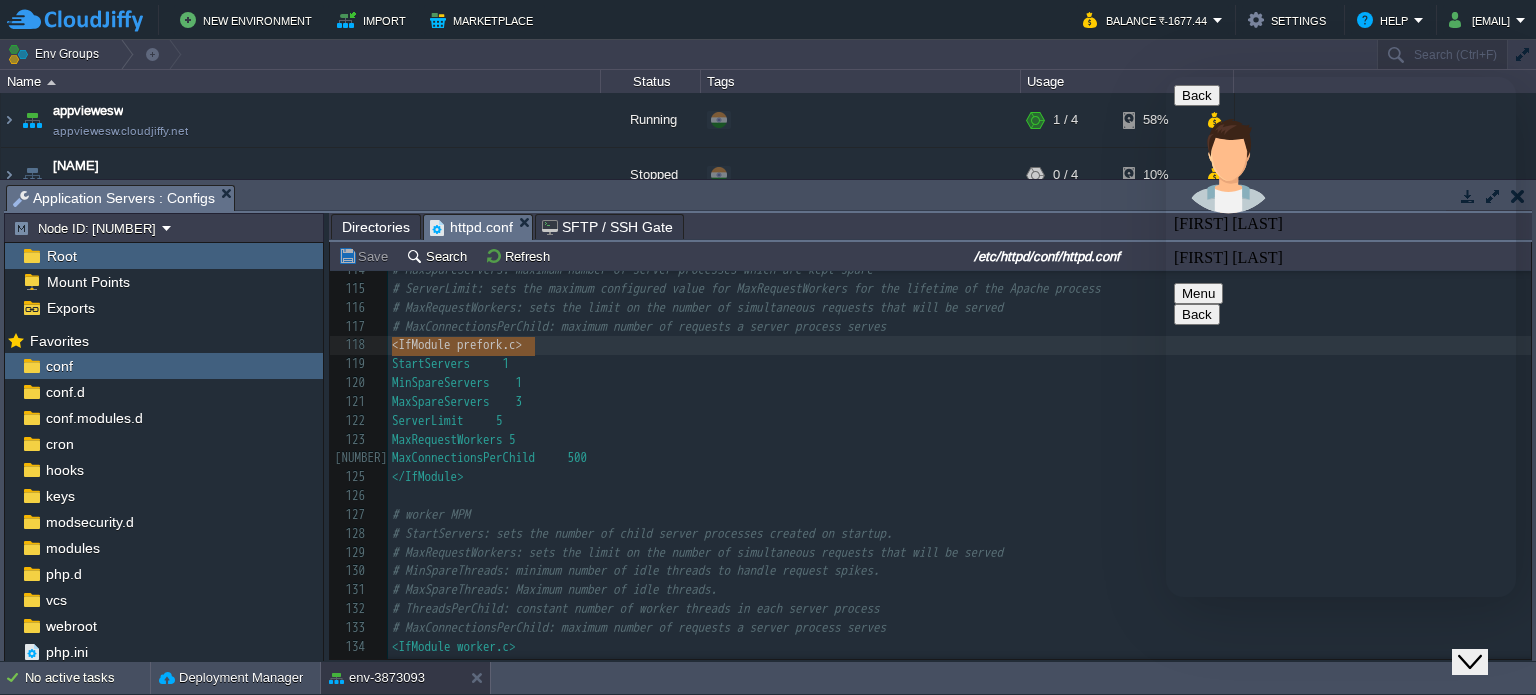 scroll, scrollTop: 782, scrollLeft: 0, axis: vertical 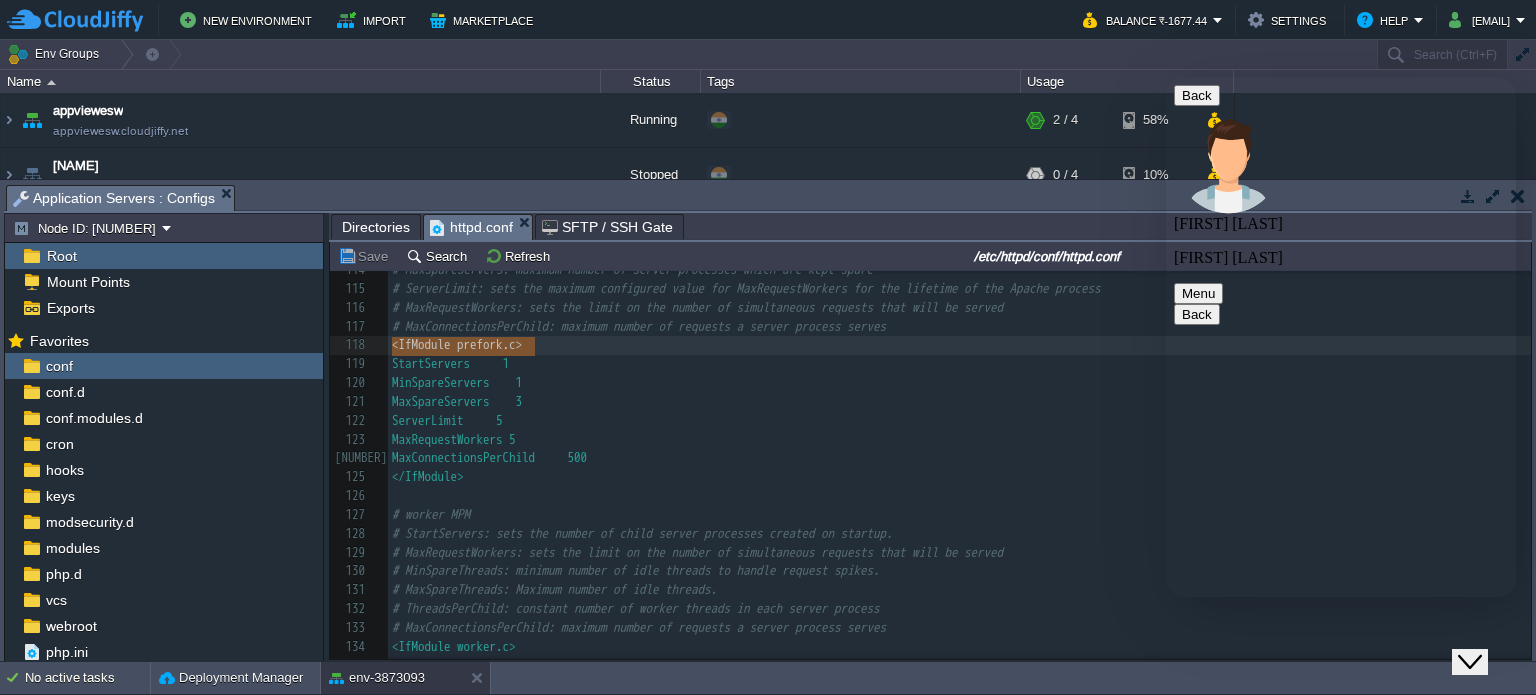 type on "There is no mention for <IfModule prefork.c>" 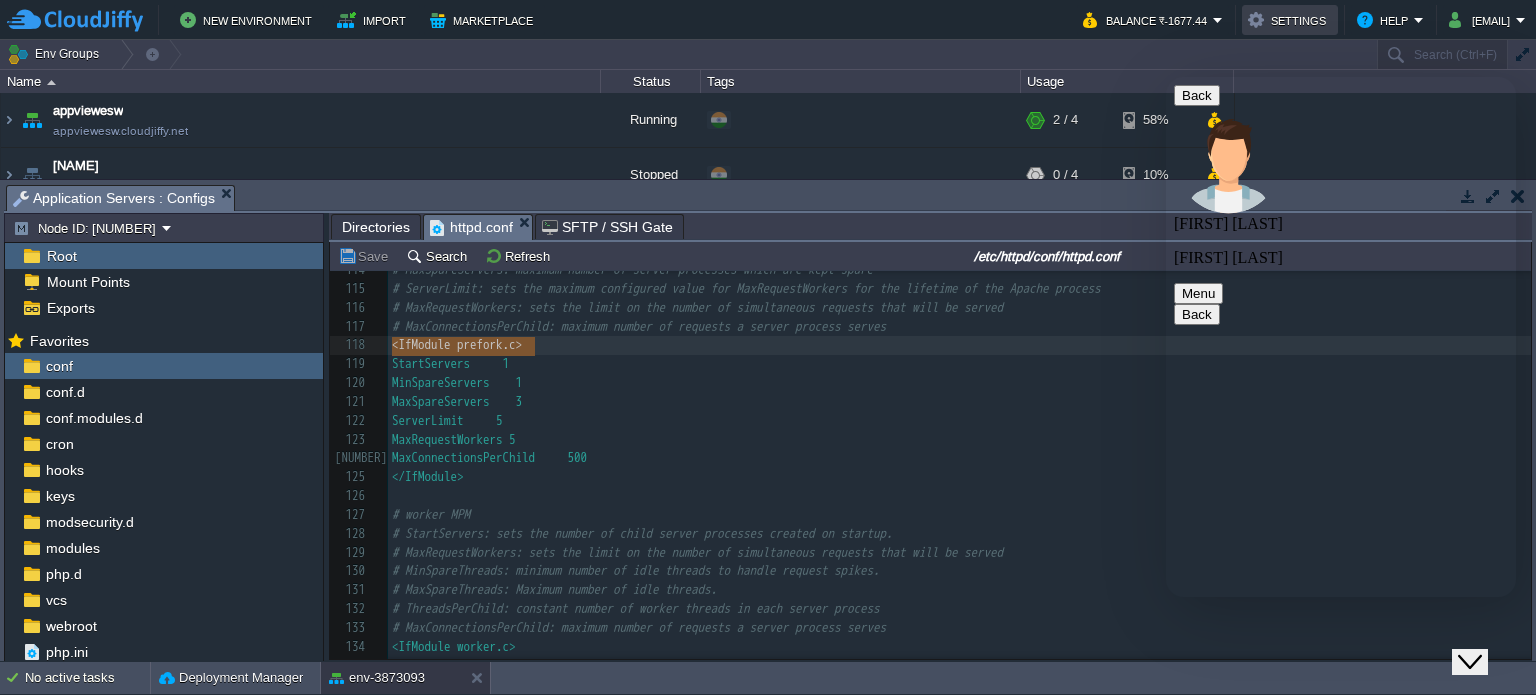scroll, scrollTop: 928, scrollLeft: 0, axis: vertical 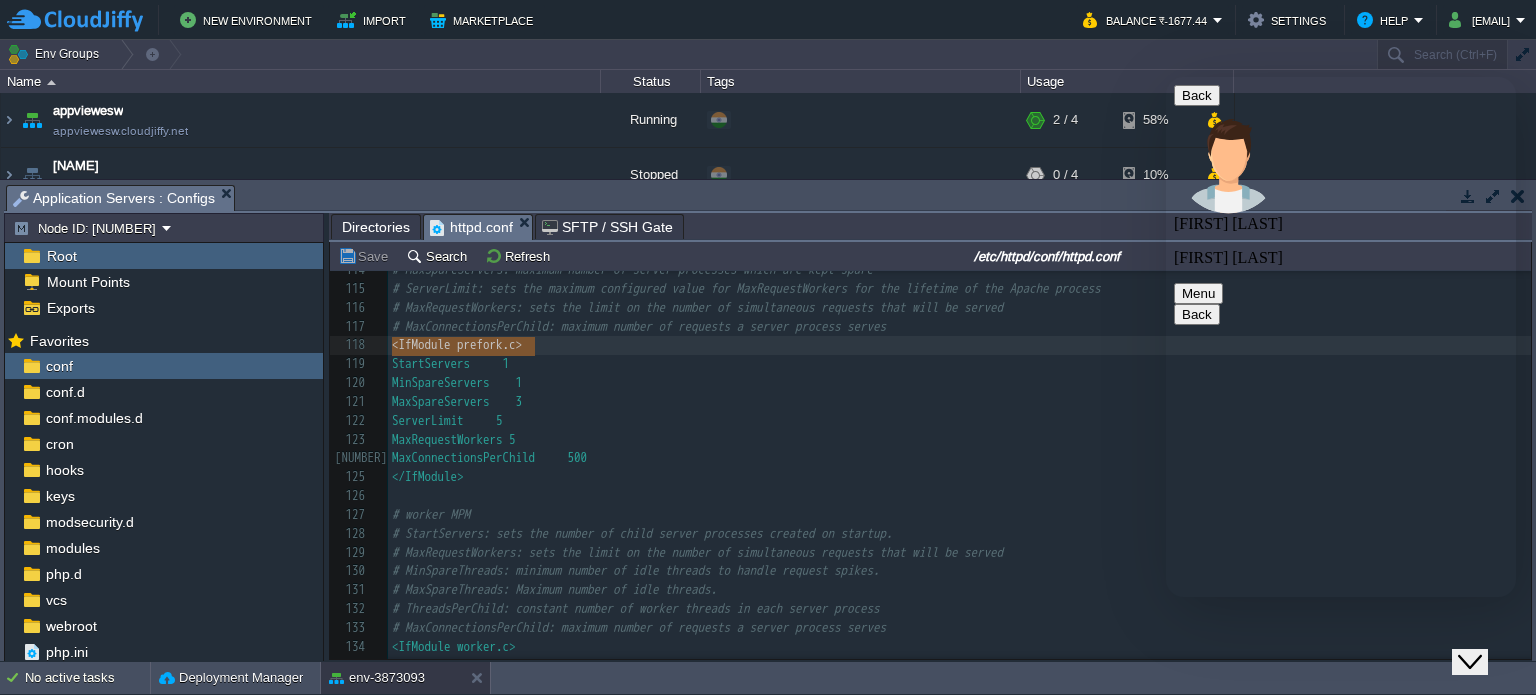 click at bounding box center [1166, 77] 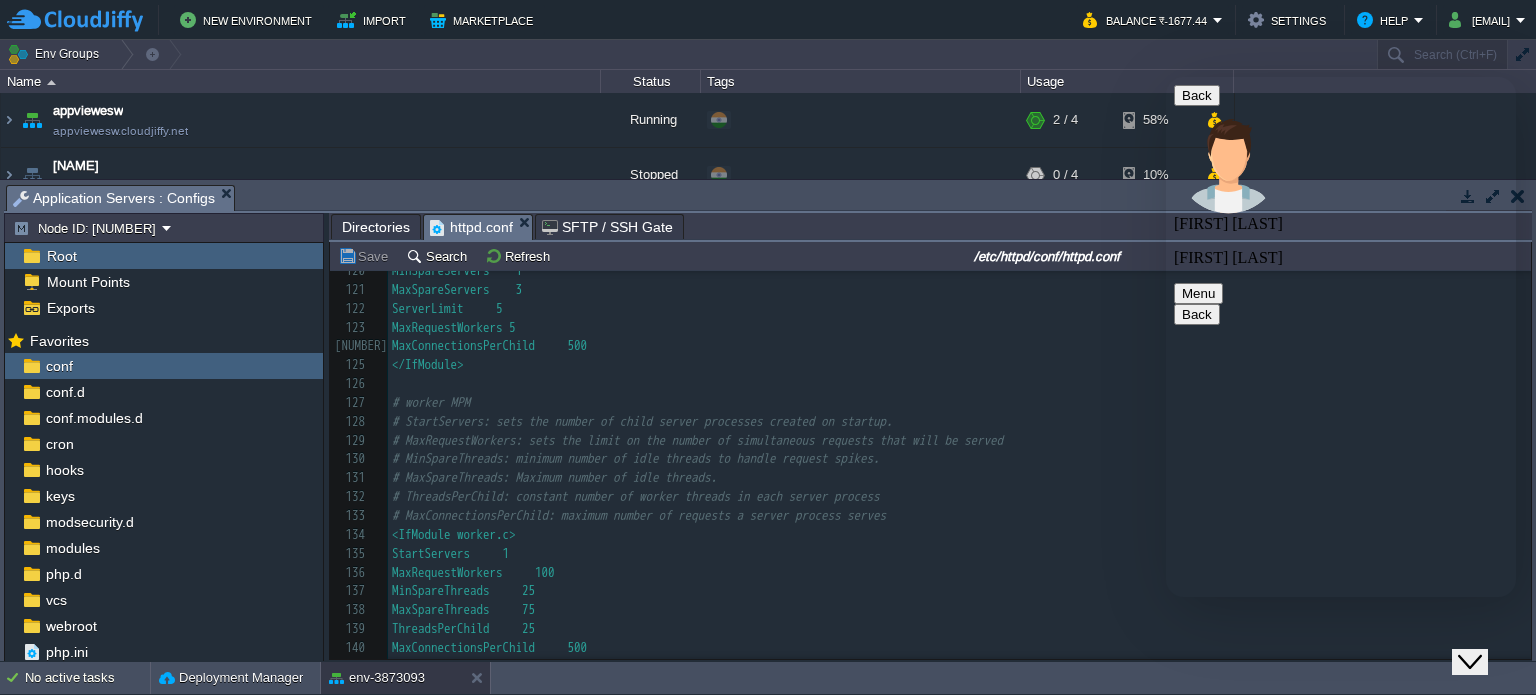 scroll, scrollTop: 2288, scrollLeft: 0, axis: vertical 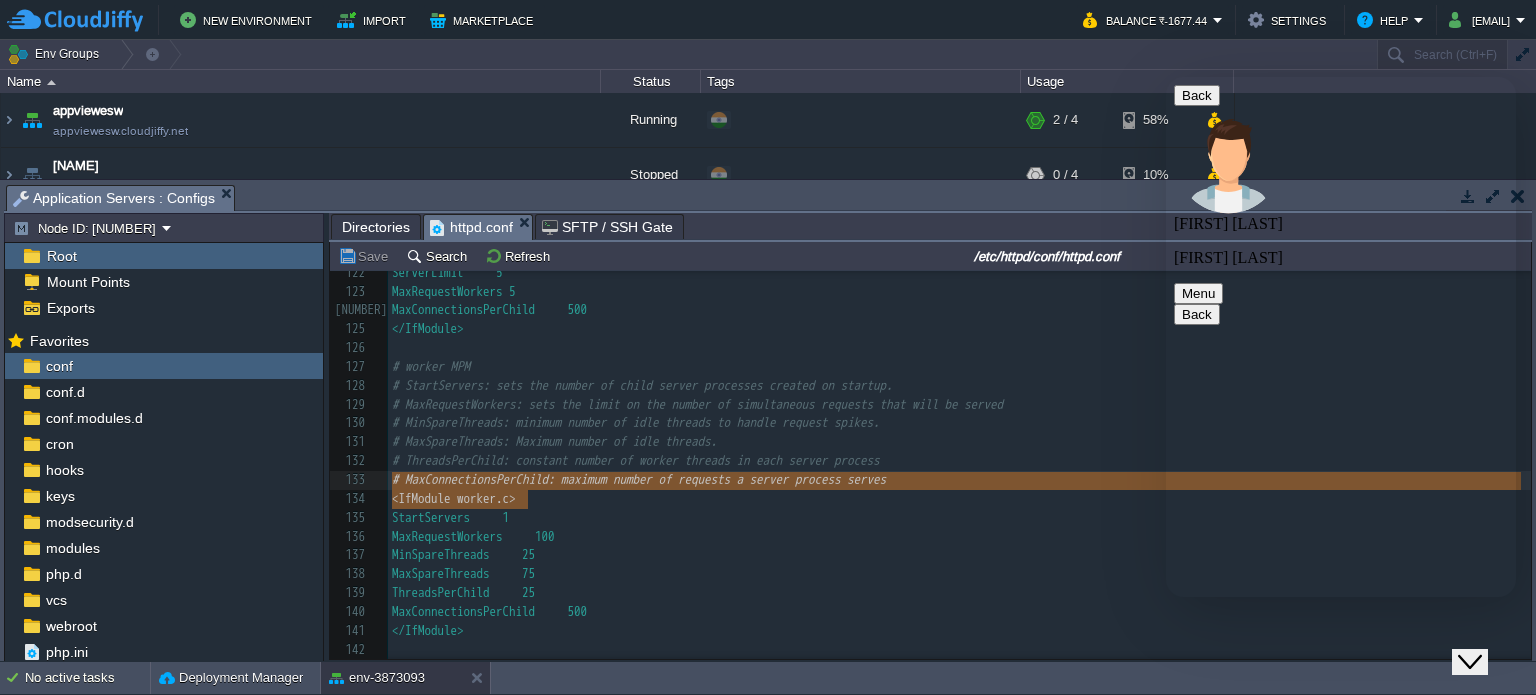 type on "<IfModule worker.c>" 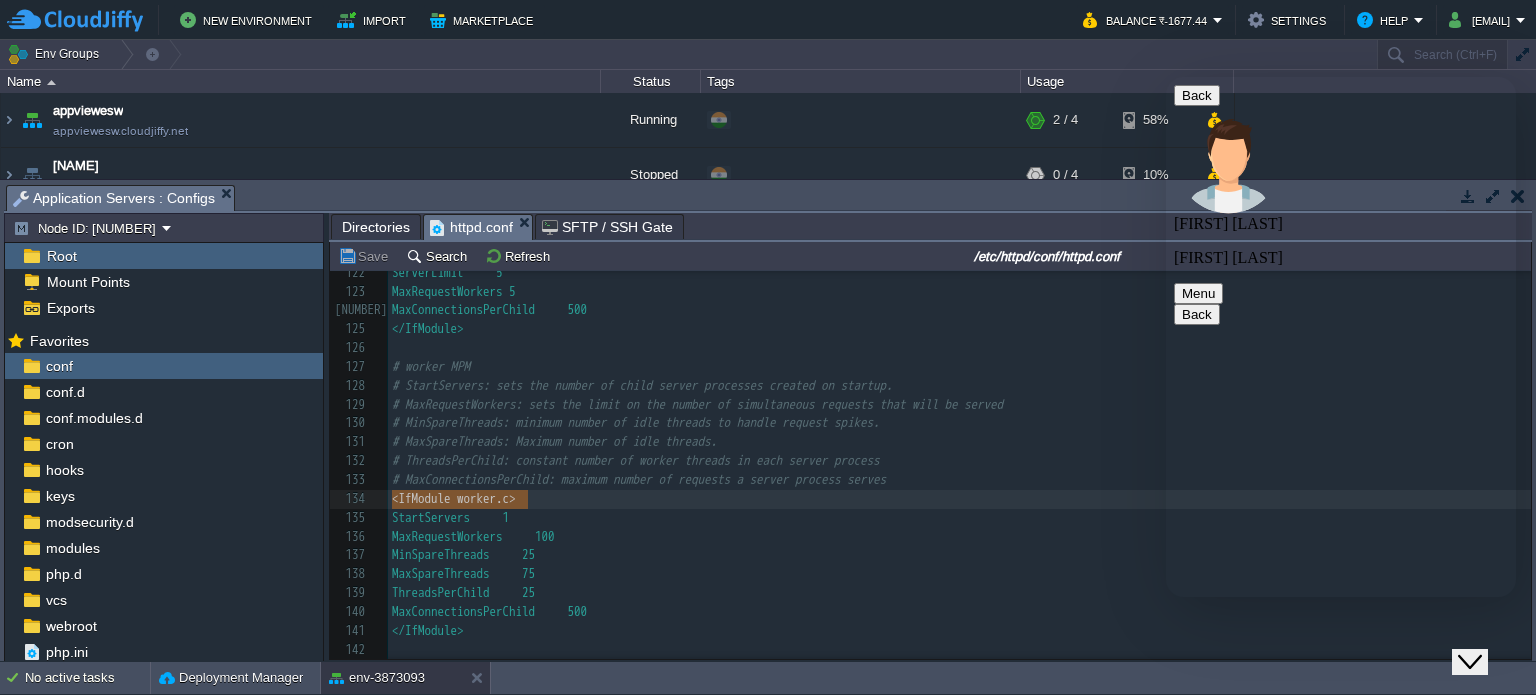 drag, startPoint x: 537, startPoint y: 503, endPoint x: 373, endPoint y: 493, distance: 164.3046 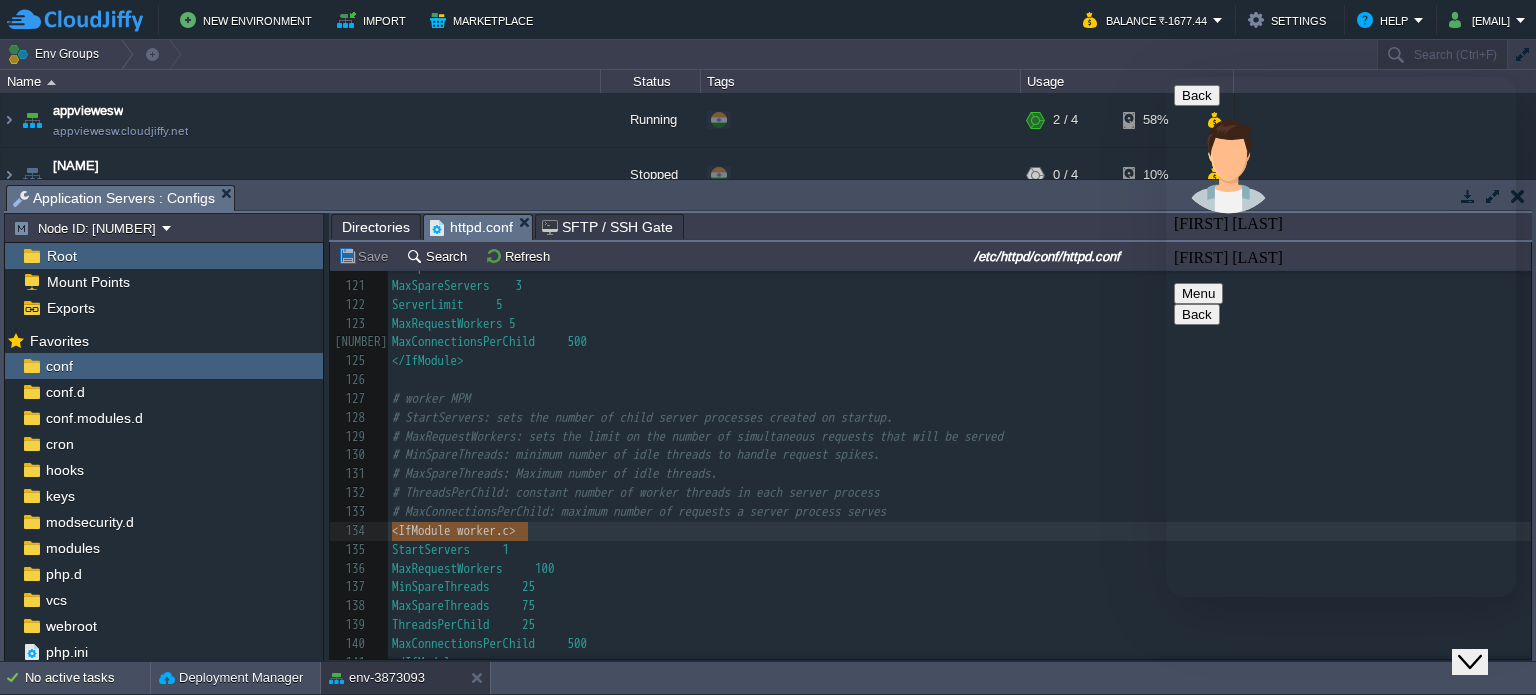 scroll, scrollTop: 2240, scrollLeft: 0, axis: vertical 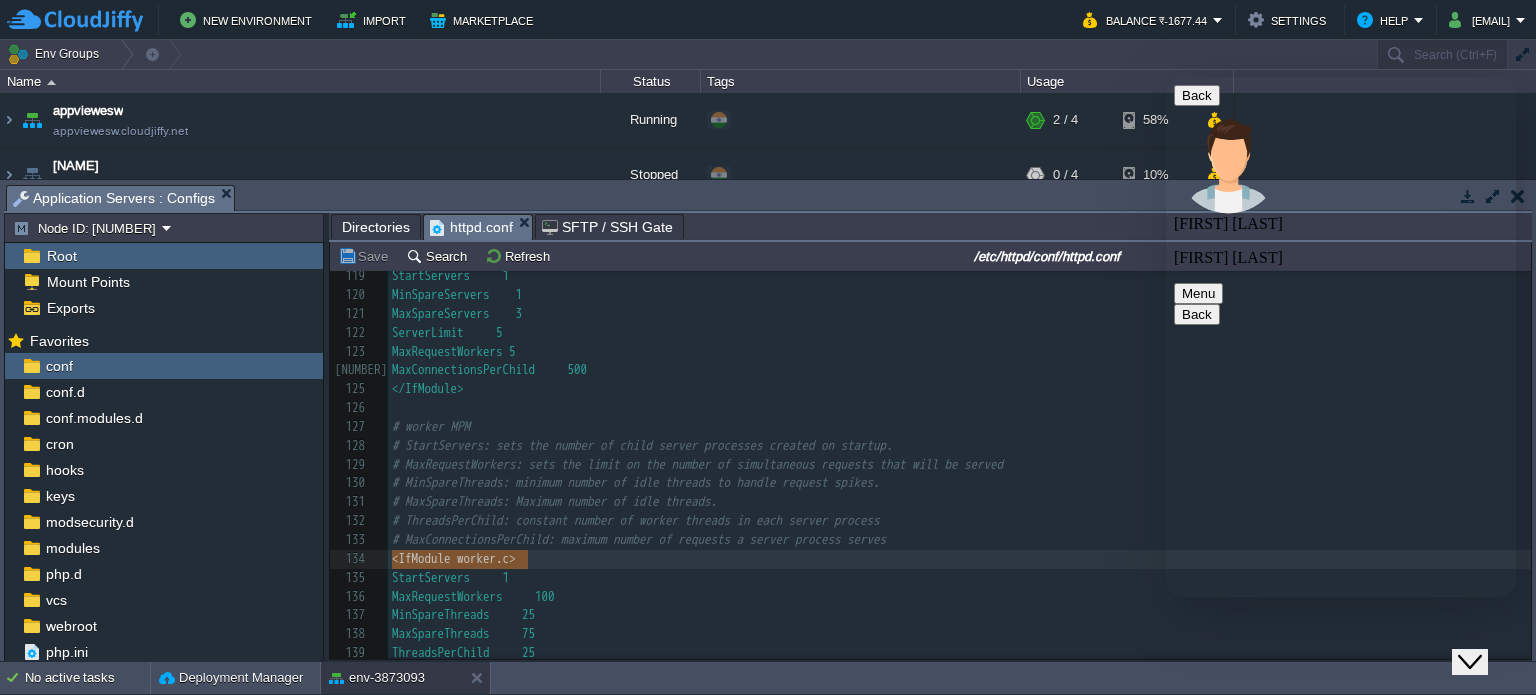 click at bounding box center [1166, 77] 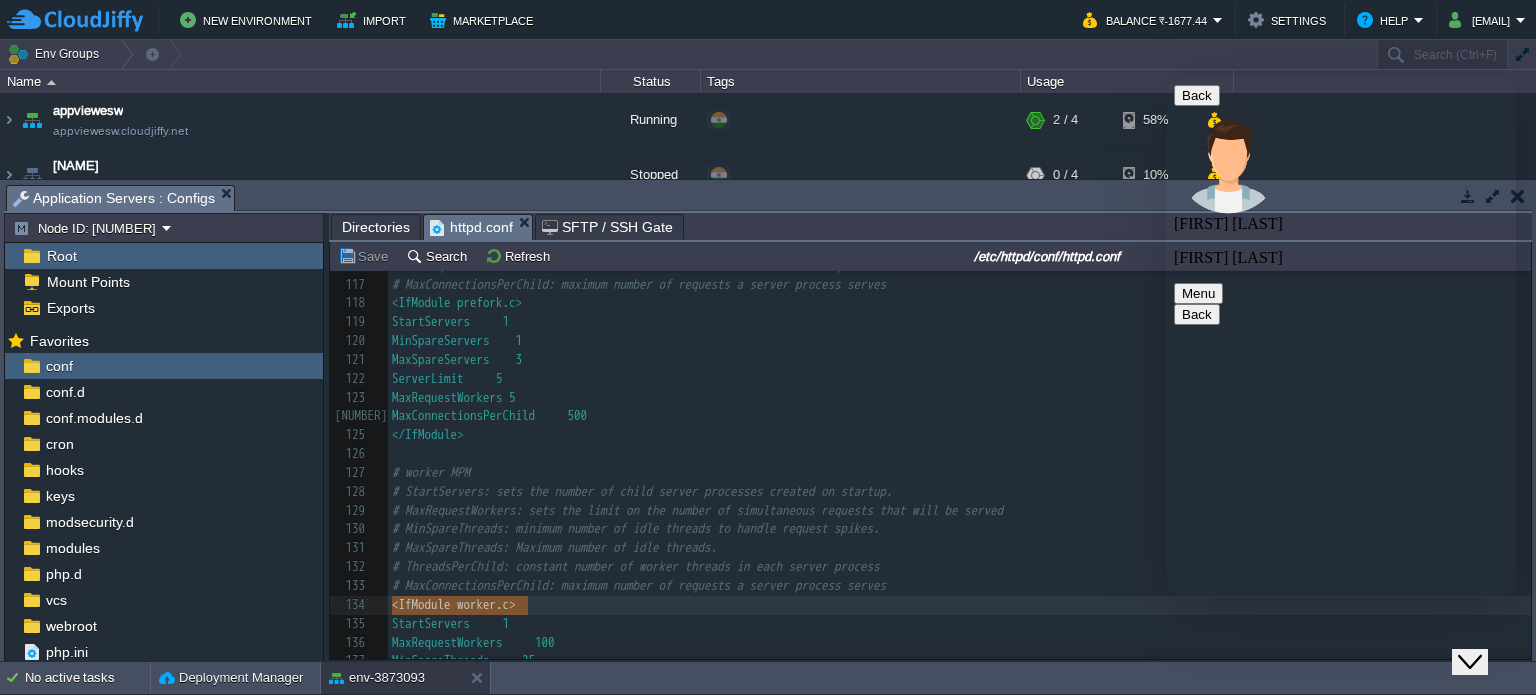 scroll, scrollTop: 2177, scrollLeft: 0, axis: vertical 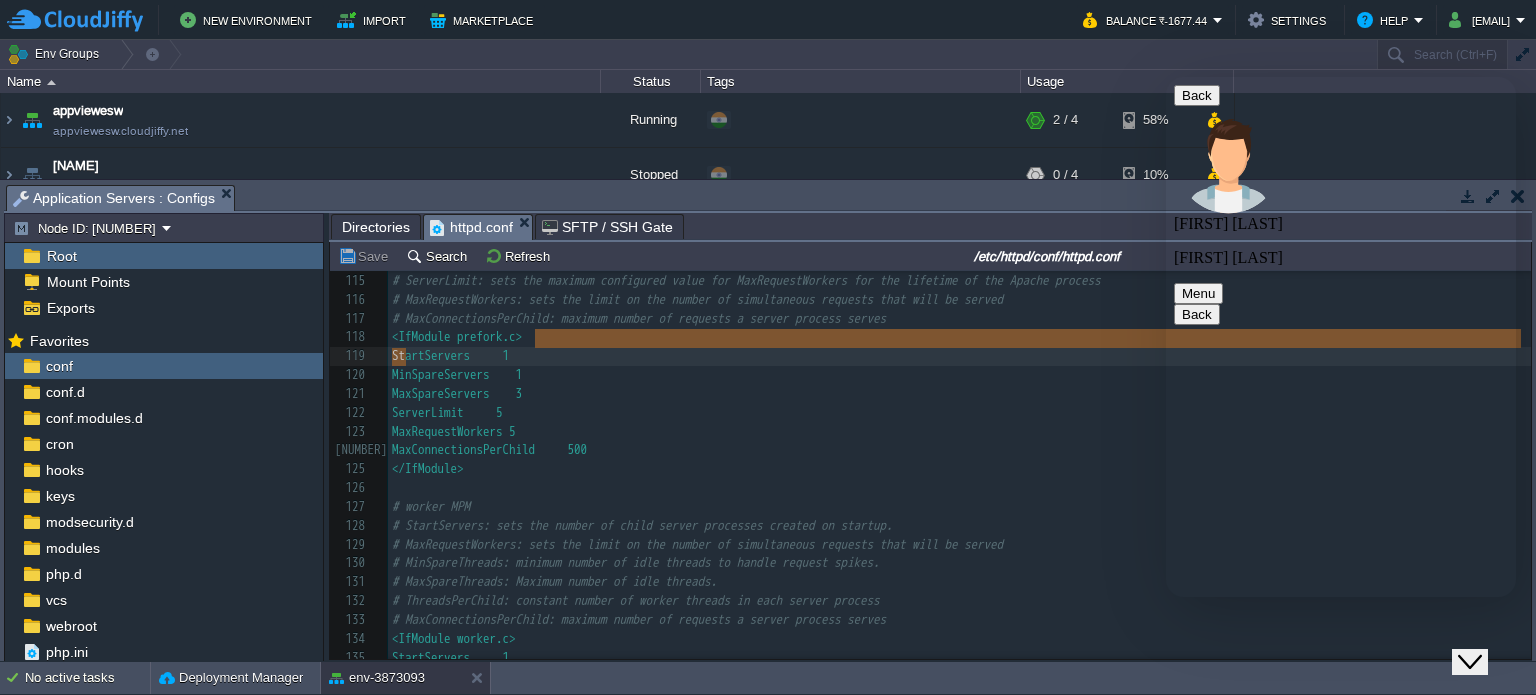 type on "S" 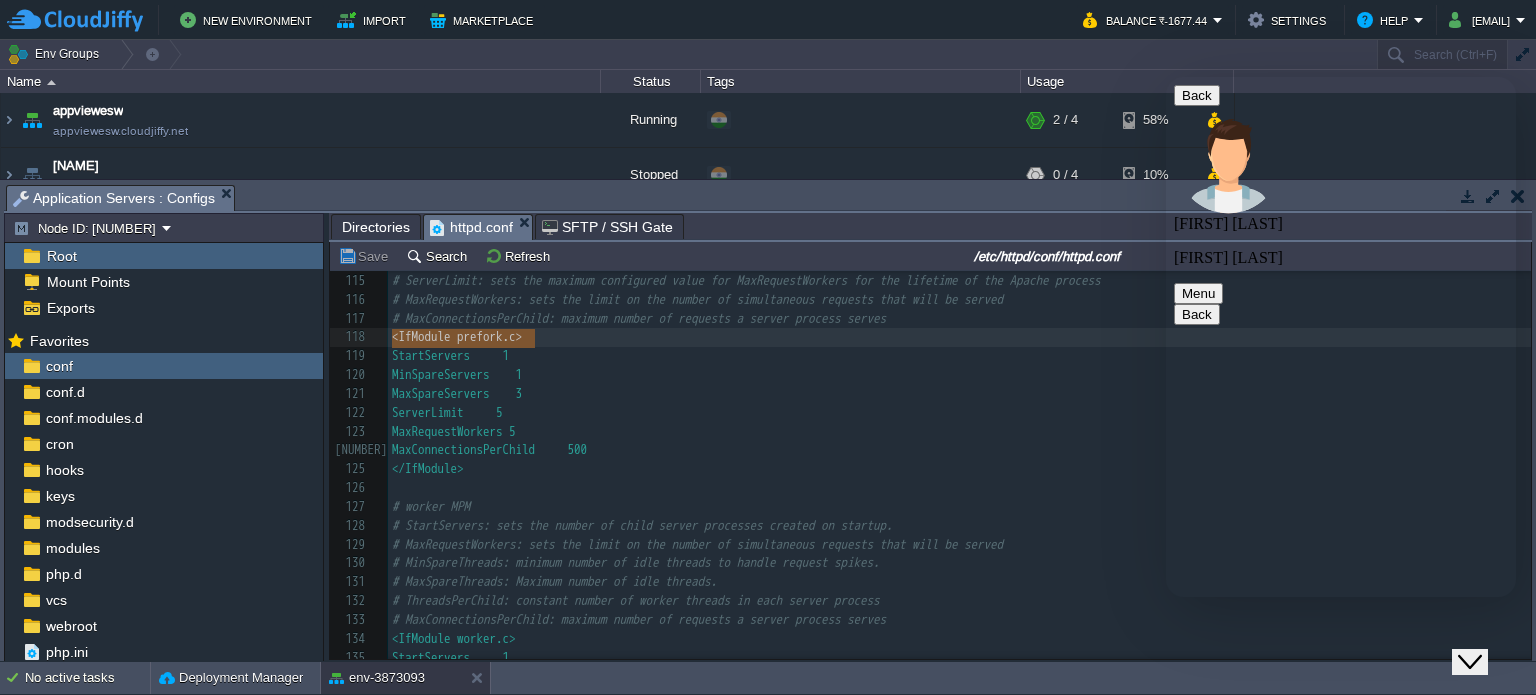 drag, startPoint x: 548, startPoint y: 337, endPoint x: 352, endPoint y: 339, distance: 196.01021 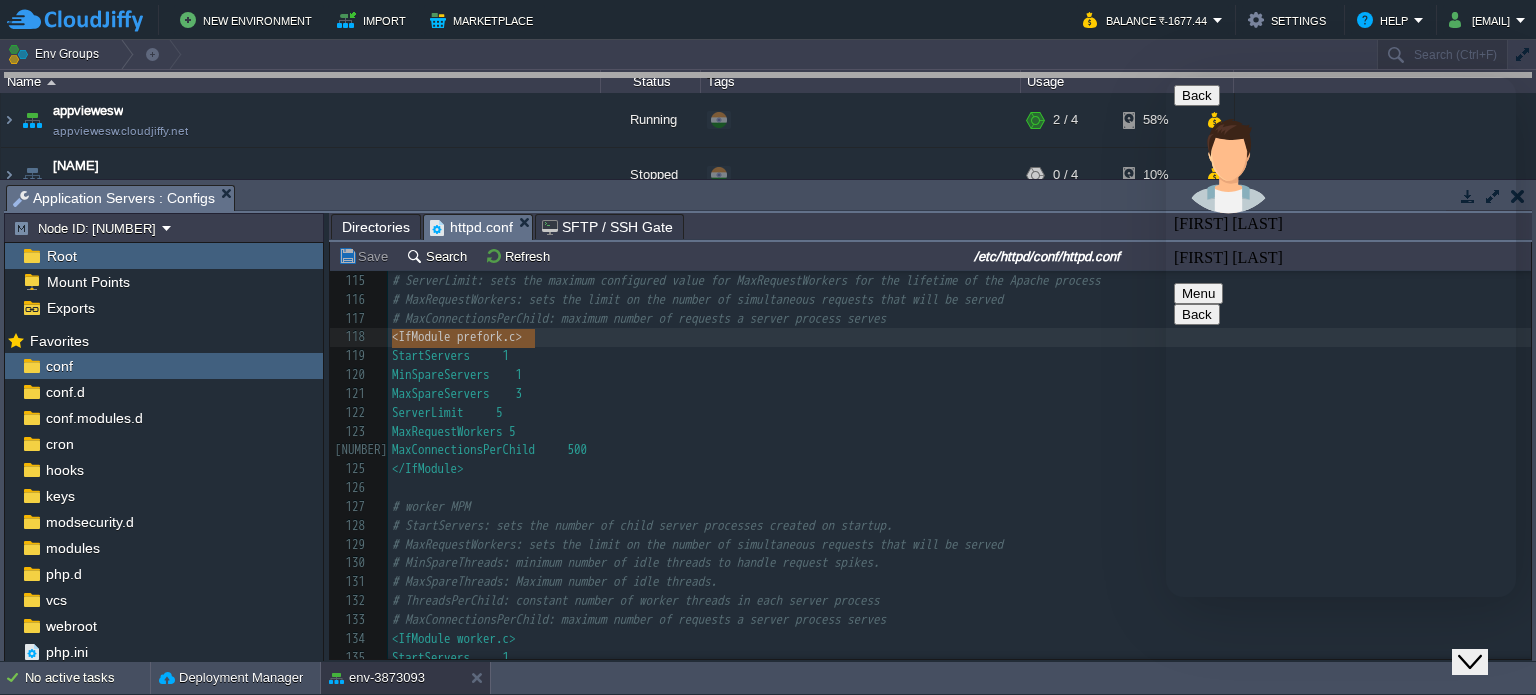 drag, startPoint x: 816, startPoint y: 196, endPoint x: 815, endPoint y: -7, distance: 203.00246 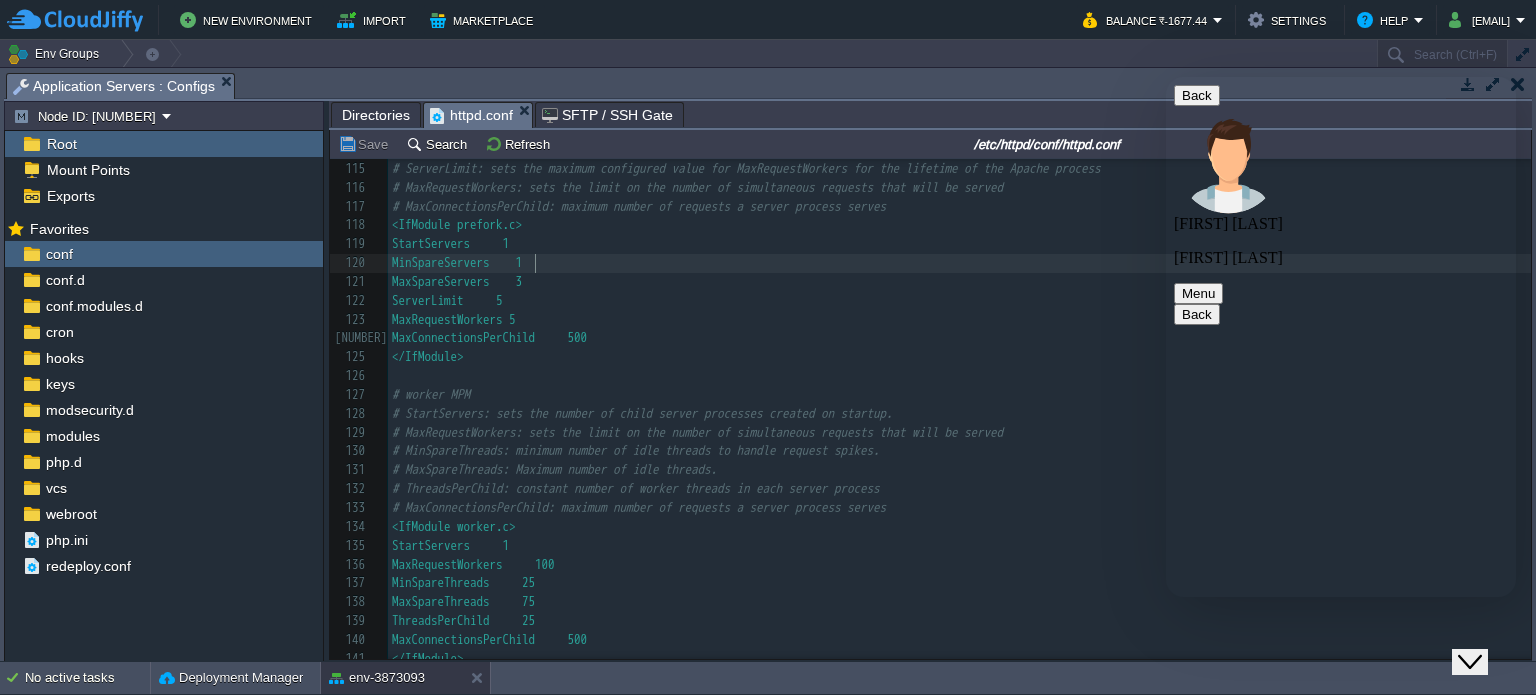 click on "MinSpareServers    1" at bounding box center (959, 263) 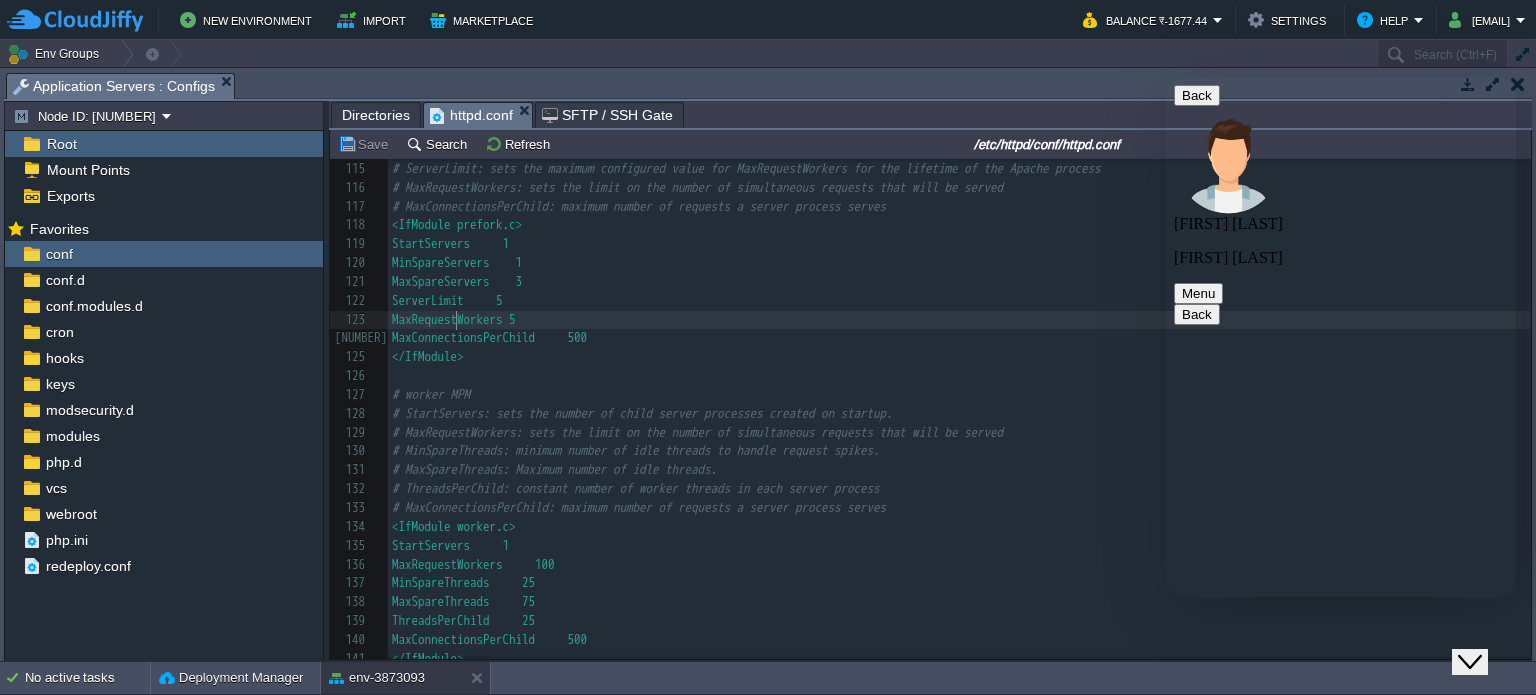 click on "MaxRequestWorkers 5" at bounding box center (454, 319) 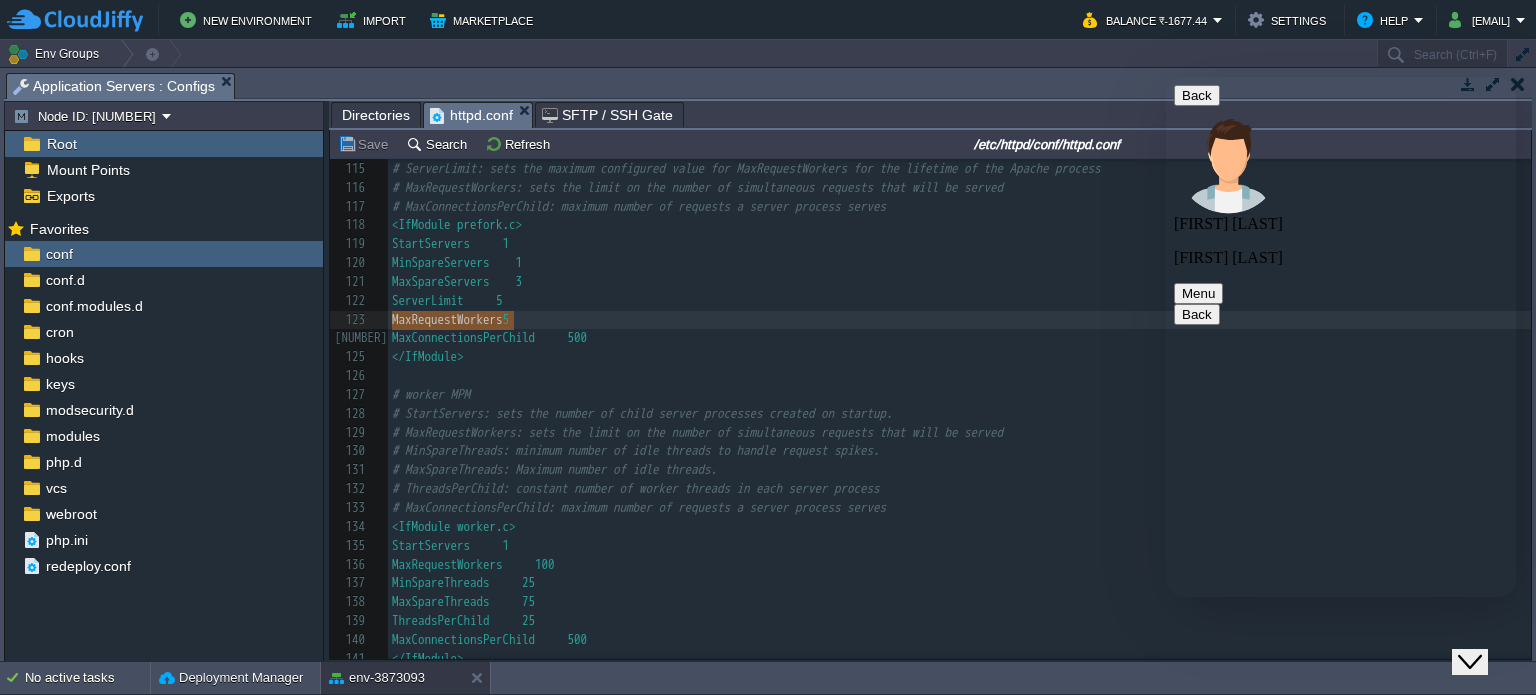 type 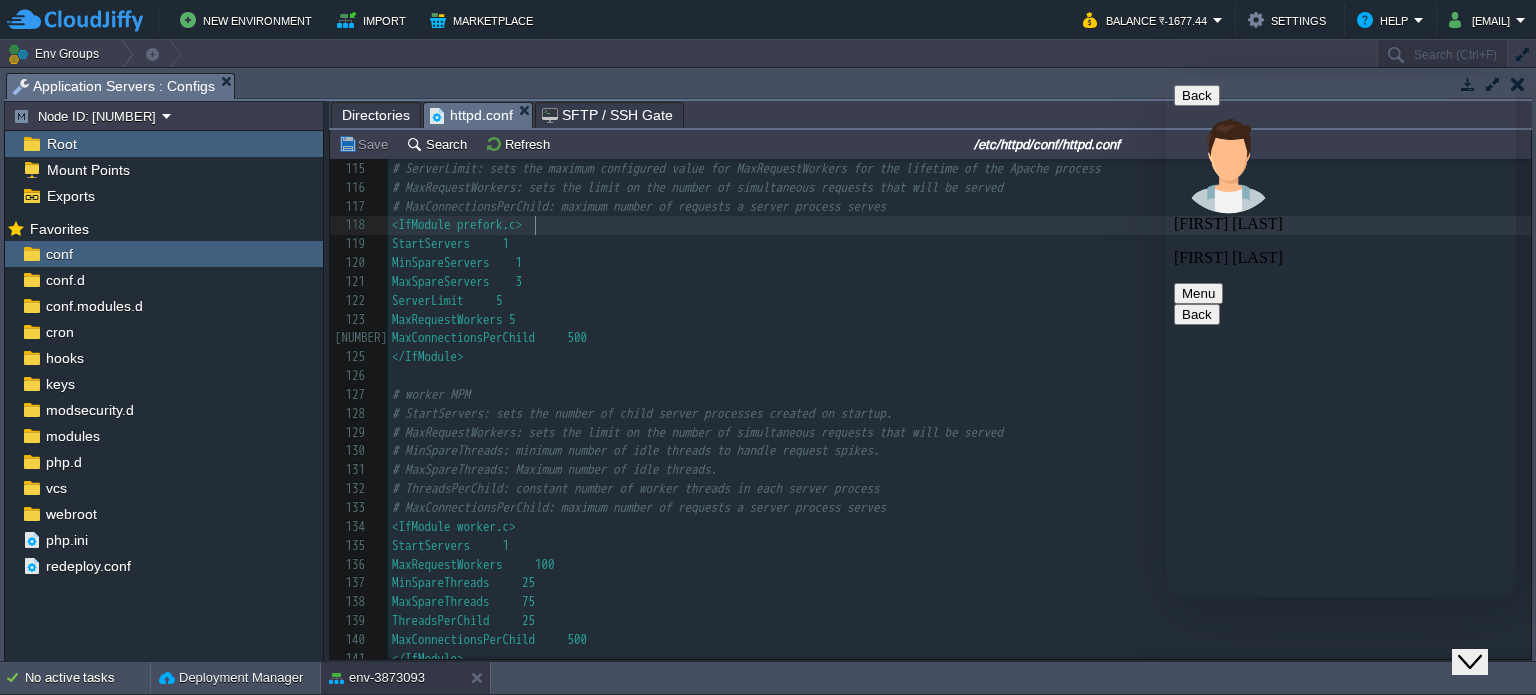 click on "<IfModule prefork.c>" at bounding box center [959, 225] 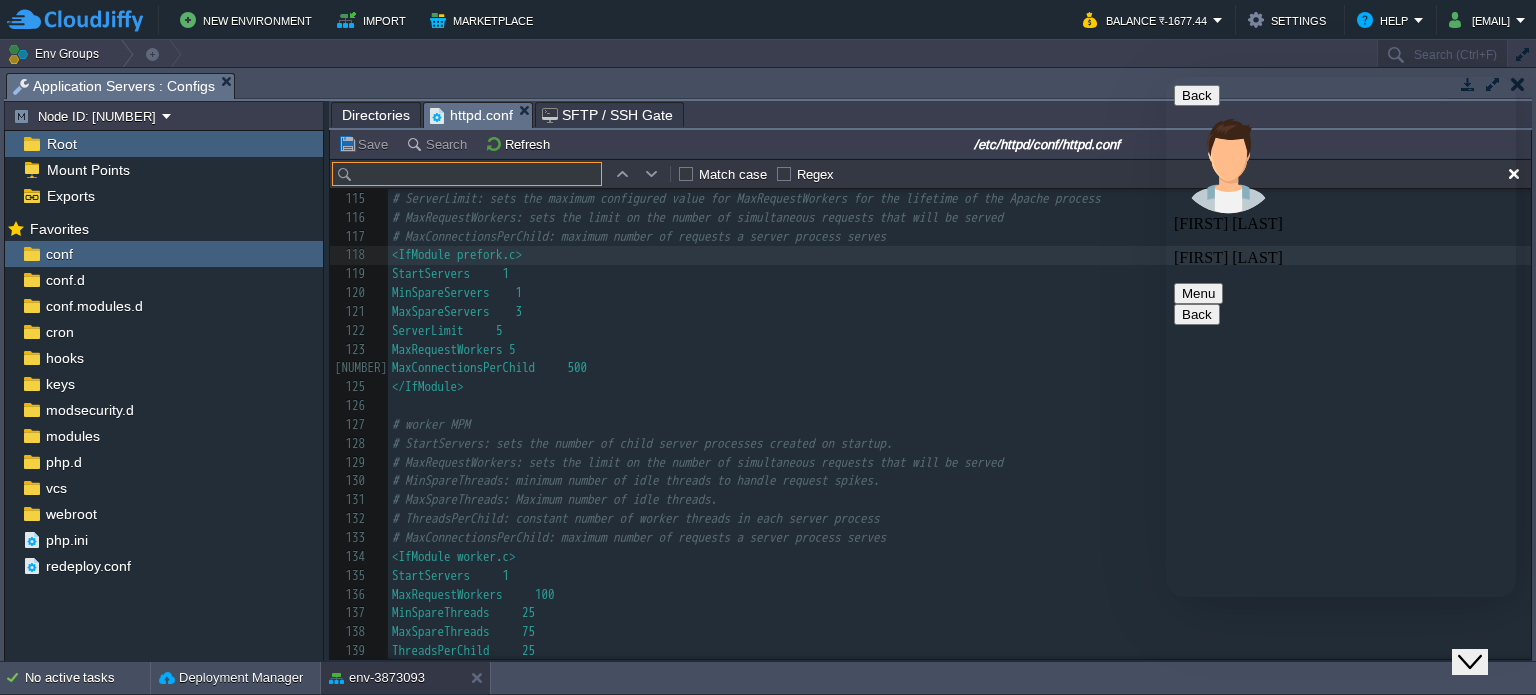 scroll, scrollTop: 2184, scrollLeft: 0, axis: vertical 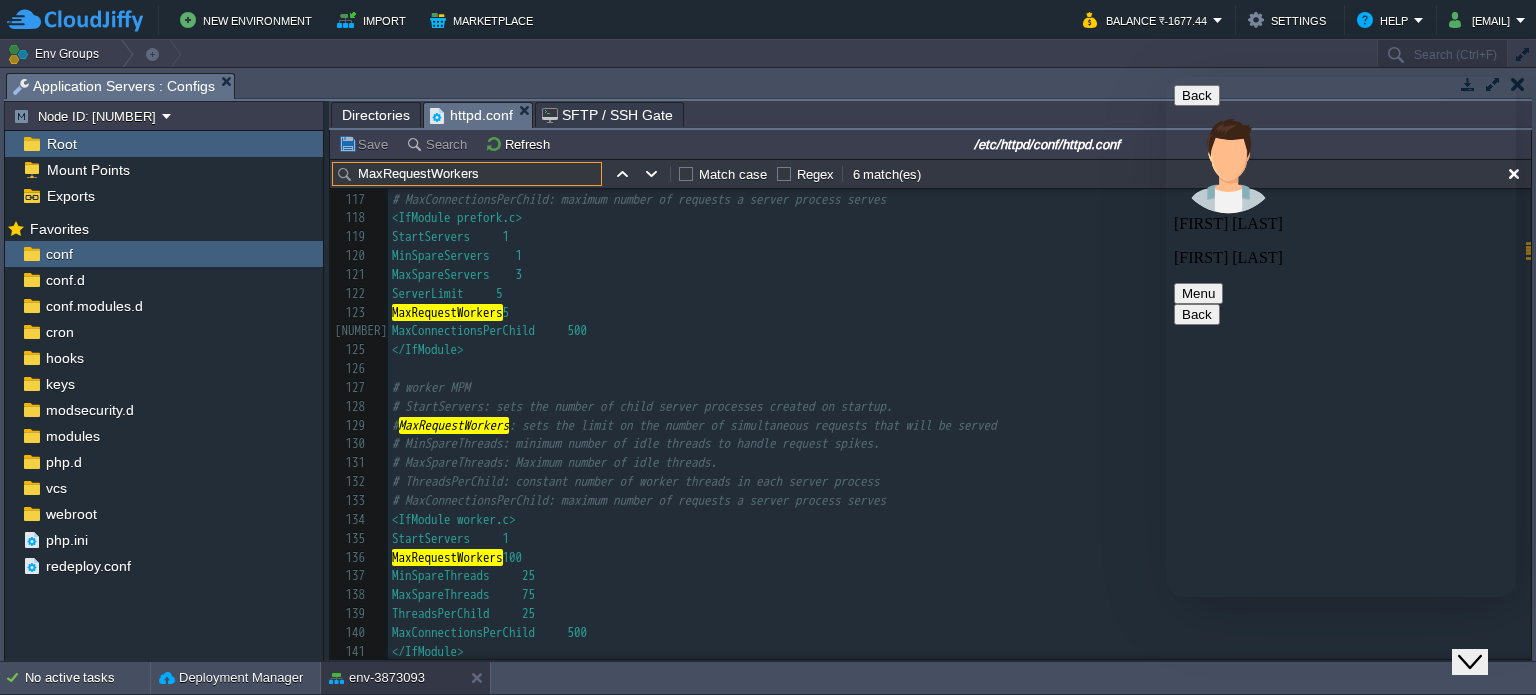 type on "MaxRequestWorkers" 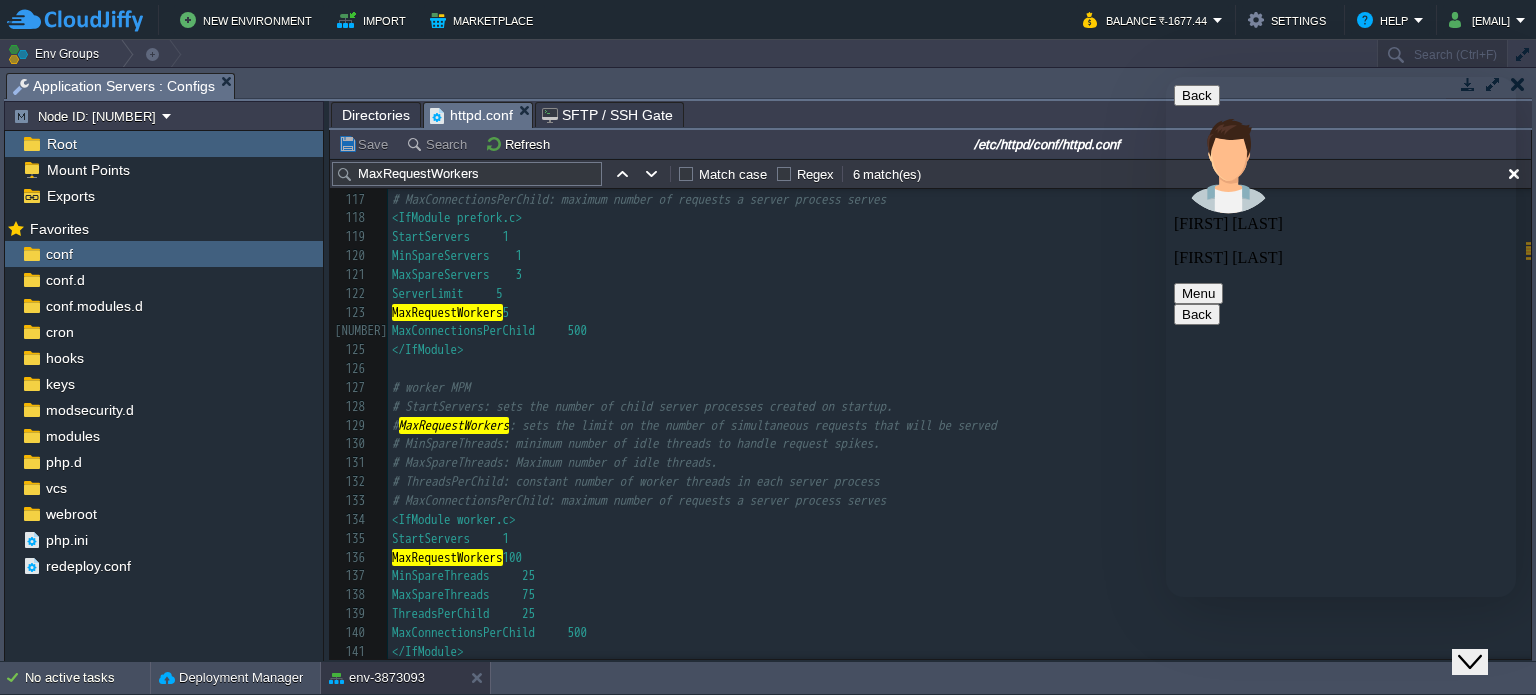 click on "we already set Rate this chat Upload File Insert emoji Send" at bounding box center (1166, 77) 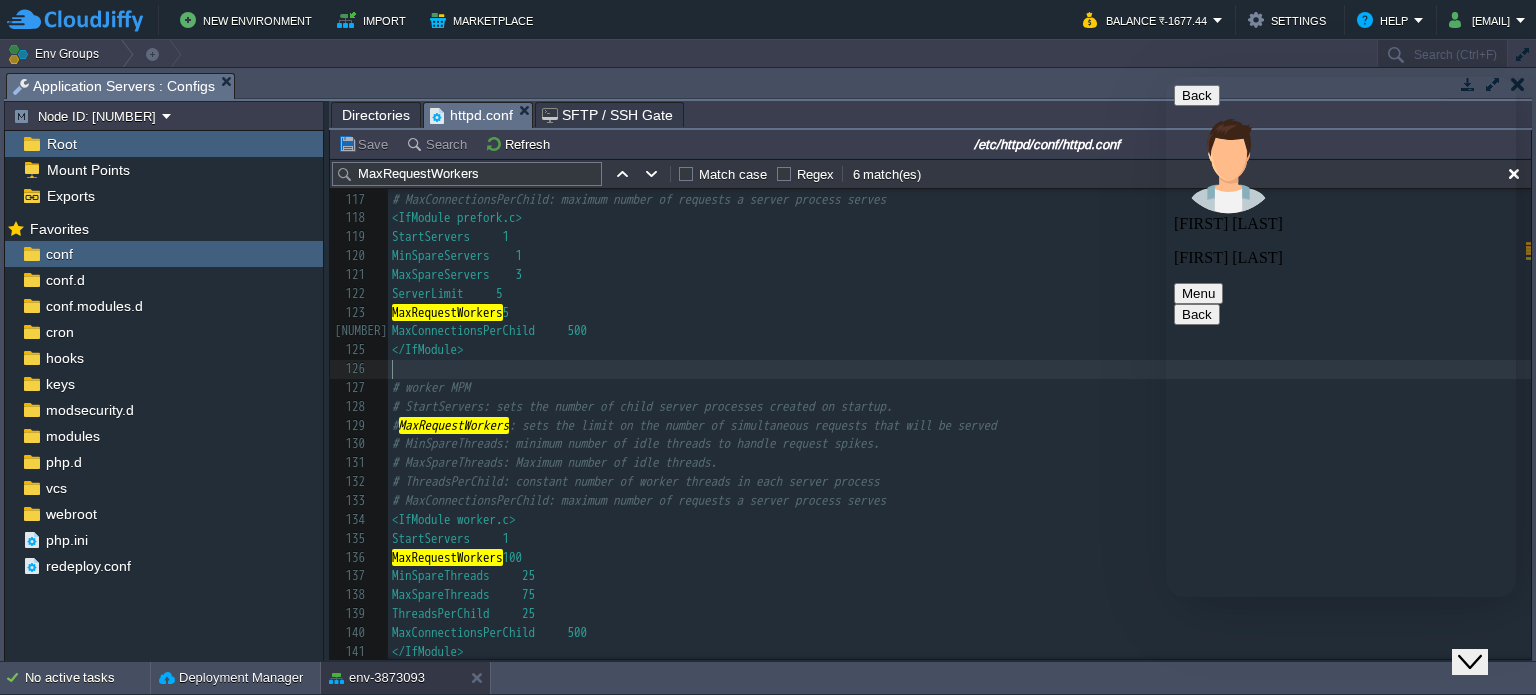 click on "​" at bounding box center (959, 369) 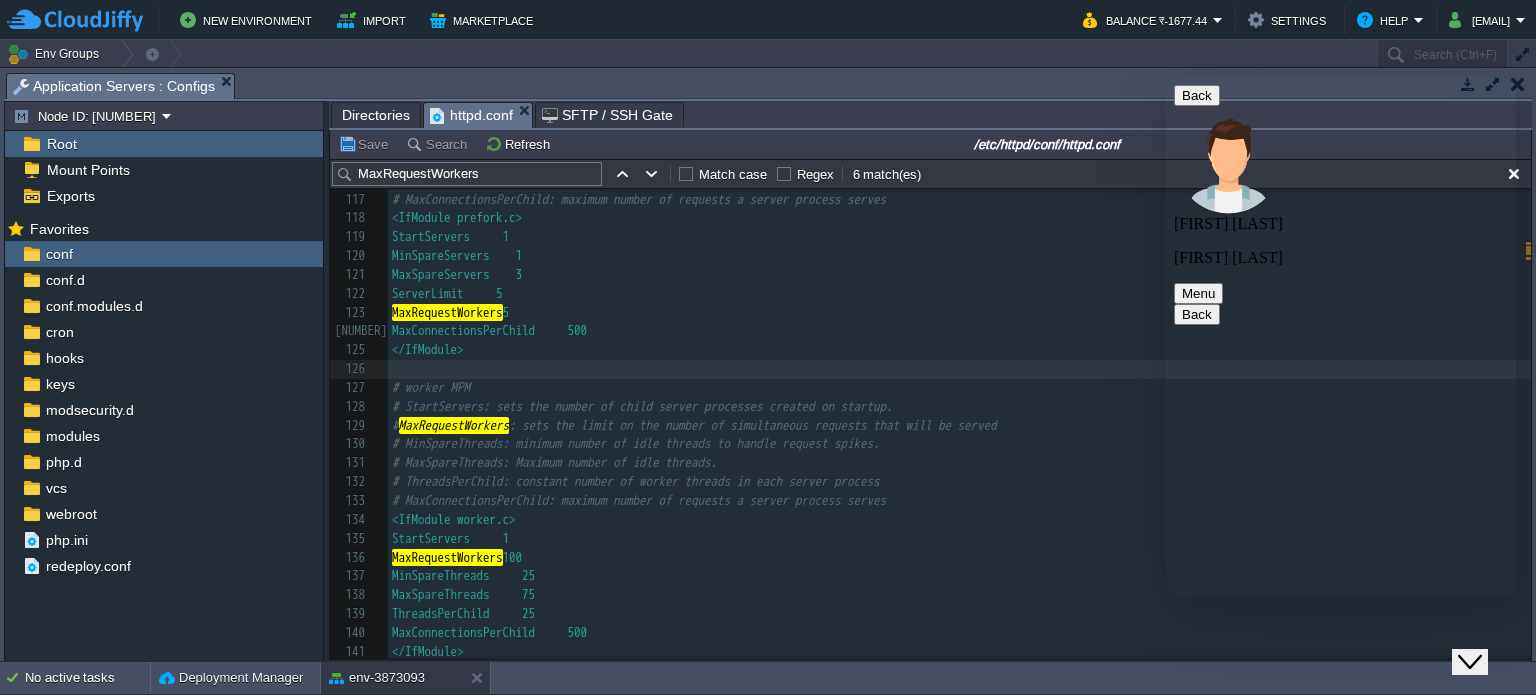 scroll, scrollTop: 2135, scrollLeft: 0, axis: vertical 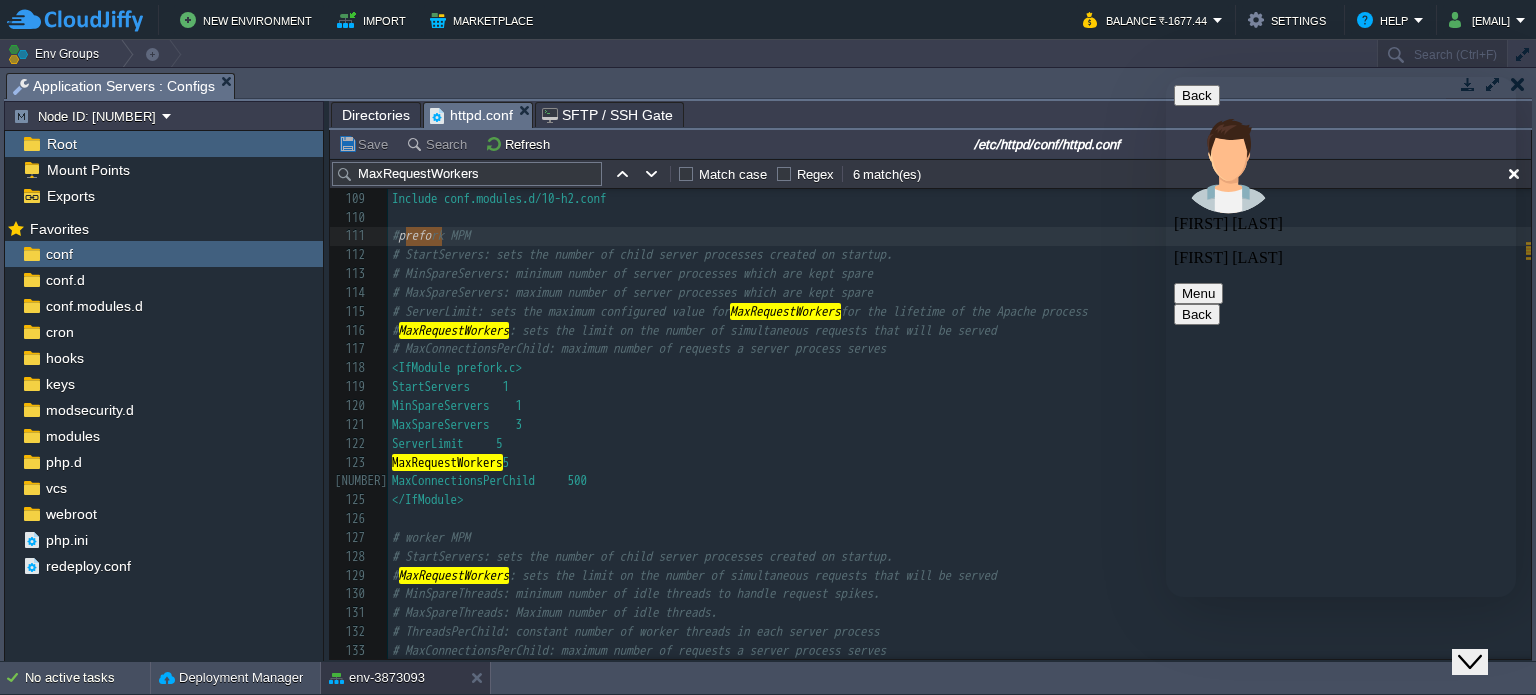 type on "prefork MPM" 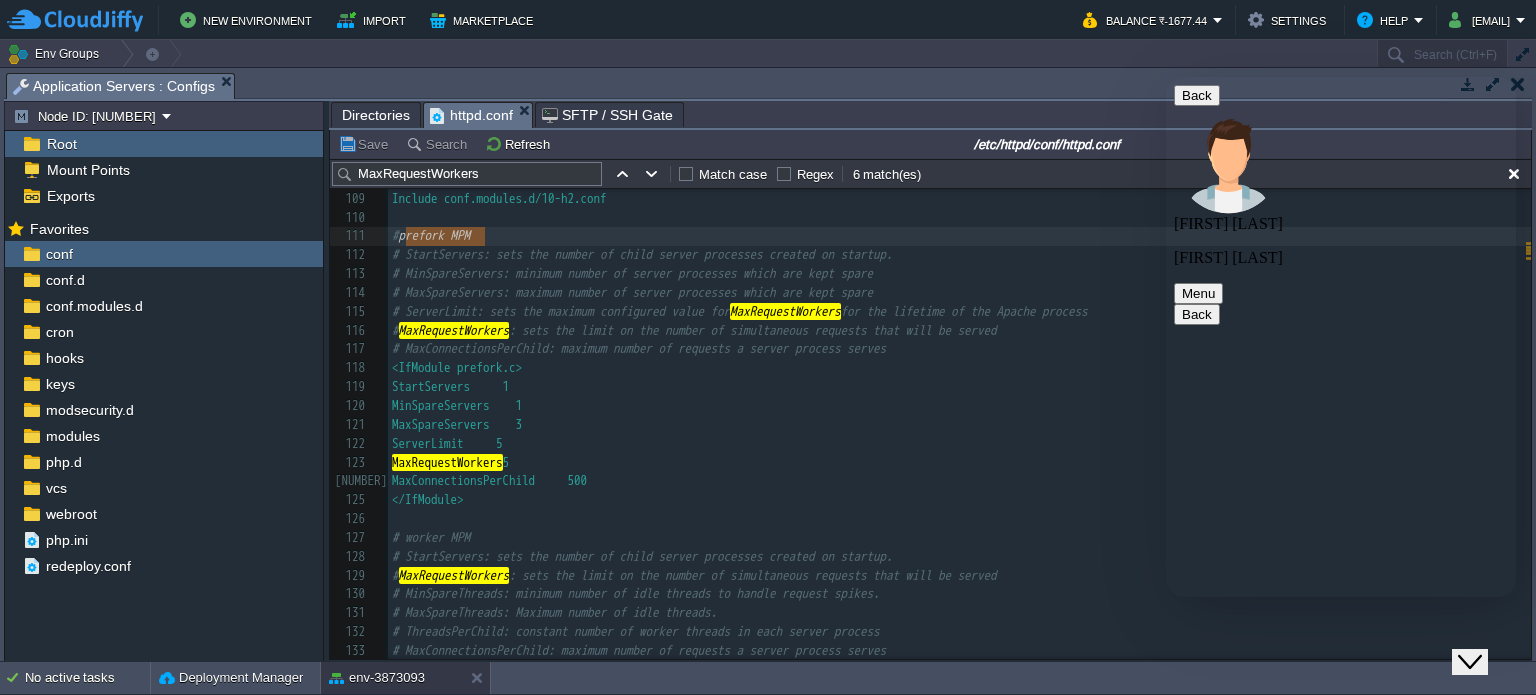 drag, startPoint x: 408, startPoint y: 243, endPoint x: 495, endPoint y: 234, distance: 87.46428 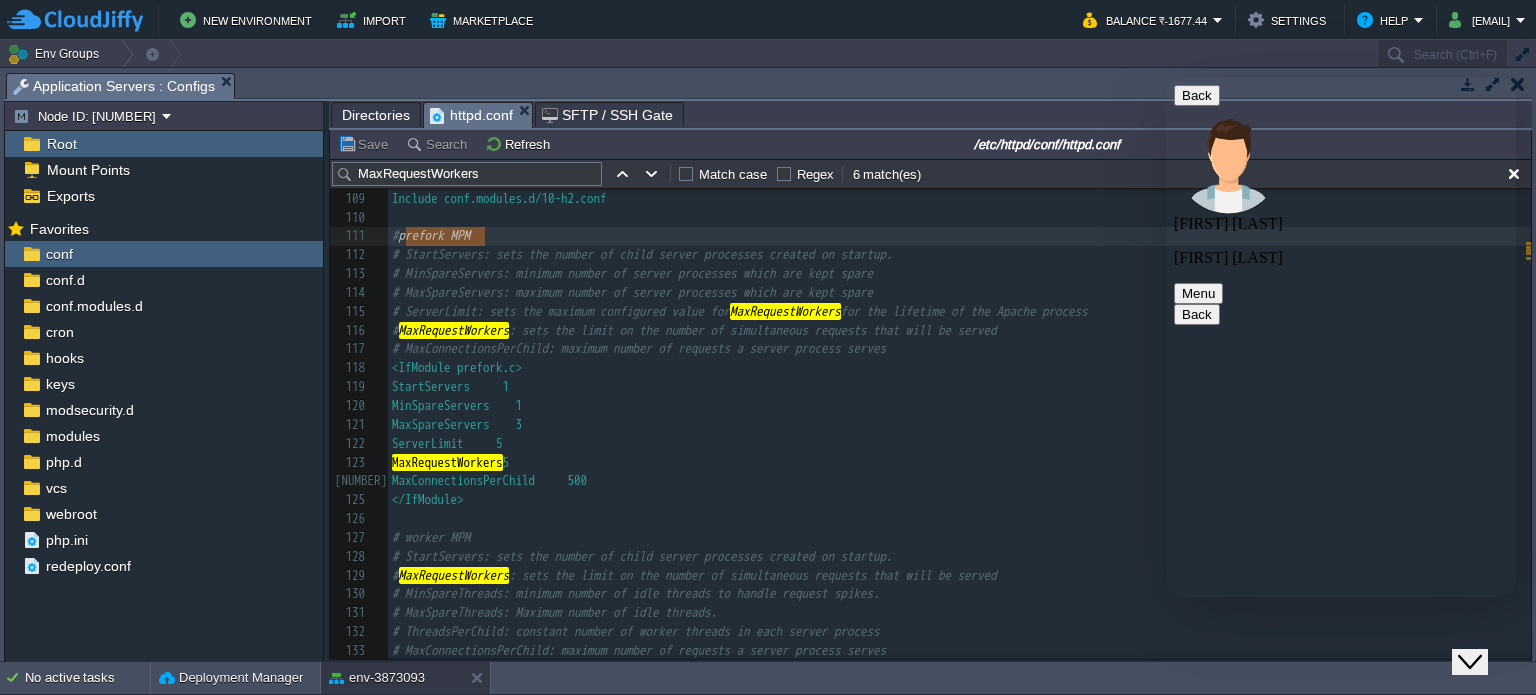 scroll, scrollTop: 1680, scrollLeft: 0, axis: vertical 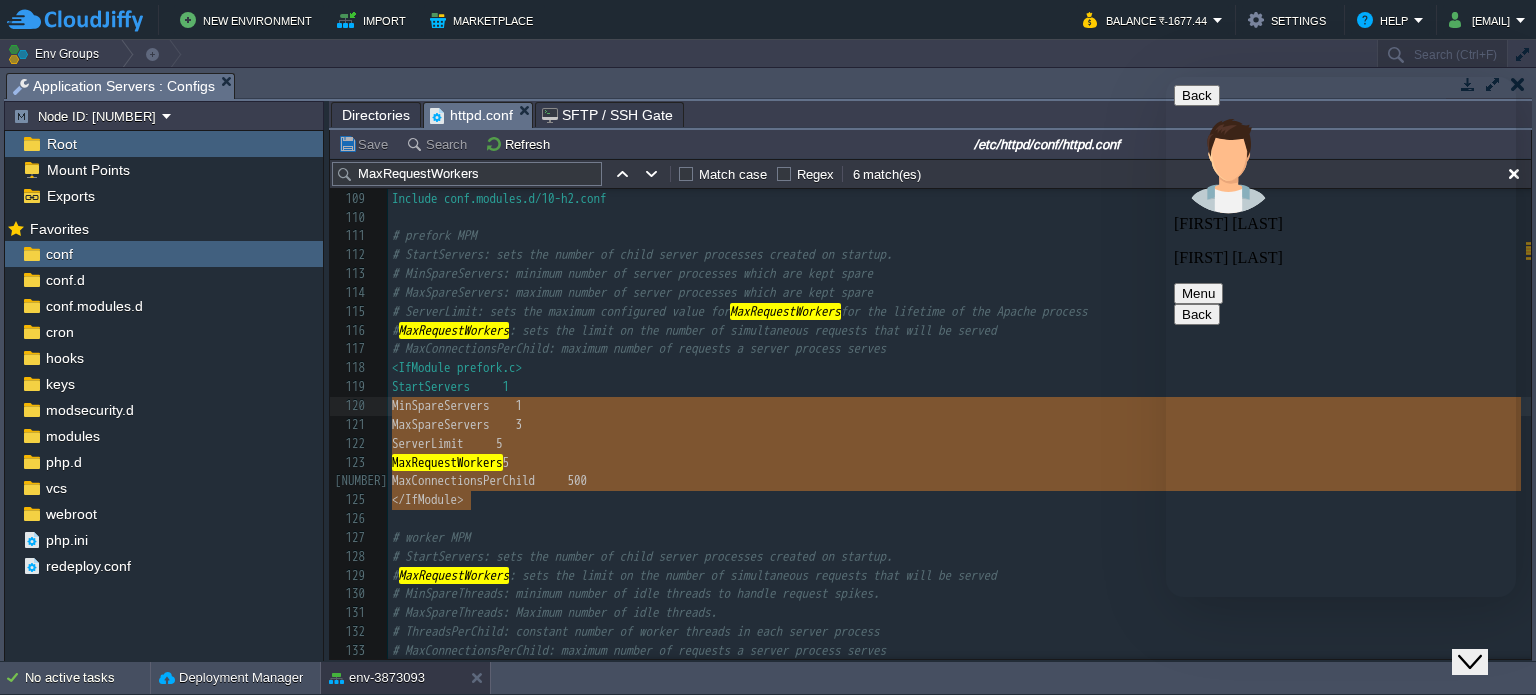 type on "<IfModule prefork.c>
StartServers     1
MinSpareServers    1
MaxSpareServers    3
ServerLimit     5
MaxRequestWorkers 5
MaxConnectionsPerChild     500
</IfModule>" 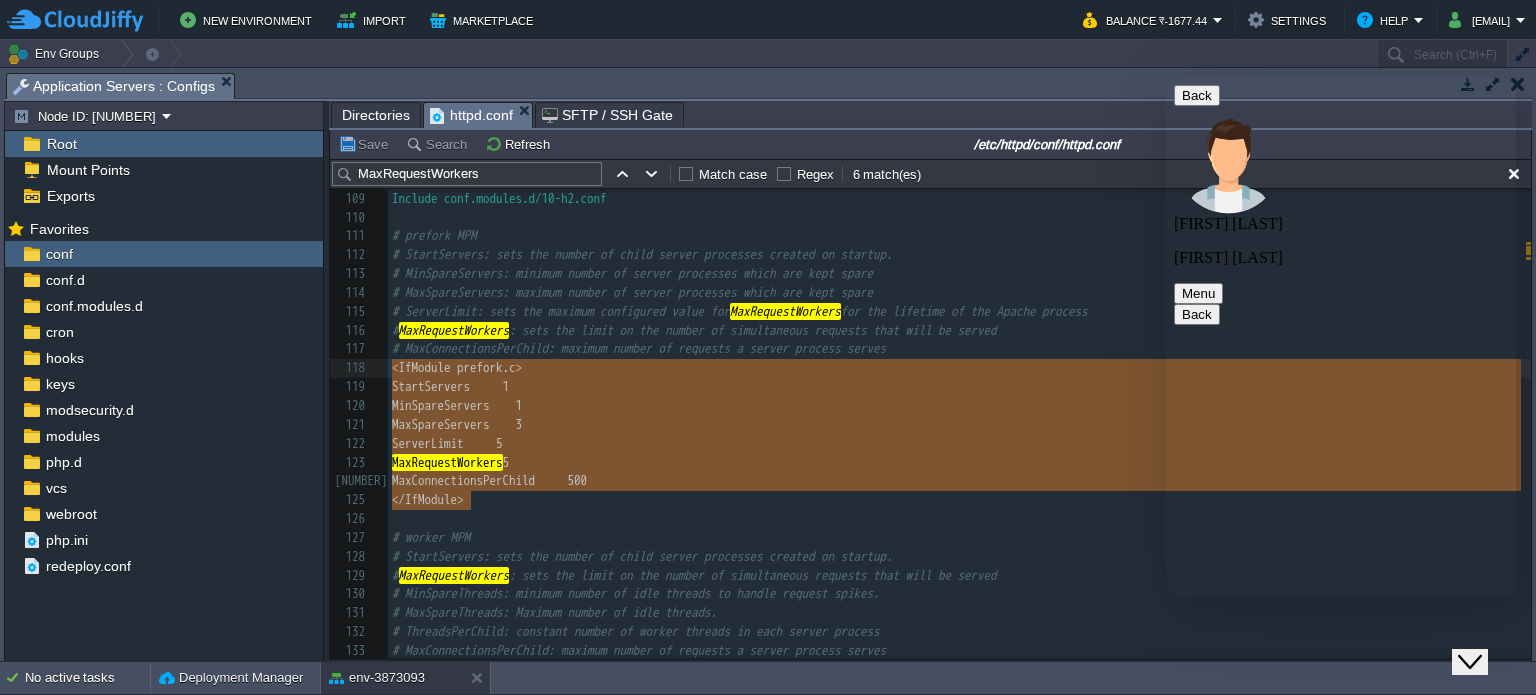 drag, startPoint x: 491, startPoint y: 506, endPoint x: 364, endPoint y: 373, distance: 183.89671 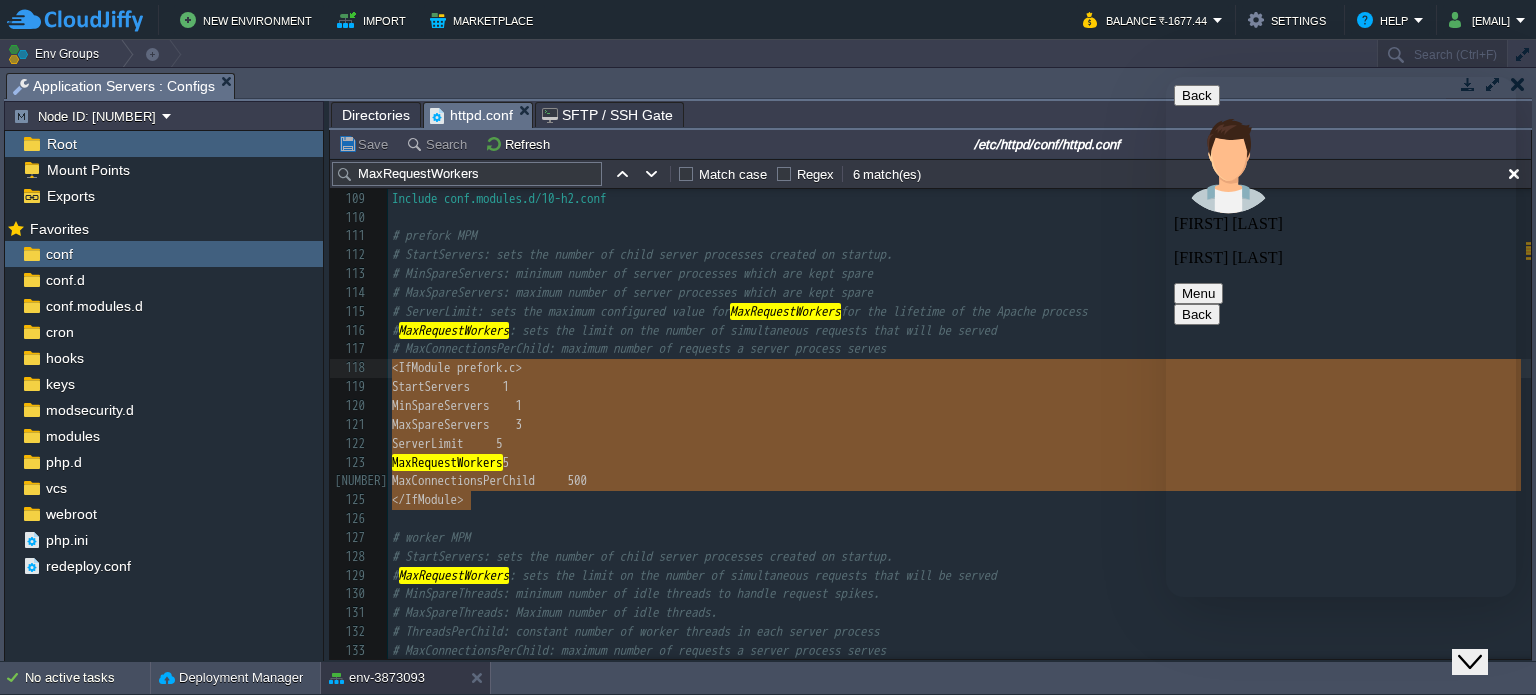 click at bounding box center [1166, 77] 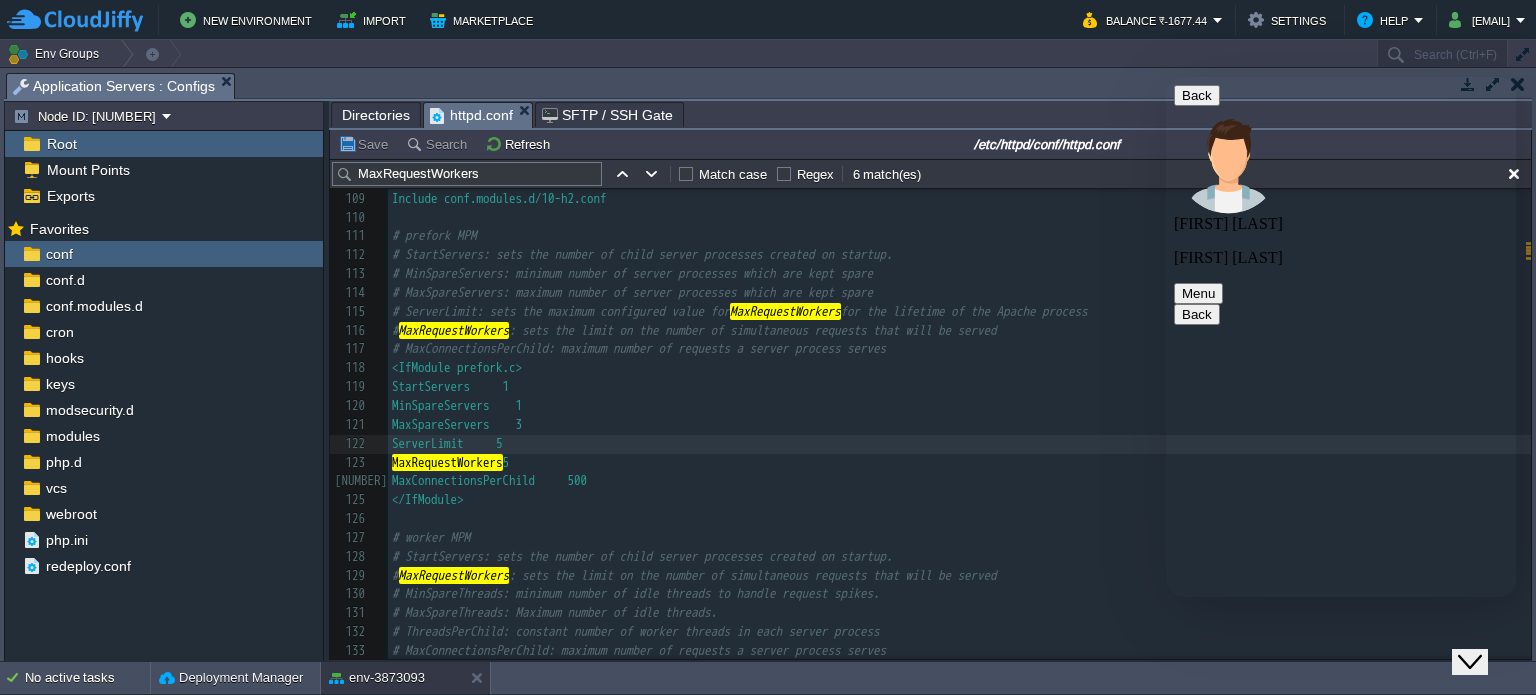 type on "0" 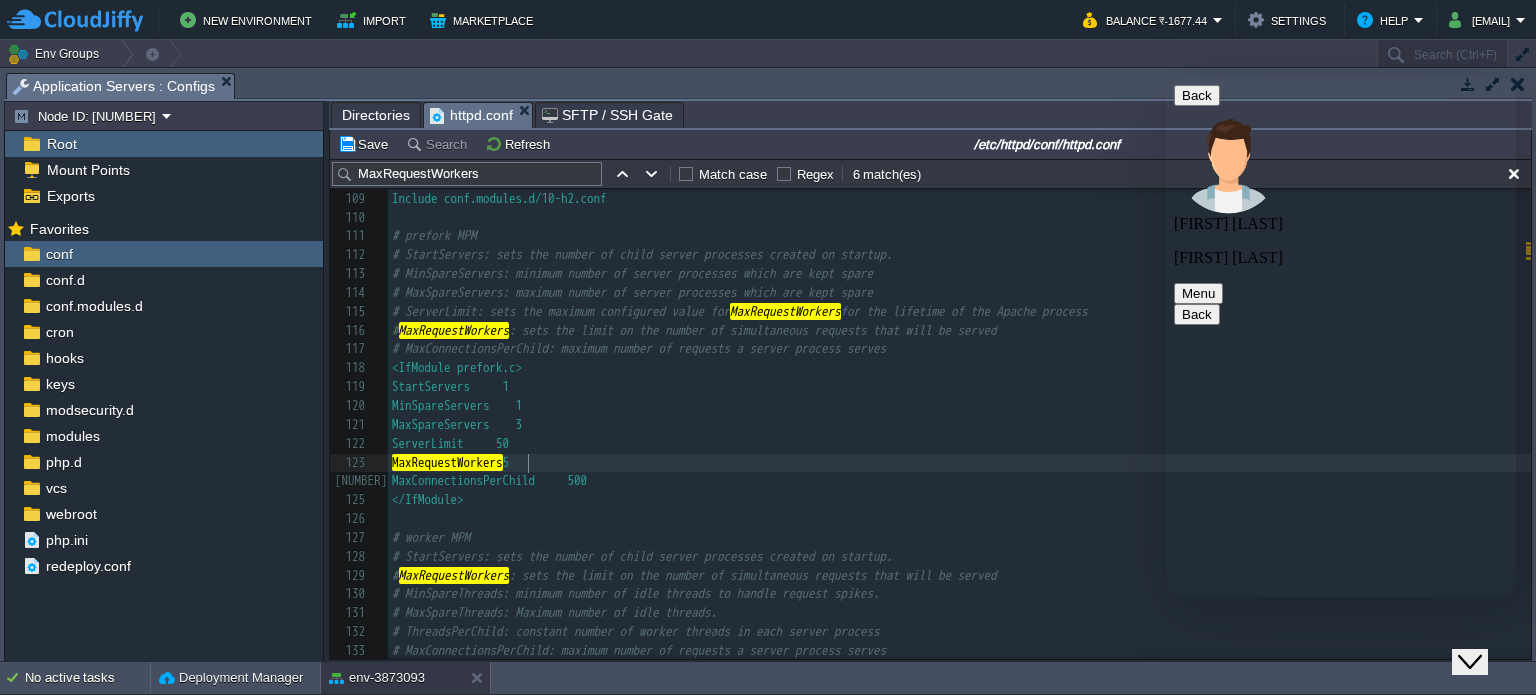 click on "MaxRequestWorkers  5" at bounding box center [959, 463] 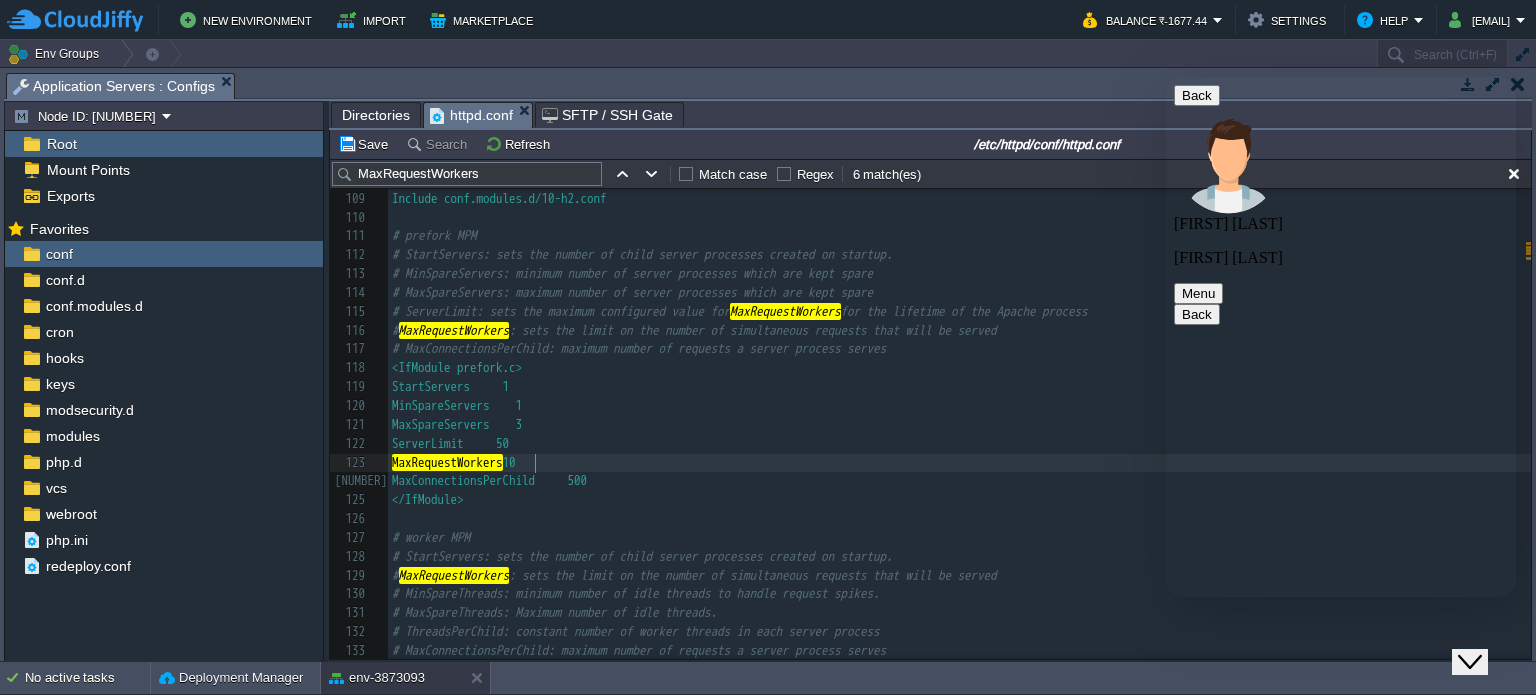 scroll, scrollTop: 6, scrollLeft: 20, axis: both 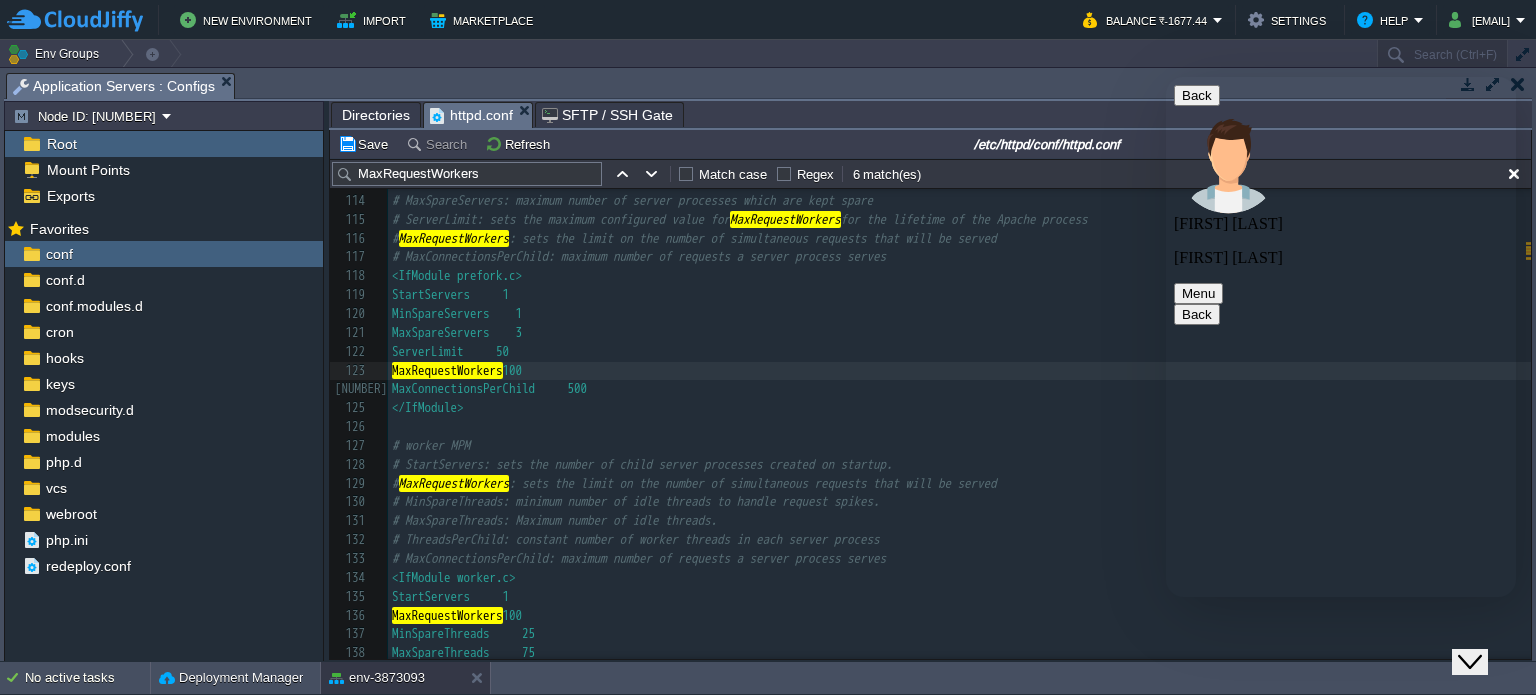 type on "100" 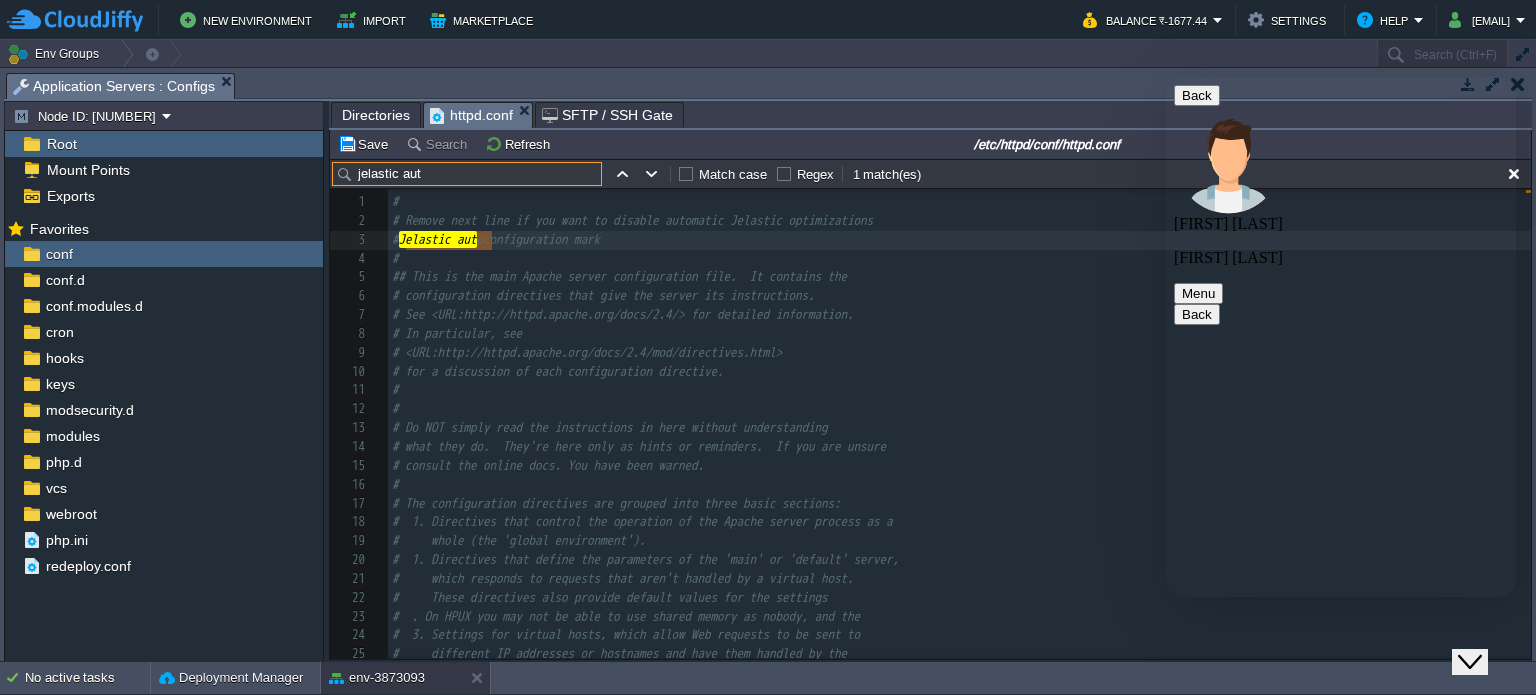 type on "jelastic aut" 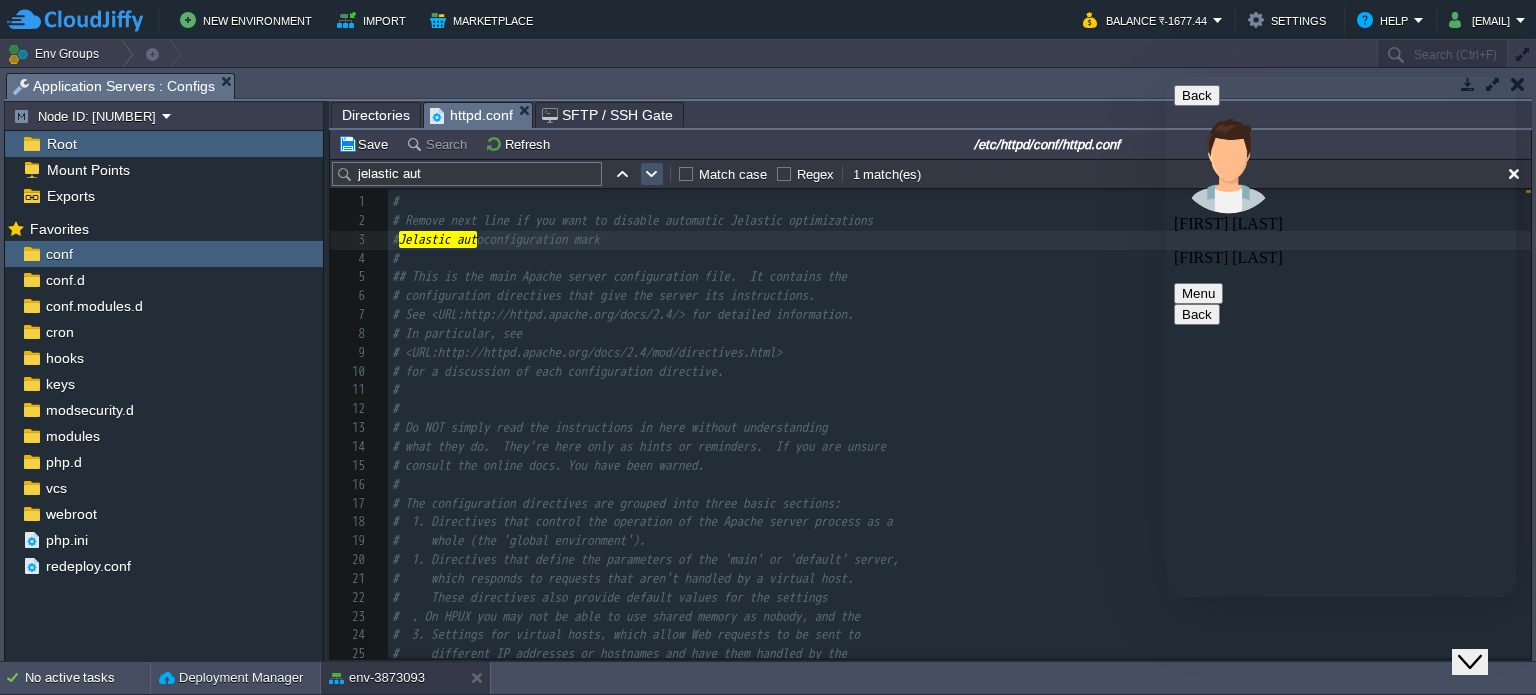 click at bounding box center (652, 174) 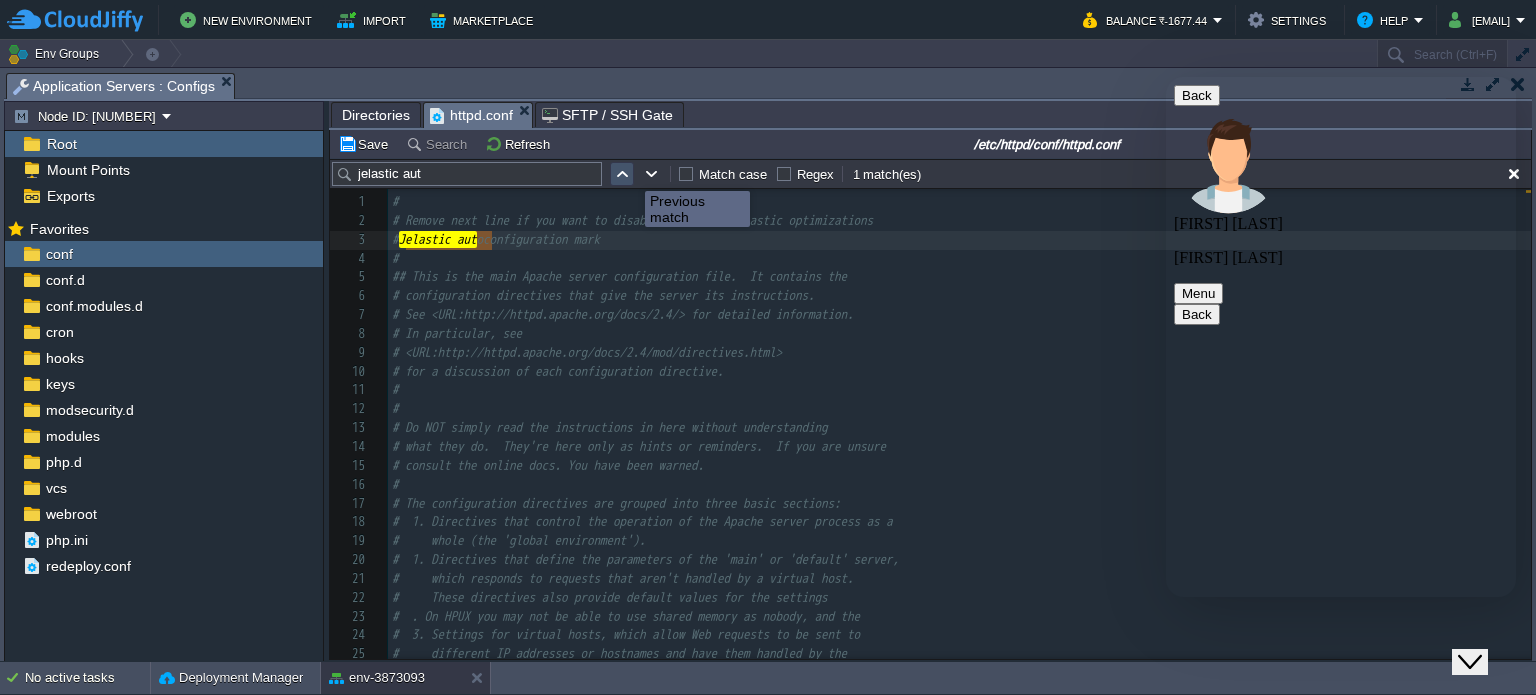 click at bounding box center [622, 174] 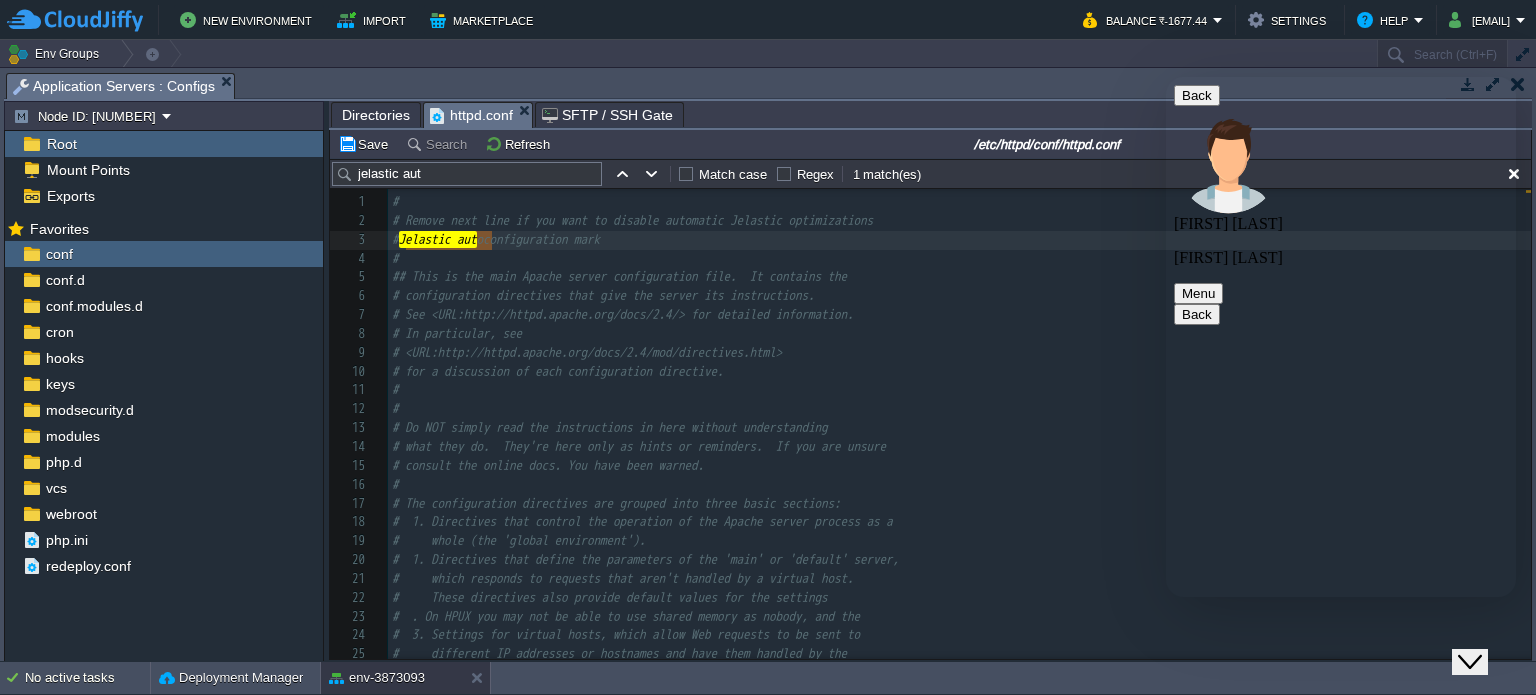 click on "#" at bounding box center (959, 259) 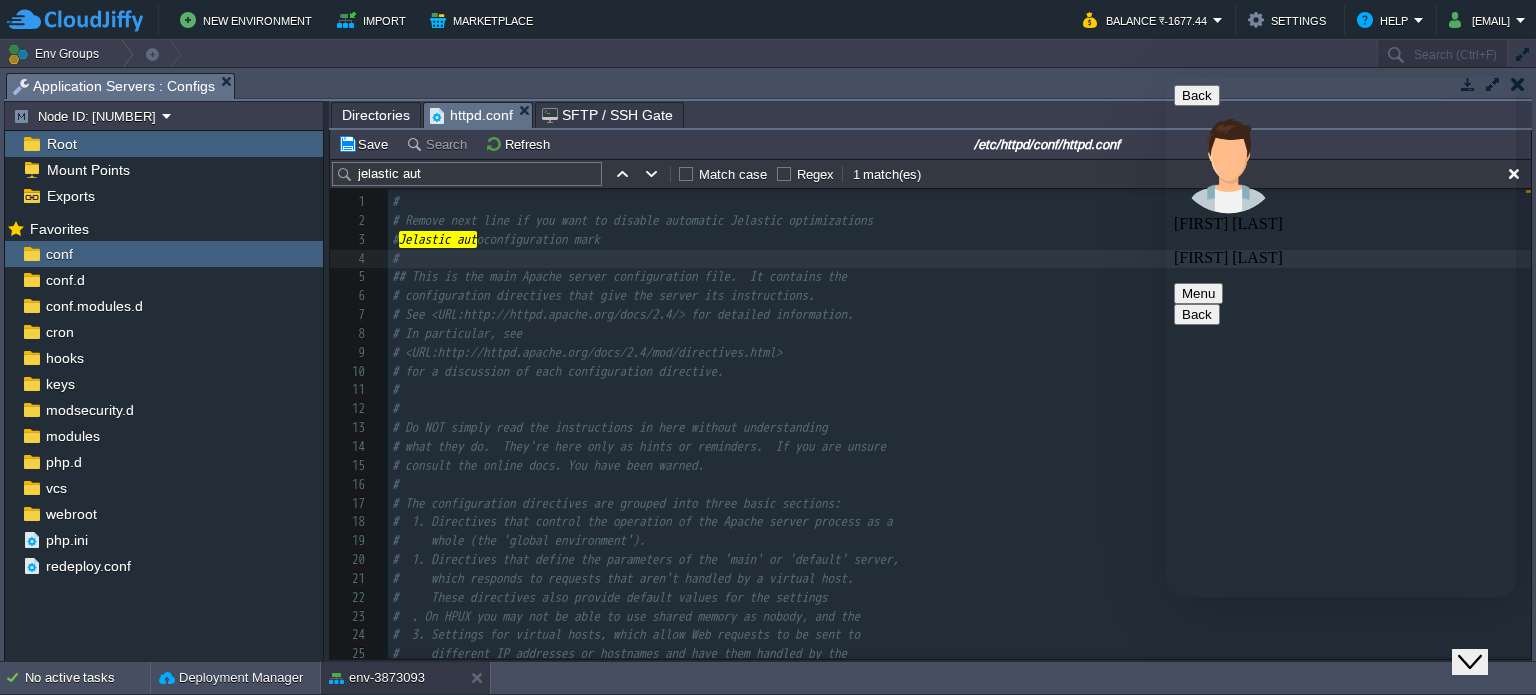 scroll, scrollTop: 0, scrollLeft: 0, axis: both 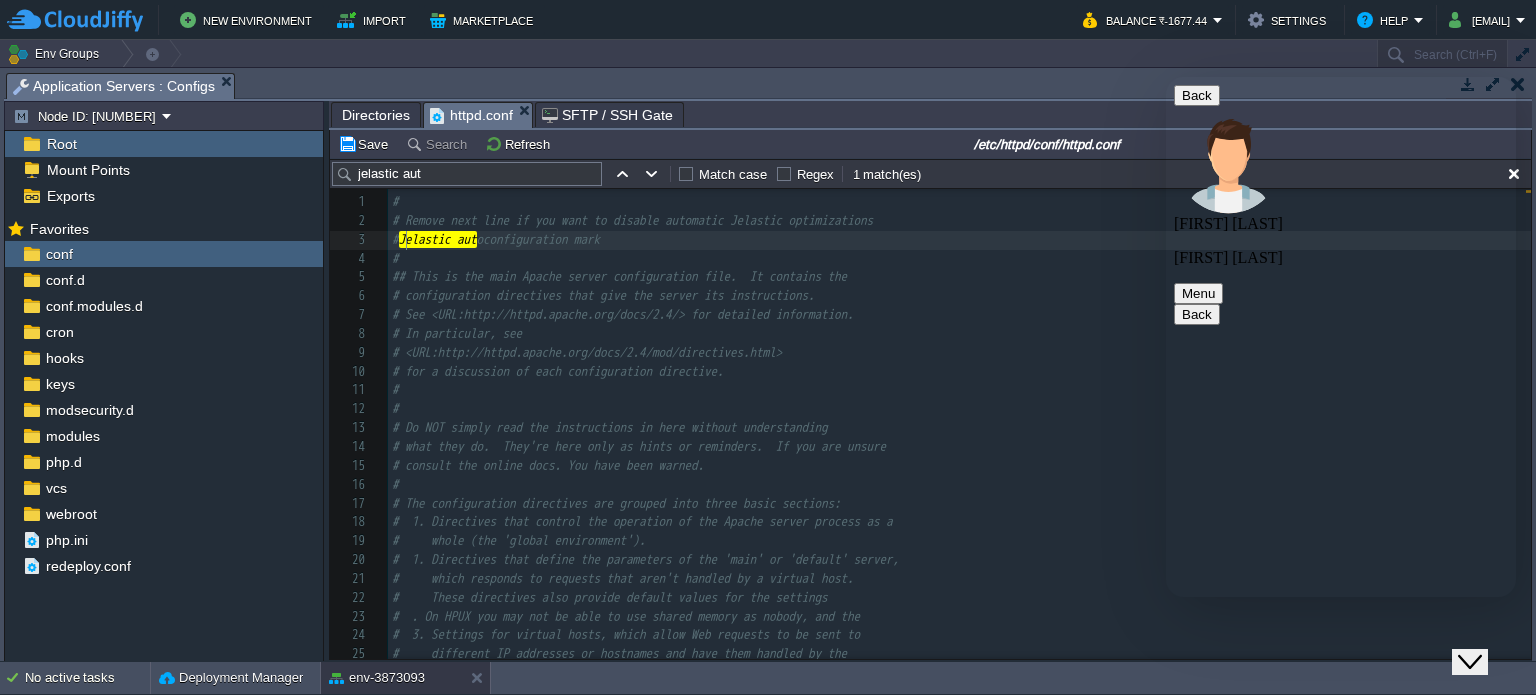 type on "Jelastic autoconfiguration mark" 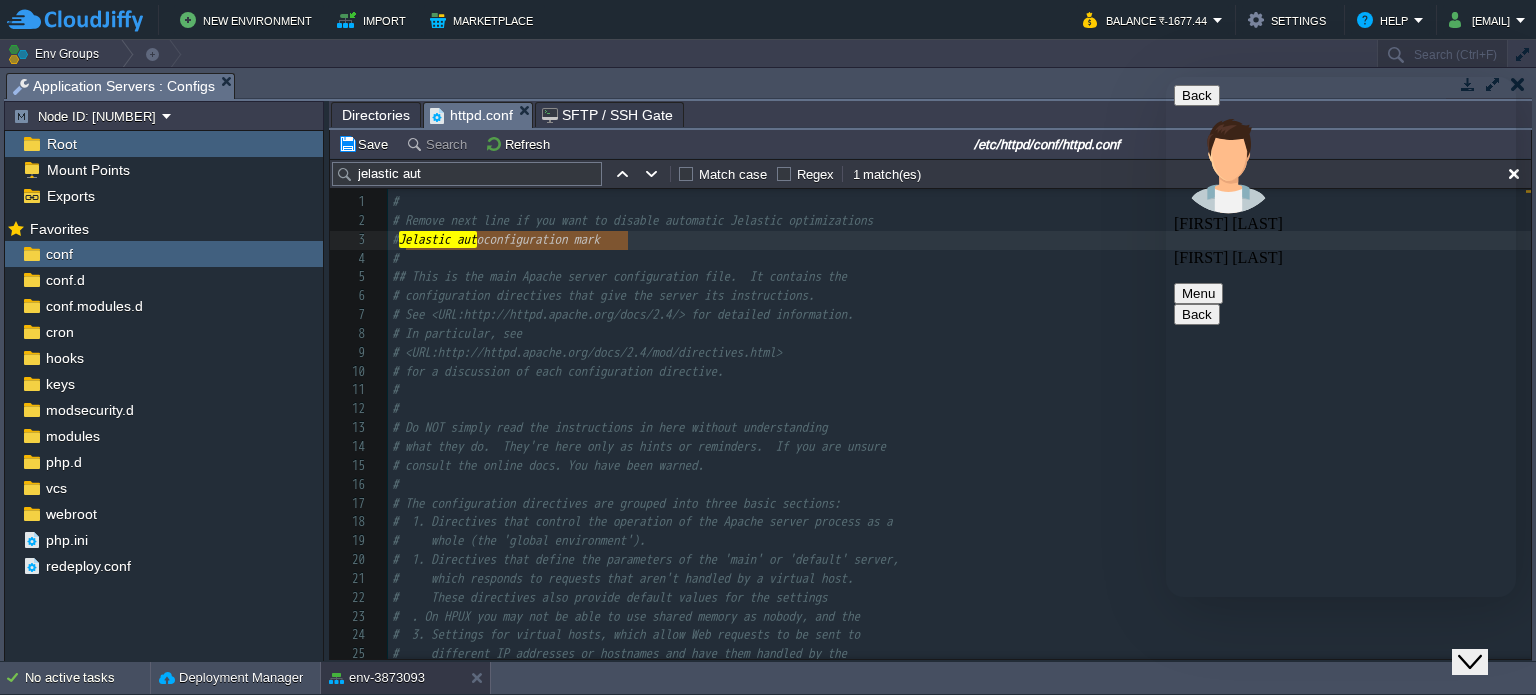 click on "jelastic aut" at bounding box center [467, 174] 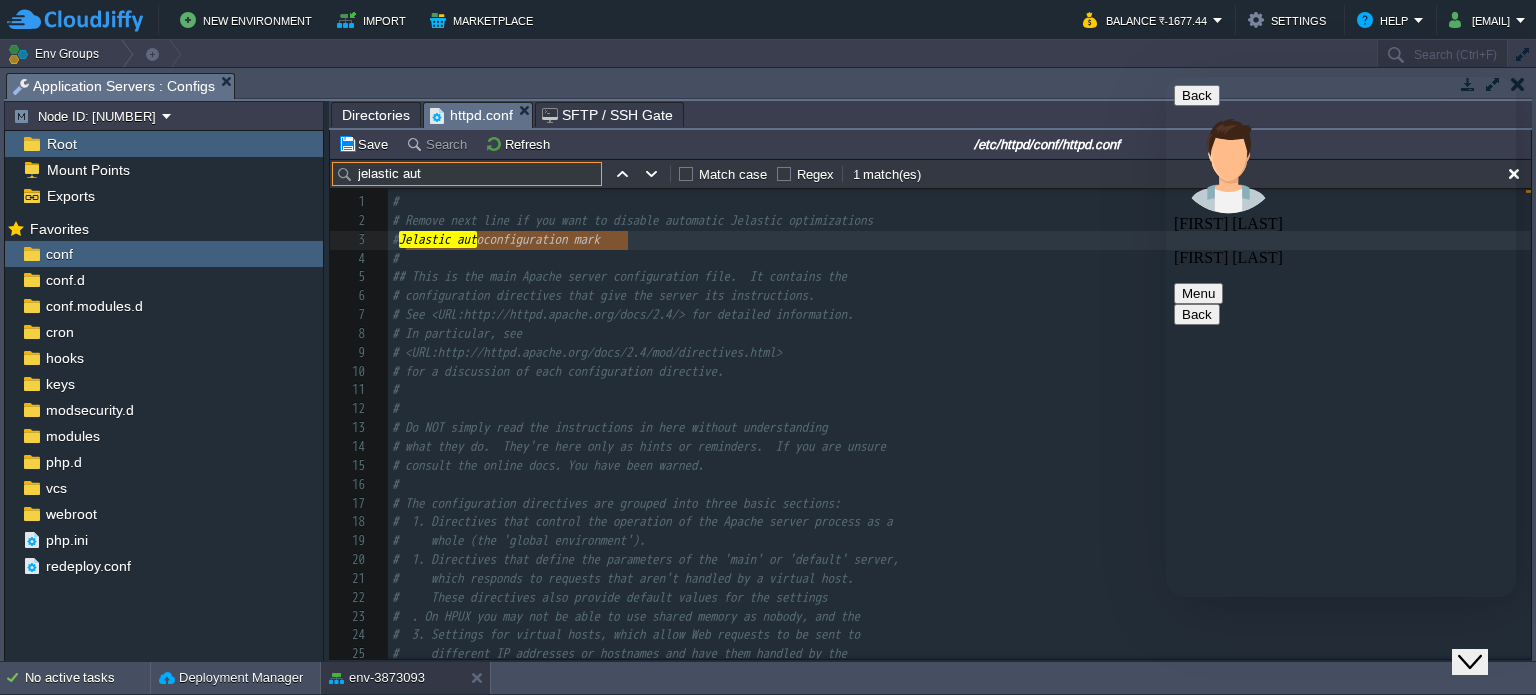 click on "jelastic aut" at bounding box center [467, 174] 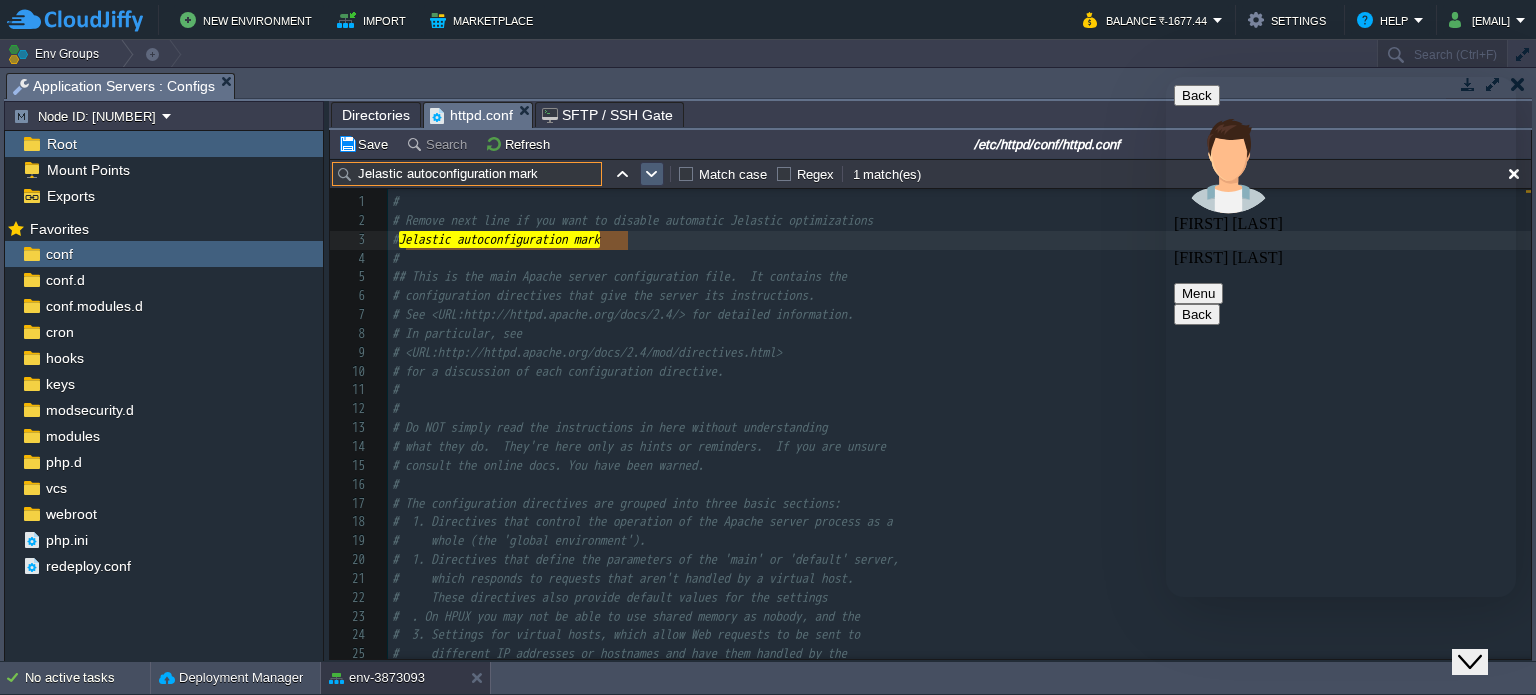 type on "Jelastic autoconfiguration mark" 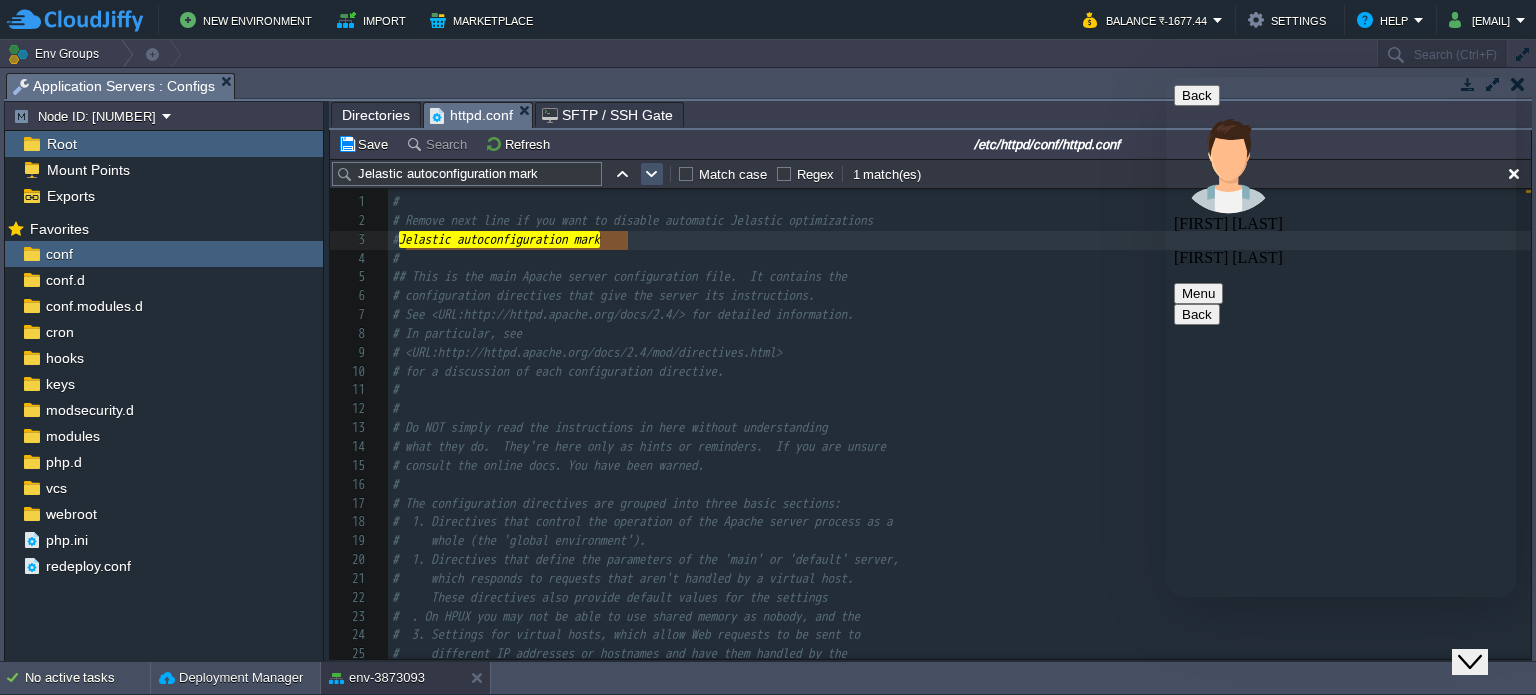 click at bounding box center (652, 174) 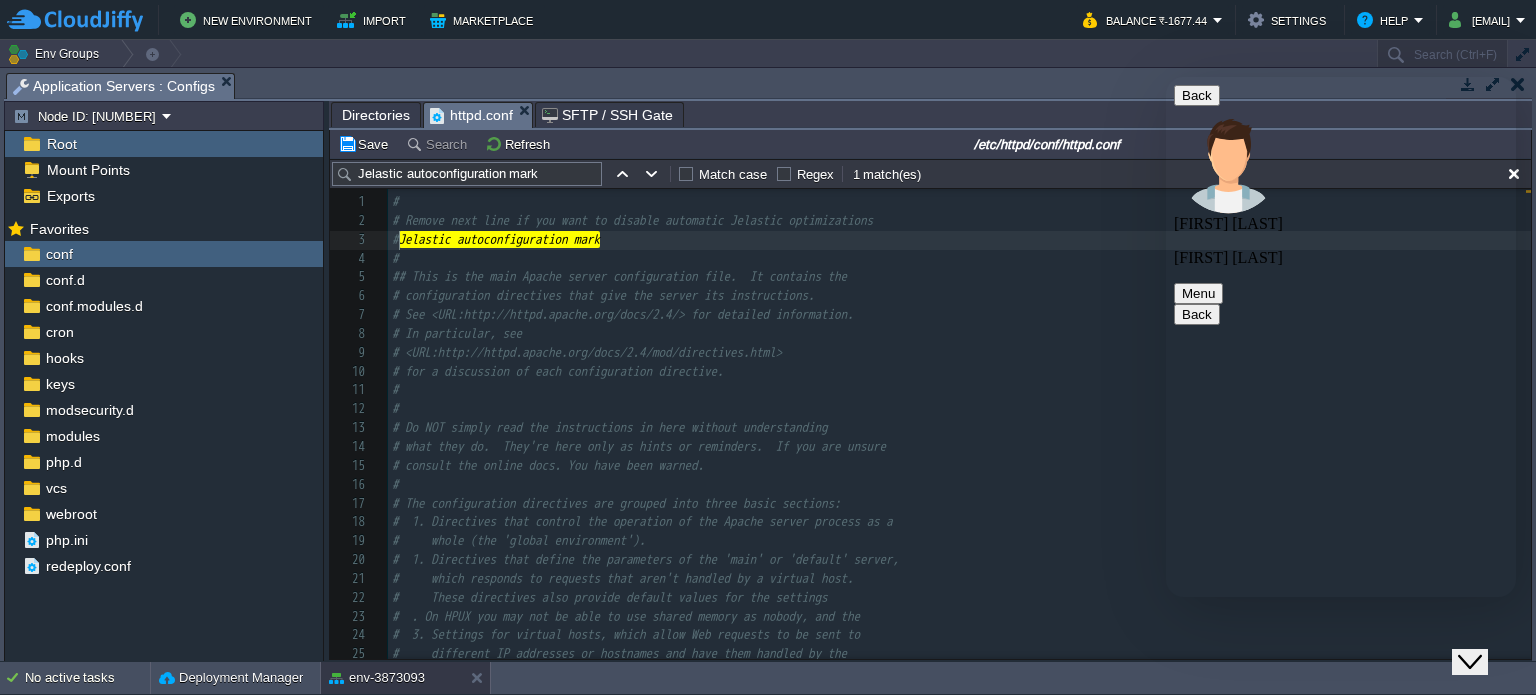 click on "[NUMBER] # [NUMBER] # Remove next line if you want to disable automatic Jelastic optimizations  3 #  Jelastic autoconfiguration mark 4 # 5 ## This is the main Apache server configuration file.  It contains the 6 # configuration directives that give the server its instructions. 7 # See <URL:http://httpd.apache.org/docs/2.4/> for detailed information. 8 # In particular, see 9 # <URL:http://httpd.apache.org/docs/2.4/mod/directives.html> 10 # for a discussion of each configuration directive. 11 # 12 # 13 # Do NOT simply read the instructions in here without understanding 14 # what they do.  They're here only as hints or reminders.  If you are unsure 15 # consult the online docs. You have been warned.   16 # 17 # The configuration directives are grouped into three basic sections: 18 #  1. Directives that control the operation of the Apache server process as a 19 #     whole (the 'global environment'). 20 #  2. Directives that define the parameters of the 'main' or 'default' server, 21 22 23 24 25 26 27 # 28 29 #" at bounding box center [959, 513] 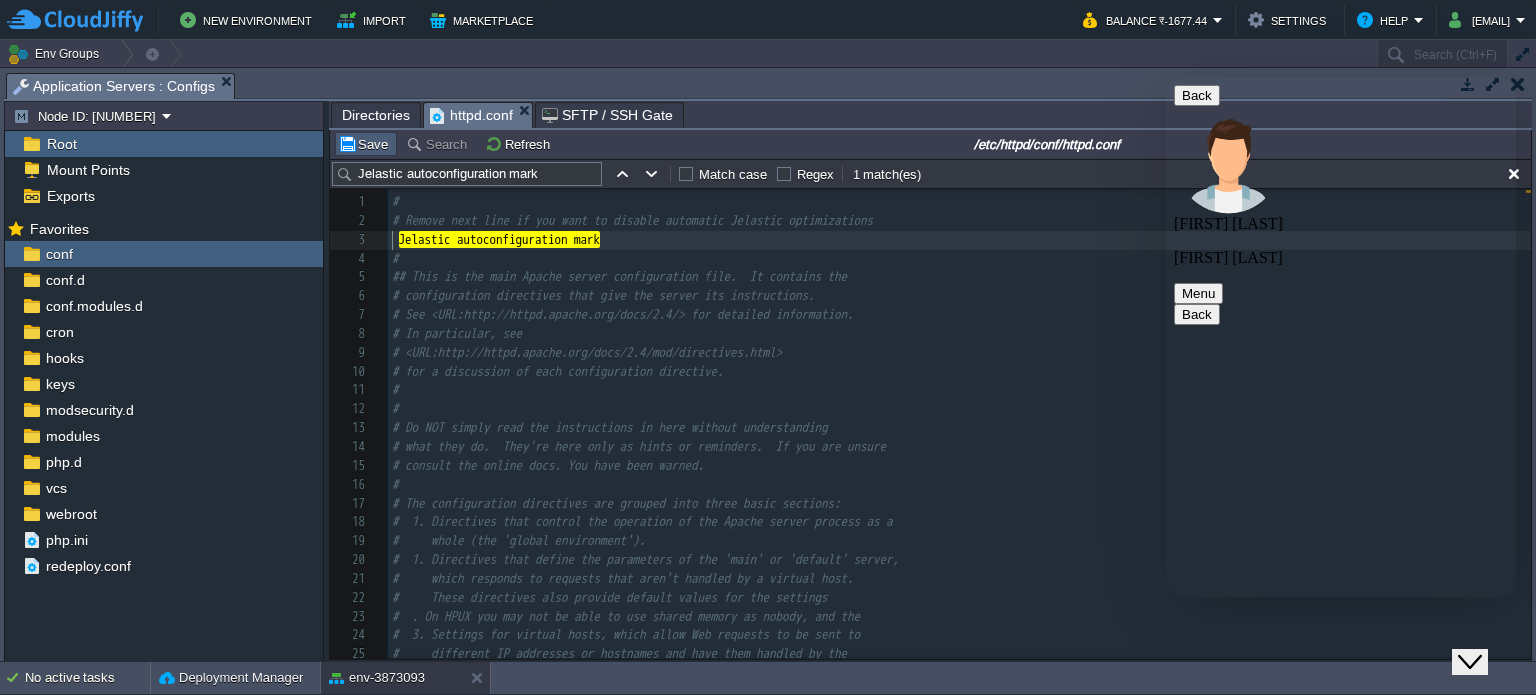 click on "Save" at bounding box center [366, 144] 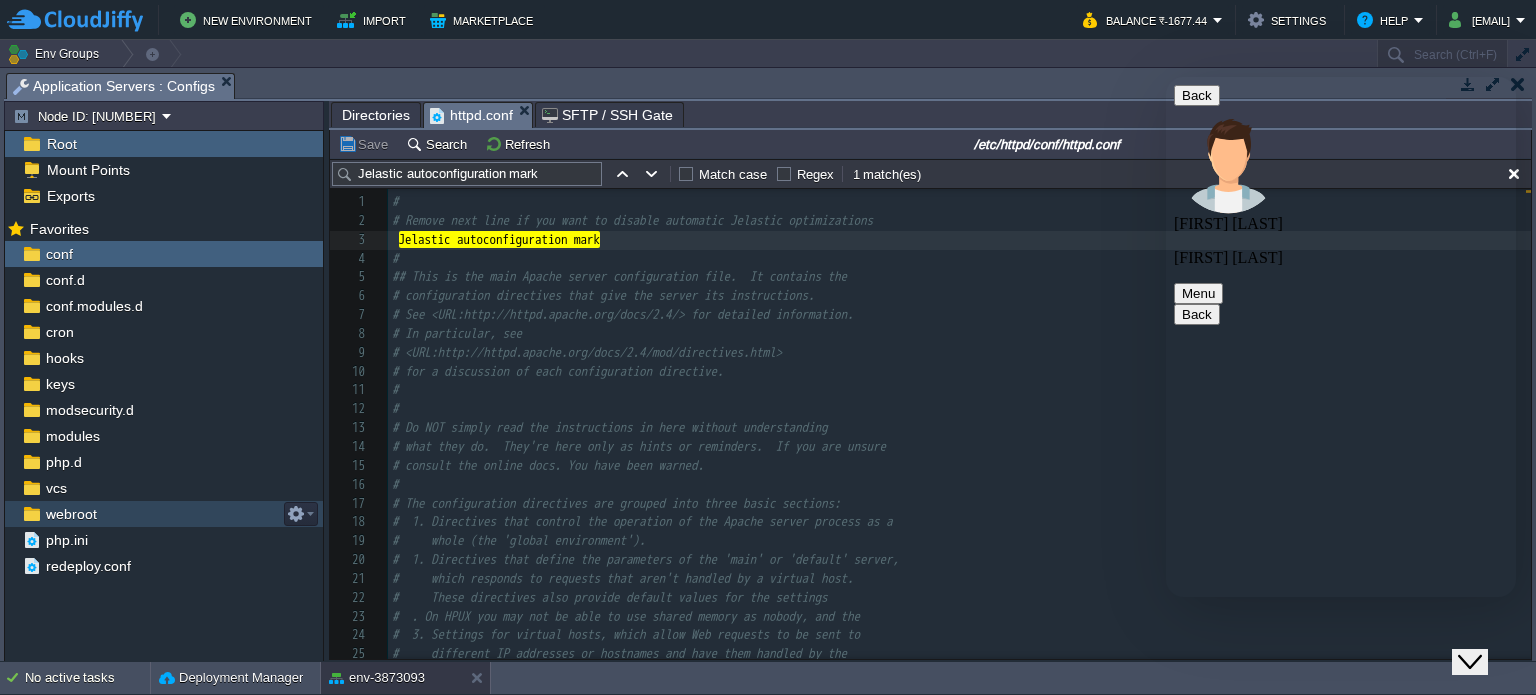 click on "webroot" at bounding box center [71, 514] 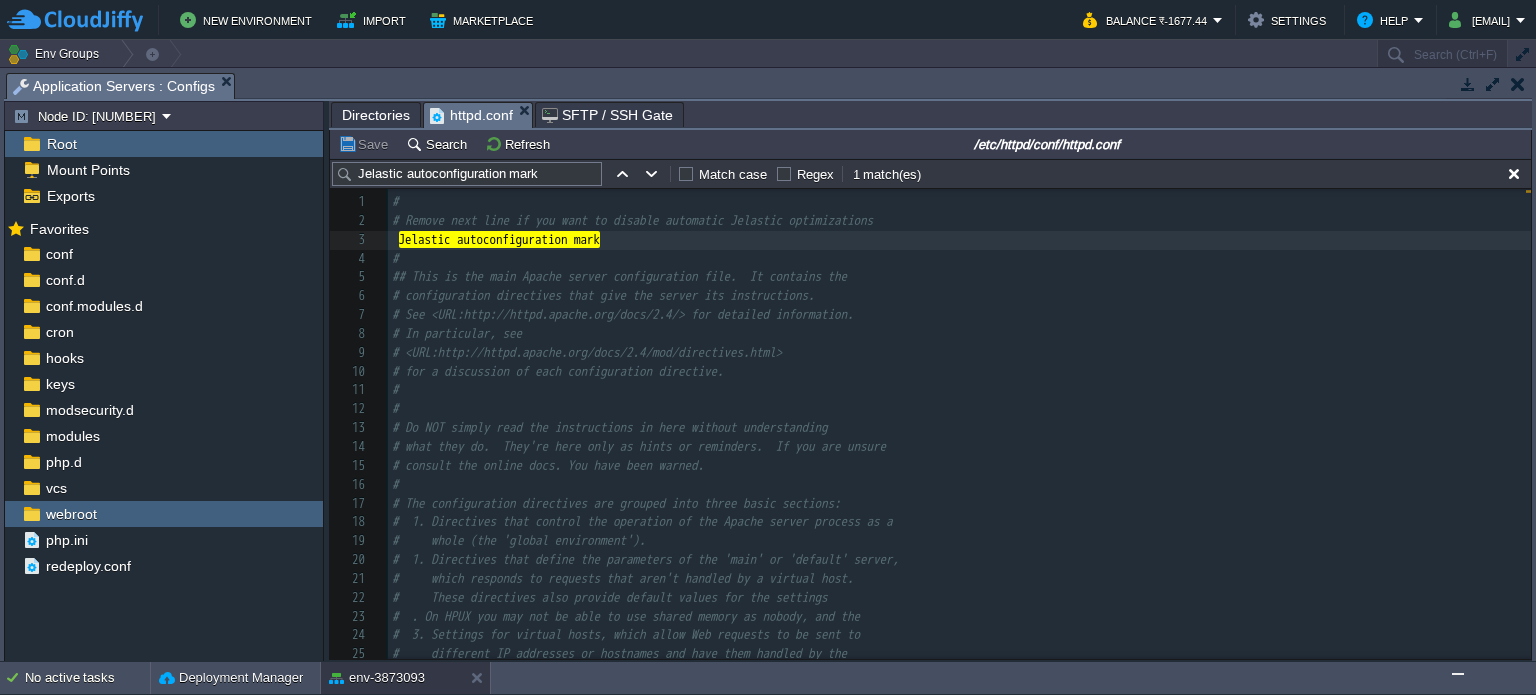 click on "httpd.conf" at bounding box center [471, 115] 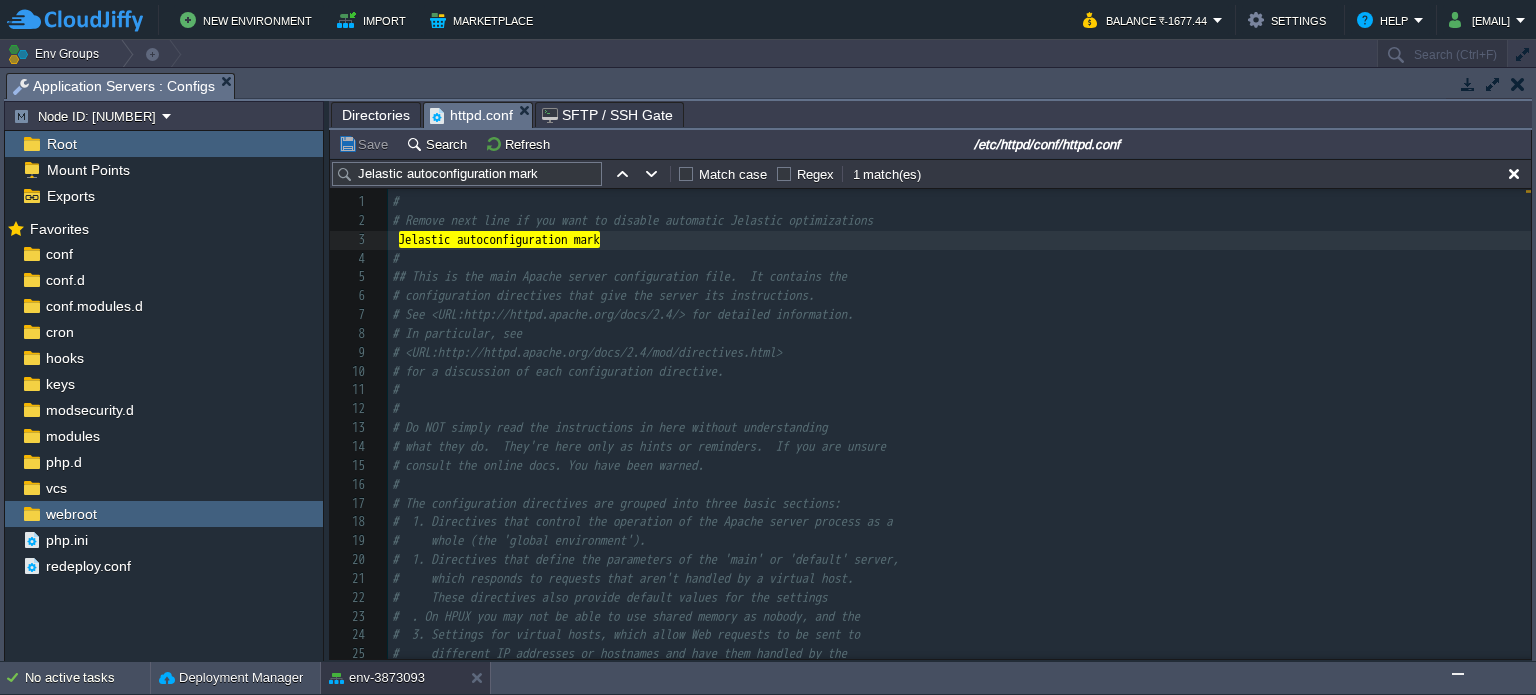 click on "Jelastic autoconfiguration mark" at bounding box center (959, 240) 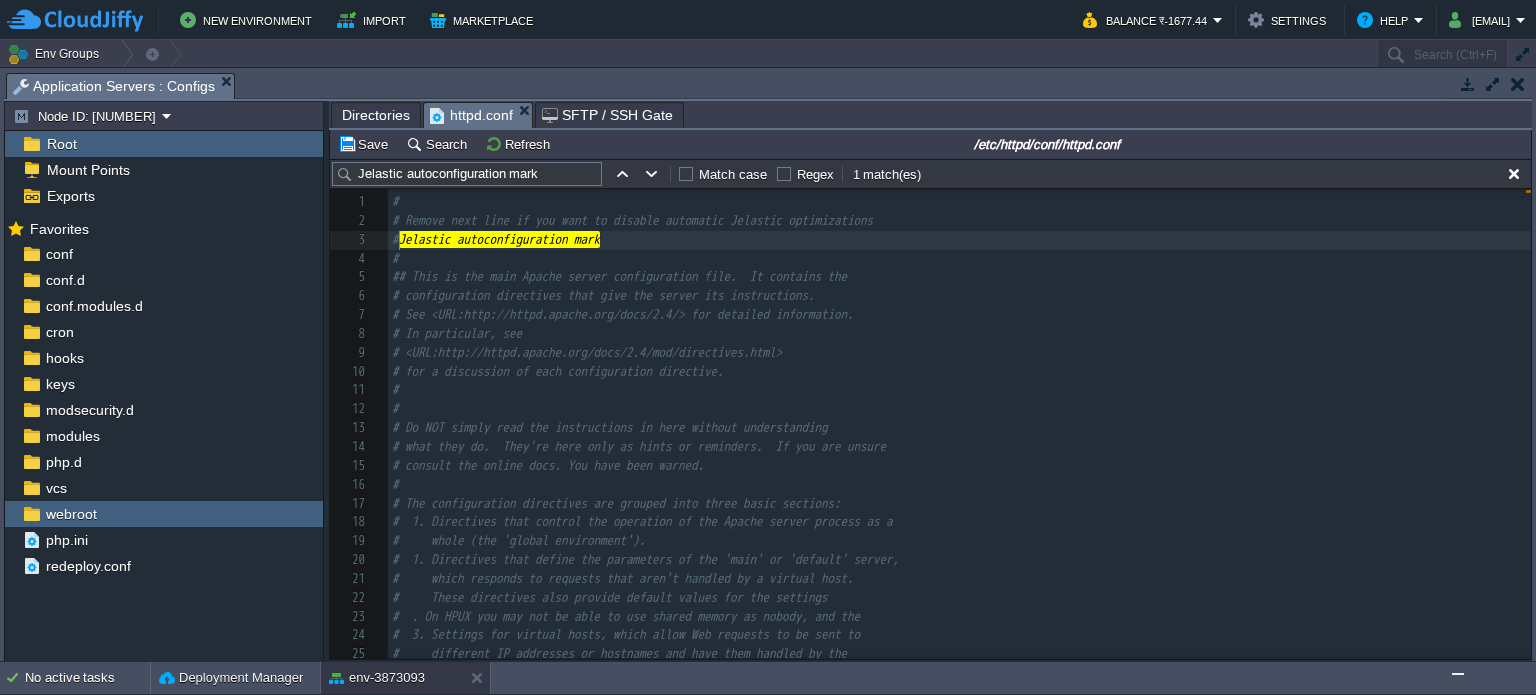 scroll, scrollTop: 1852, scrollLeft: 0, axis: vertical 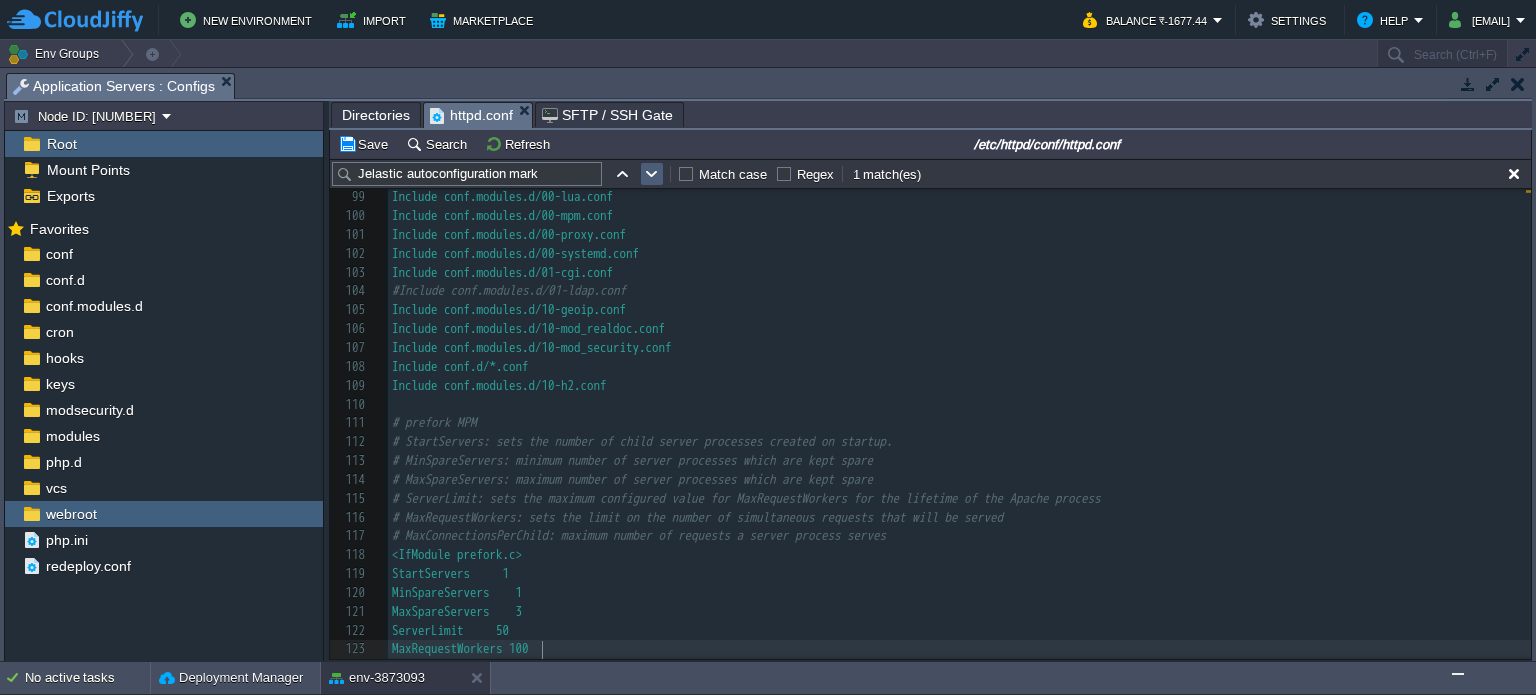 click at bounding box center [652, 174] 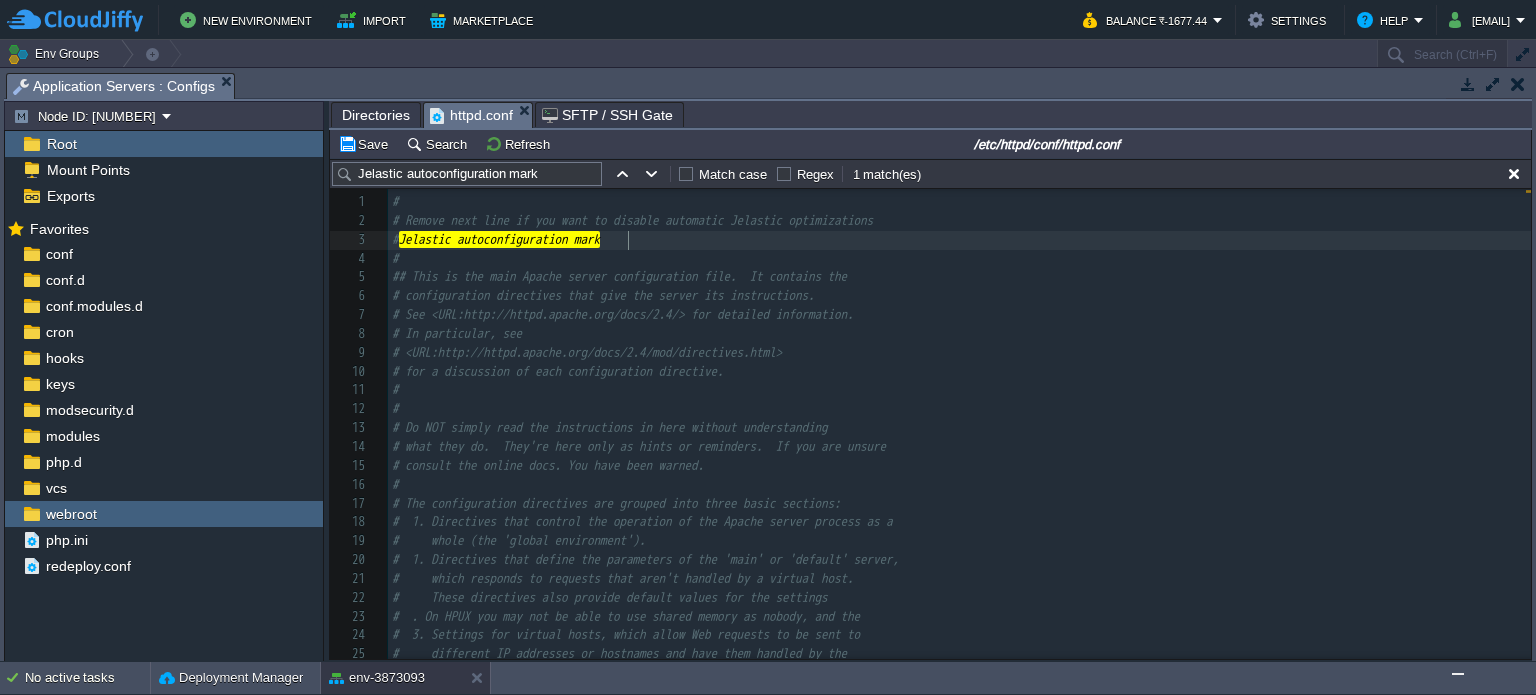 type on "# Jelastic autoconfiguration mark" 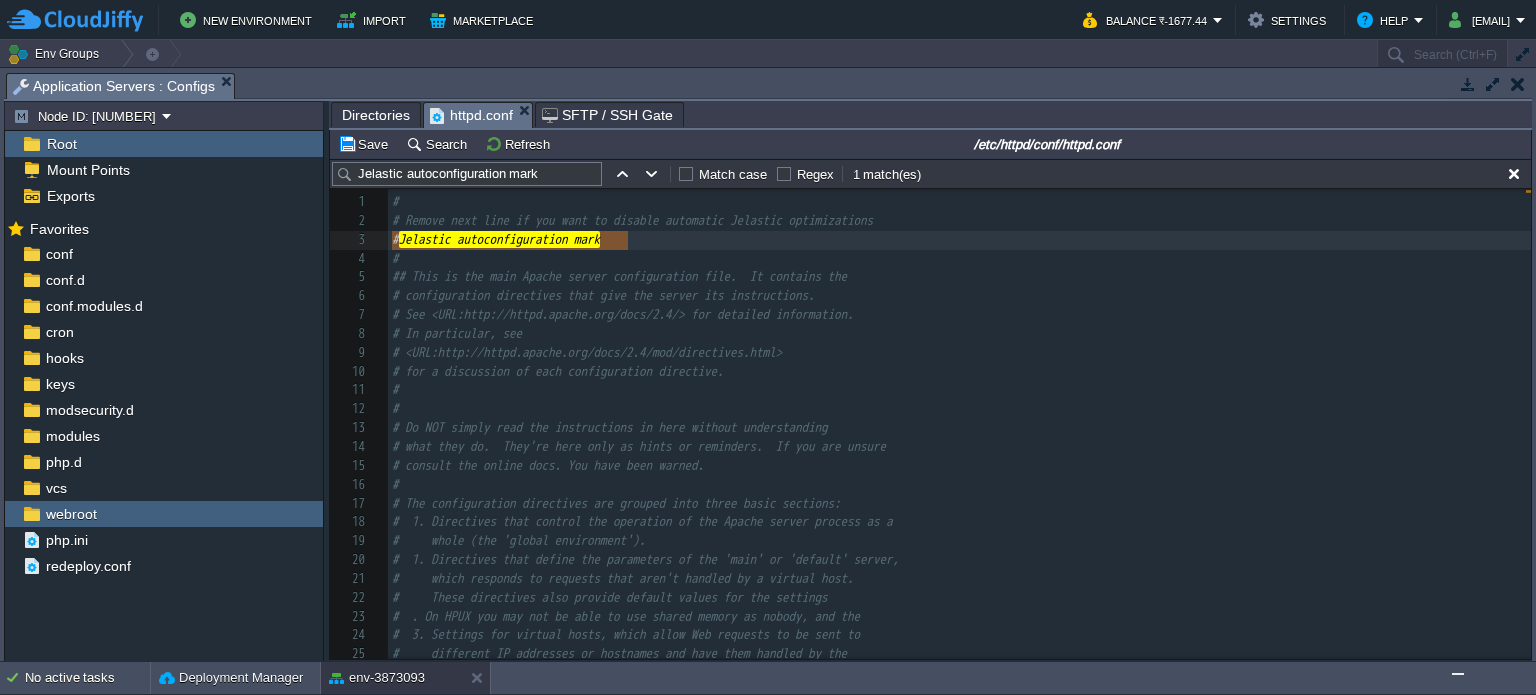 type 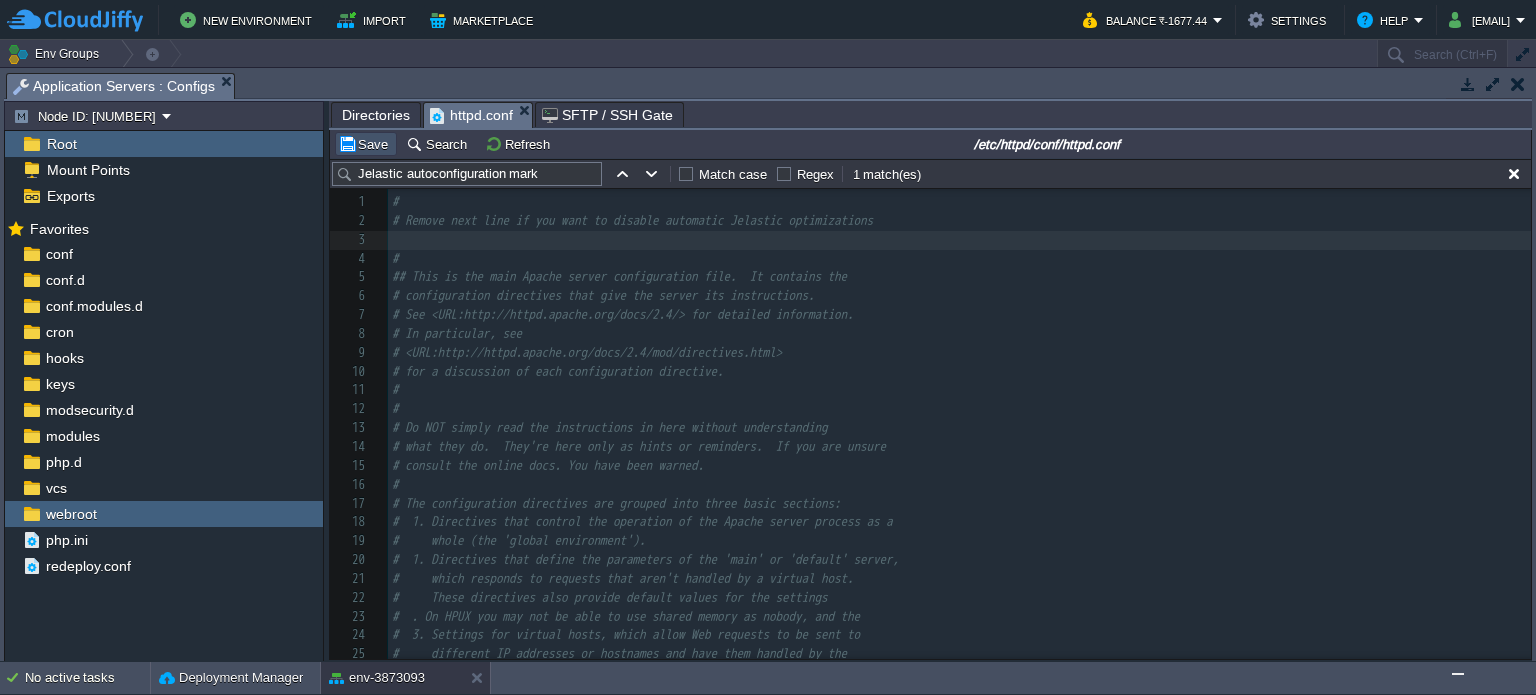 click on "Save" at bounding box center (366, 144) 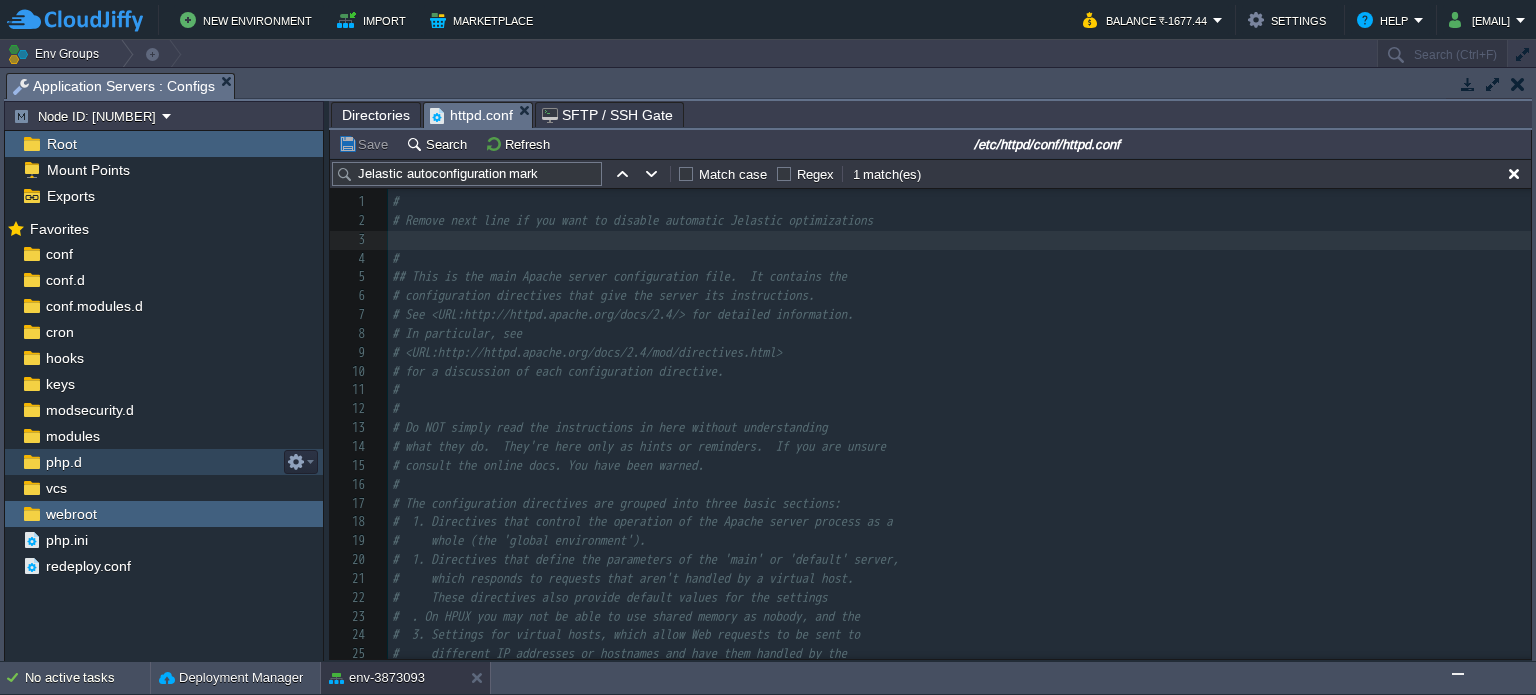 click on "php.d" at bounding box center [164, 462] 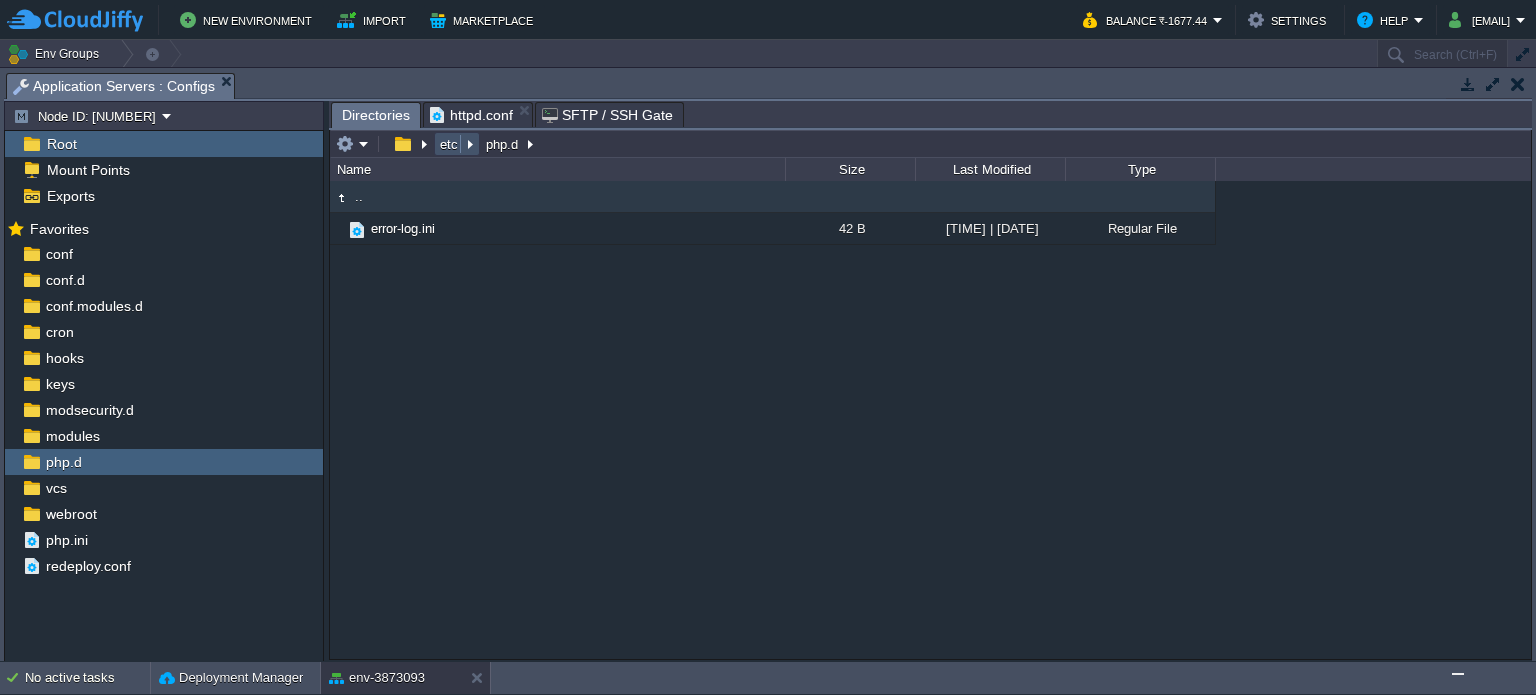 click on "etc" at bounding box center (450, 144) 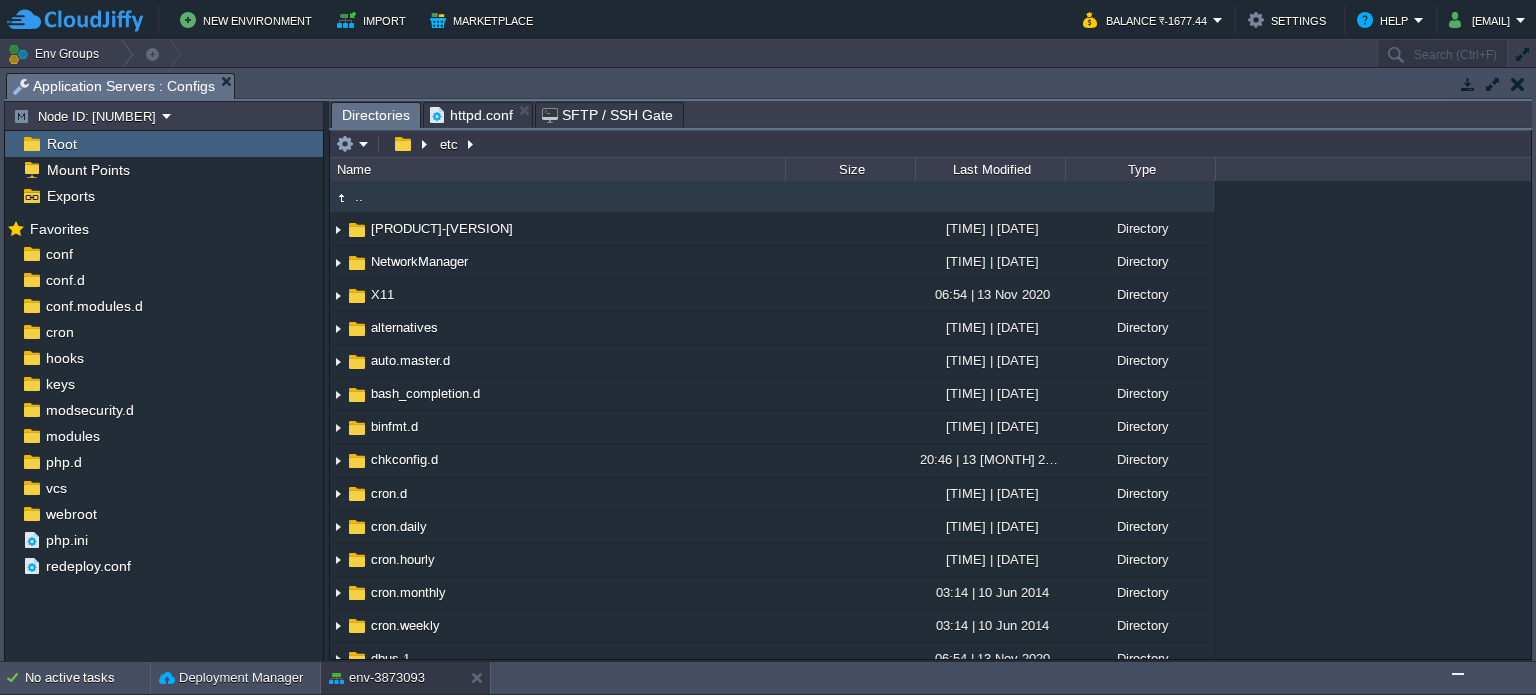 click on ".. ImageMagick-7 12:51   |   03 [MONTH] 2023 Directory NetworkManager 17:03   |   25 [MONTH] 2022 Directory X11 06:54   |   13 [MONTH] 2020 Directory alternatives 16:01   |   03 [MONTH] 2023 Directory auto.master.d 15:48   |   23 [MONTH] 2020 Directory bash_completion.d 10:31   |   09 [MONTH] 2023 Directory binfmt.d 22:08   |   01 [MONTH] 2020 Directory chkconfig.d 20:46   |   13 [MONTH] 2020 Directory cron.d 17:03   |   25 [MONTH] 2022 Directory cron.daily 12:51   |   03 [MONTH] 2023 Directory cron.hourly 12:51   |   03 [MONTH] 2023 Directory cron.monthly 03:14   |   10 [MONTH] 2014 Directory cron.weekly 03:14   |   10 [MONTH] 2014 Directory dbus-1 06:54   |   13 [MONTH] 2020 Directory default 12:52   |   03 [MONTH] 2023 Directory depmod.d 06:54   |   13 [MONTH] 2020 Directory dracut.conf.d 20:57   |   30 [MONTH] 2020 Directory egl 12:51   |   03 [MONTH] 2023 Directory exports.d 17:29   |   14 [MONTH] 2021 Directory firebird 12:51   |   03 [MONTH] 2023 Directory fonts 12:51   |   03 [MONTH] 2023 Directory gcrypt 20:54   |   02 [MONTH] 2017 Directory ghostscript 21:20   |   30 [MONTH] 2020 Directory" at bounding box center (930, 420) 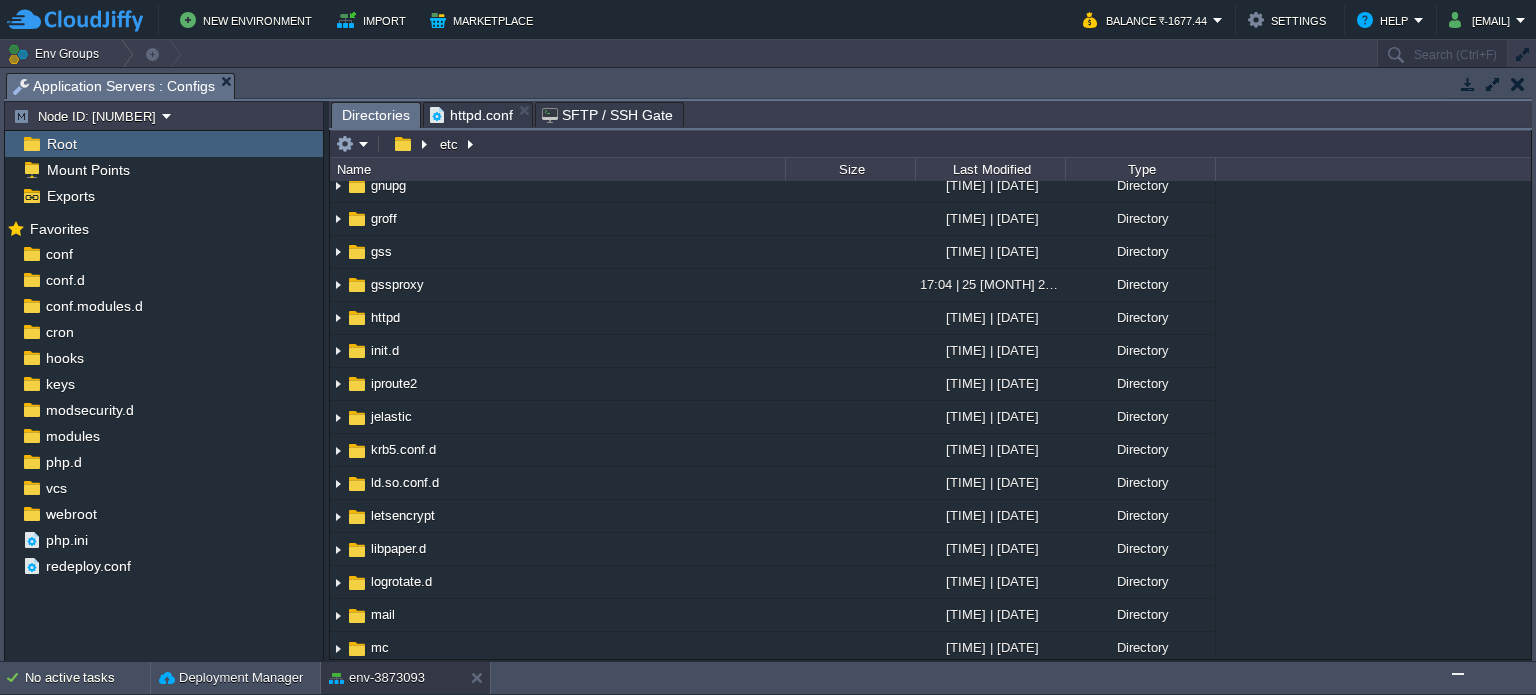 scroll, scrollTop: 1256, scrollLeft: 0, axis: vertical 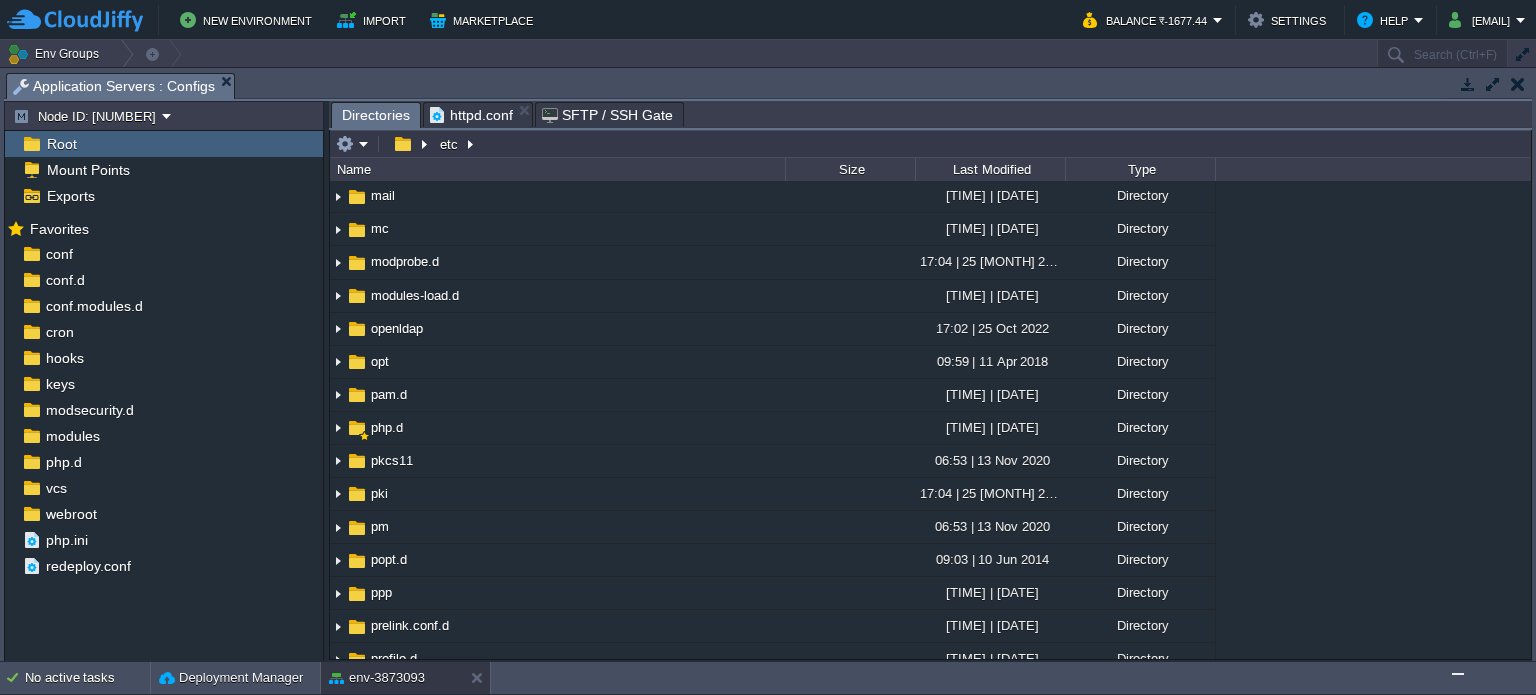 drag, startPoint x: 1523, startPoint y: 313, endPoint x: 1516, endPoint y: 559, distance: 246.09958 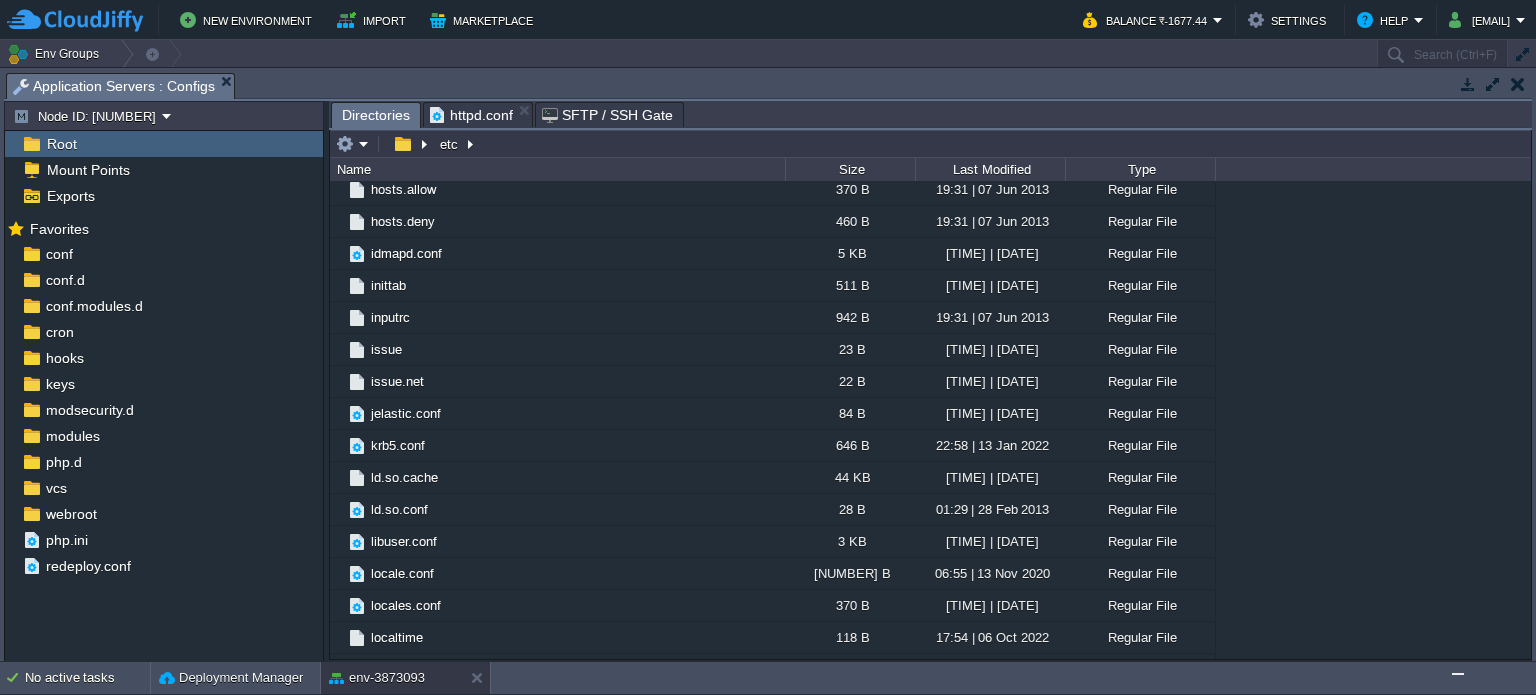 scroll, scrollTop: 4675, scrollLeft: 0, axis: vertical 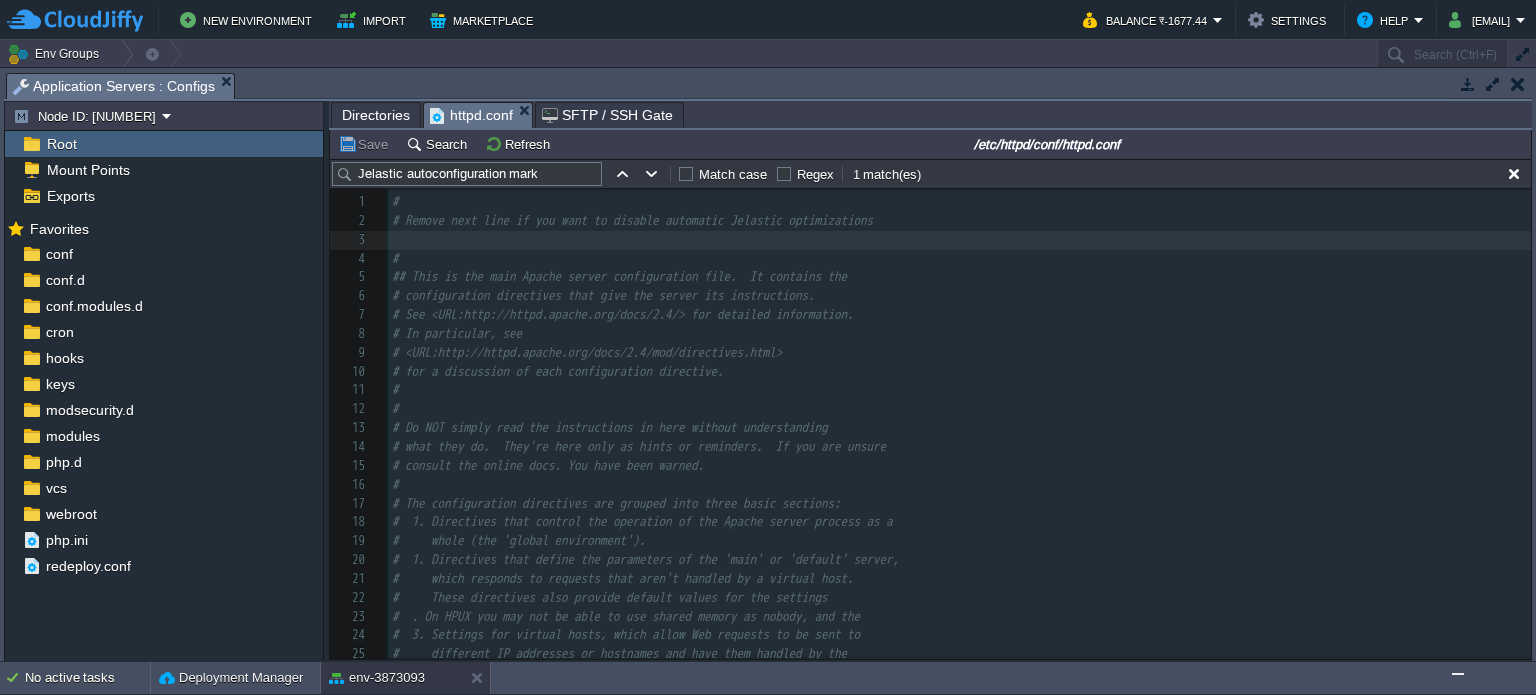 click on "httpd.conf" at bounding box center (471, 115) 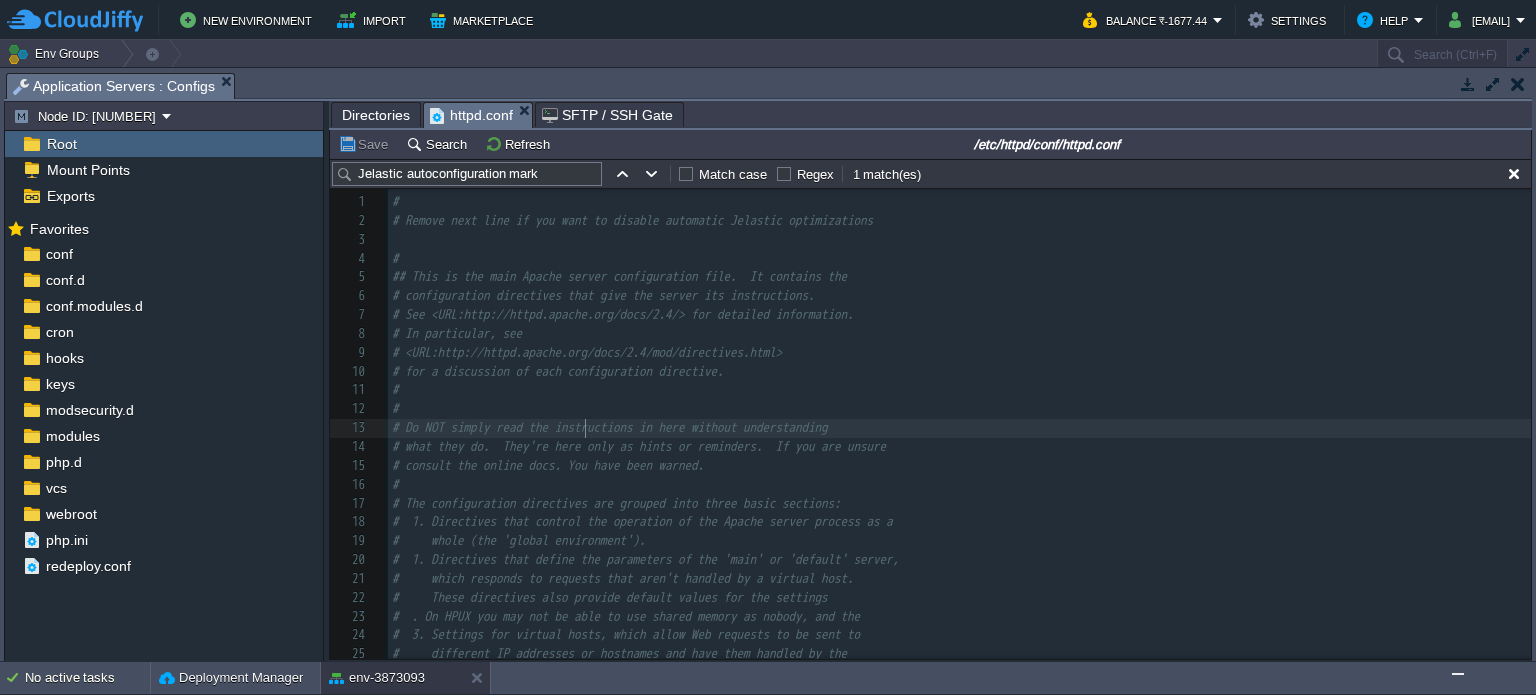click on "[NUMBER] # [NUMBER] # Remove next line if you want to disable automatic Jelastic optimizations  [NUMBER] ​ [NUMBER] ## This is the main Apache server configuration file.  It contains the [NUMBER] # configuration directives that give the server its instructions.  [NUMBER] # See [URL] for detailed information.  [NUMBER] # In particular, see [NUMBER] # for a discussion of each configuration directive.  [NUMBER] #  [NUMBER] # Do NOT simply read the instructions in here without understanding [NUMBER] # what they do.  They're here only as hints or reminders.  If you are unsure [NUMBER] # consult the online docs. You have been warned.   [NUMBER] #  [NUMBER] # The configuration directives are grouped into three basic sections: [NUMBER] #  [NUMBER] Directives that control the operation of the Apache server process as a [NUMBER] #     whole (the 'global environment'). [NUMBER] #  [NUMBER] Directives that define the parameters of the 'main' or 'default' server, [NUMBER] [NUMBER] #     of all virtual hosts. [NUMBER] [NUMBER] [NUMBER] [NUMBER]" at bounding box center [959, 513] 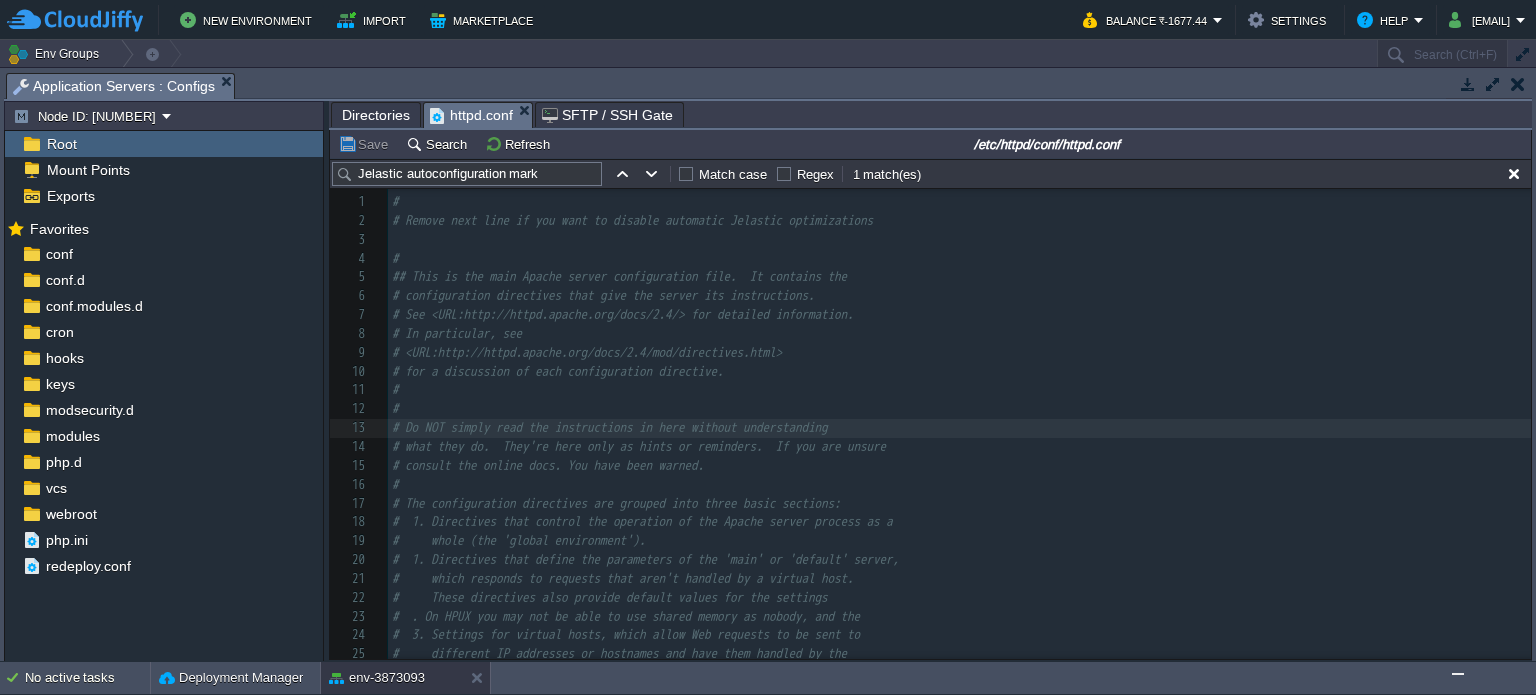 scroll, scrollTop: 840, scrollLeft: 0, axis: vertical 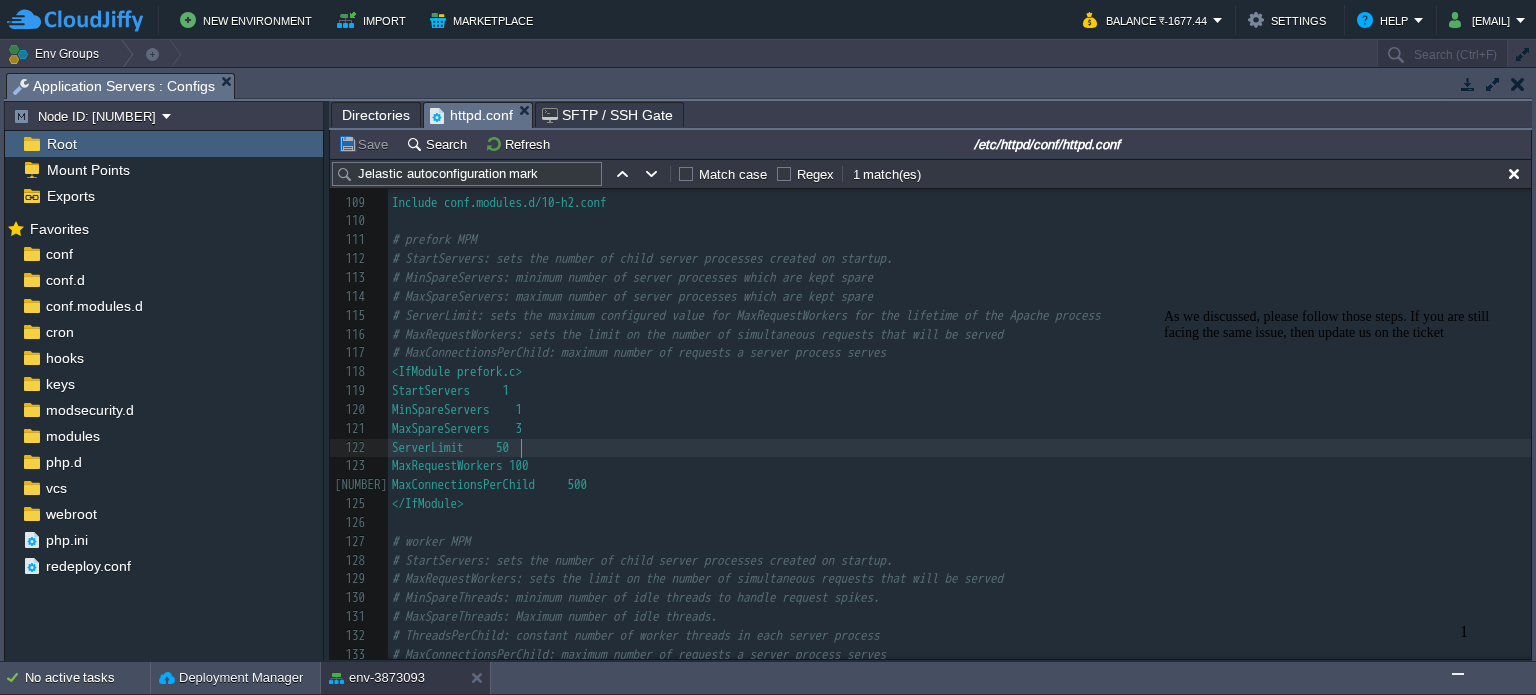 click on "ServerLimit     50" at bounding box center (959, 448) 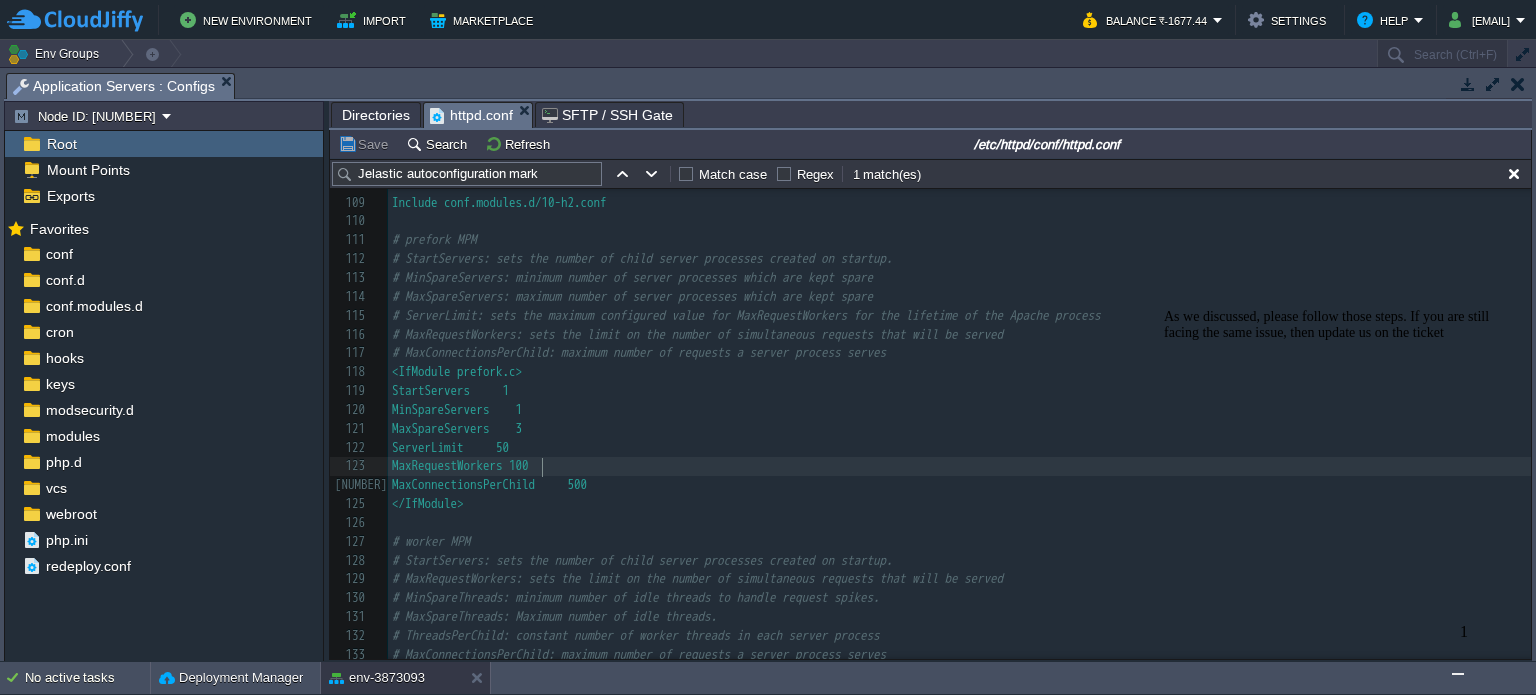 click on "xxxxxxxxxx # Do NOT simply read the instructions in here without understanding   79 KeepAlive Off 80 ​ 81 # 82 # MaxKeepAliveRequests: The maximum number of requests to allow 83 # during a persistent connection. Set to 0 to allow an unlimited amount. 84 # We recommend you leave this number high, for maximum performance. 85 # 86 MaxKeepAliveRequests 100 87 ​ 88 # 89 # KeepAliveTimeout: Number of seconds to wait for the next request from the 90 # same client on the same connection. 91 # 92 KeepAliveTimeout 15 93 ​ 94 # 95 # Load config files from the config directory "/etc/httpd/conf.d". 96 # 97 Include conf.modules.d/00-base.conf 98 Include conf.modules.d/00-dav.conf 99 Include conf.modules.d/00-lua.conf 100 Include conf.modules.d/00-mpm.conf 101 Include conf.modules.d/00-proxy.conf 102 Include conf.modules.d/00-systemd.conf 103 Include conf.modules.d/01-cgi.conf 104 #Include conf.modules.d/01-ldap.conf 105 Include conf.modules.d/10-geoip.conf 106 Include conf.modules.d/10-mod_realdoc.conf 107 108 109" at bounding box center (959, 231) 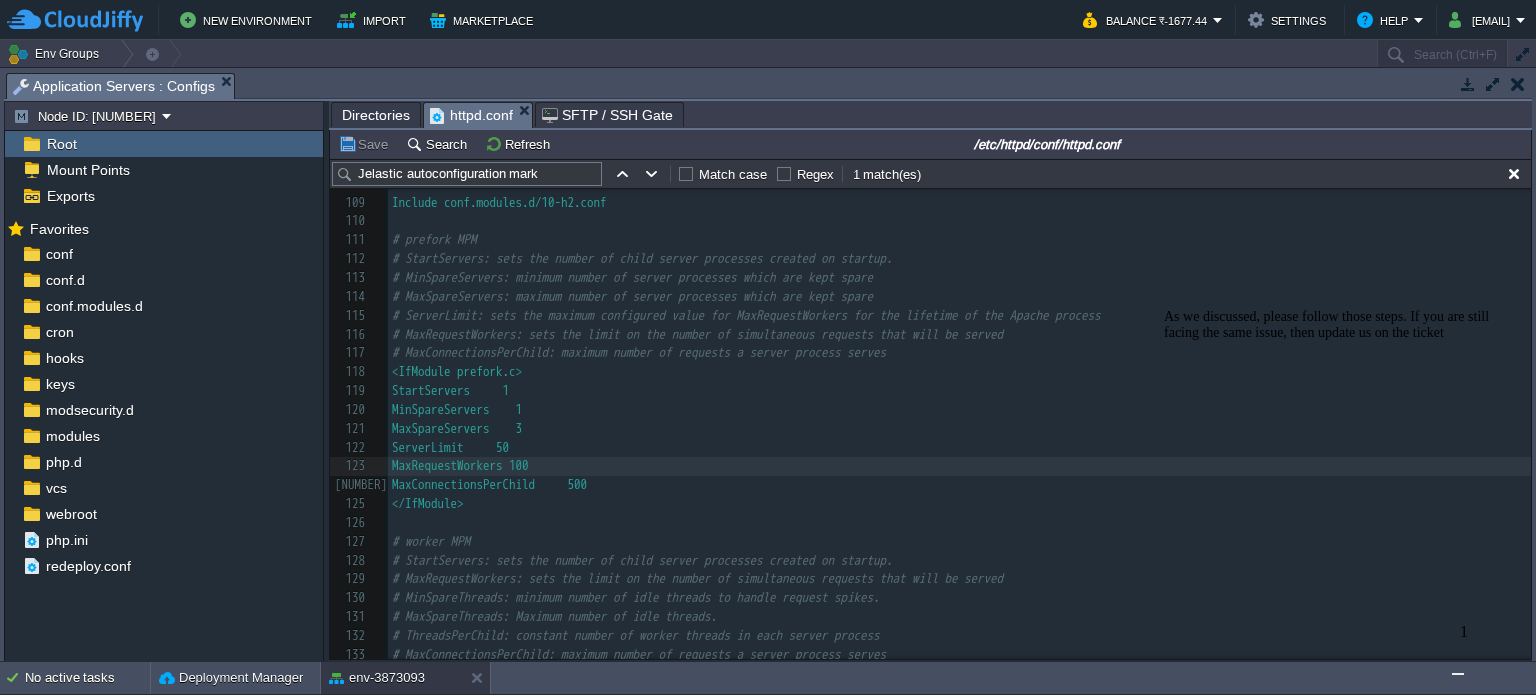 click at bounding box center [1458, 674] 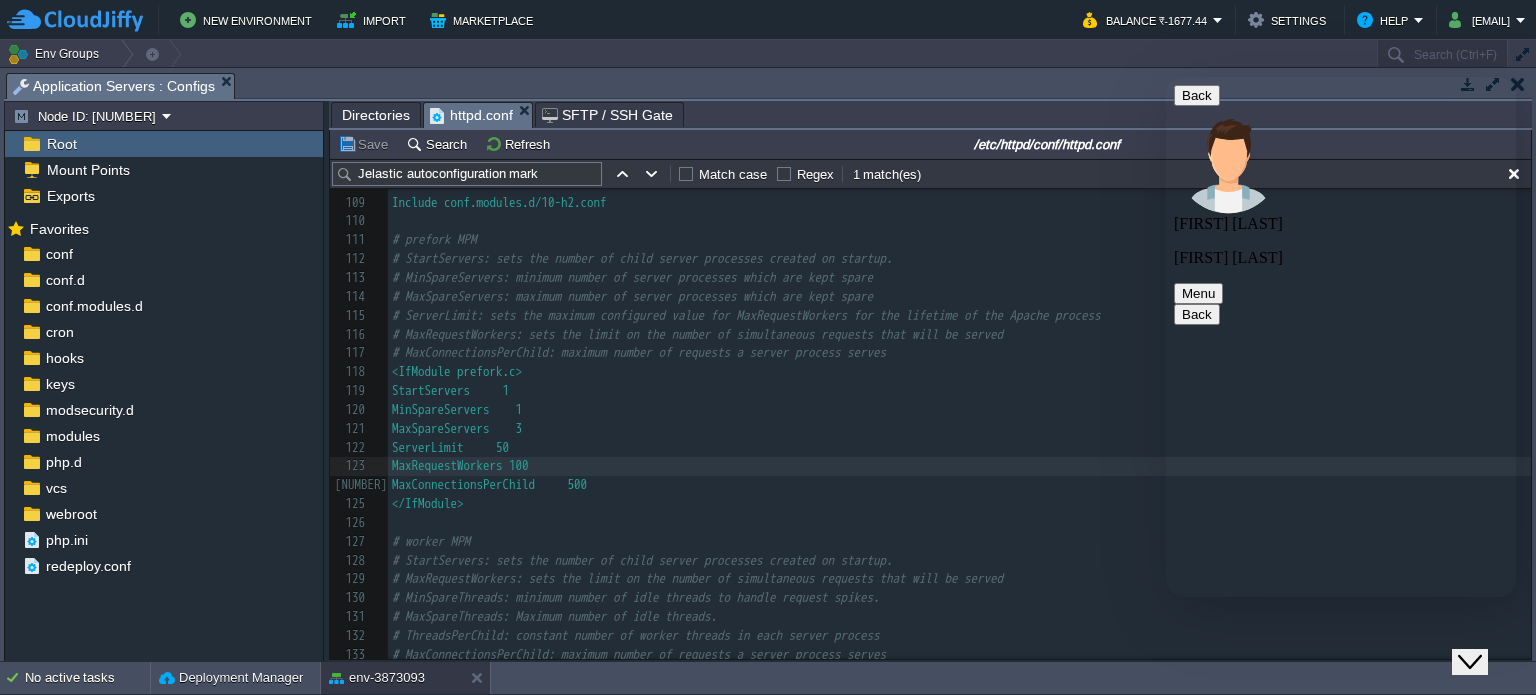 scroll, scrollTop: 2430, scrollLeft: 0, axis: vertical 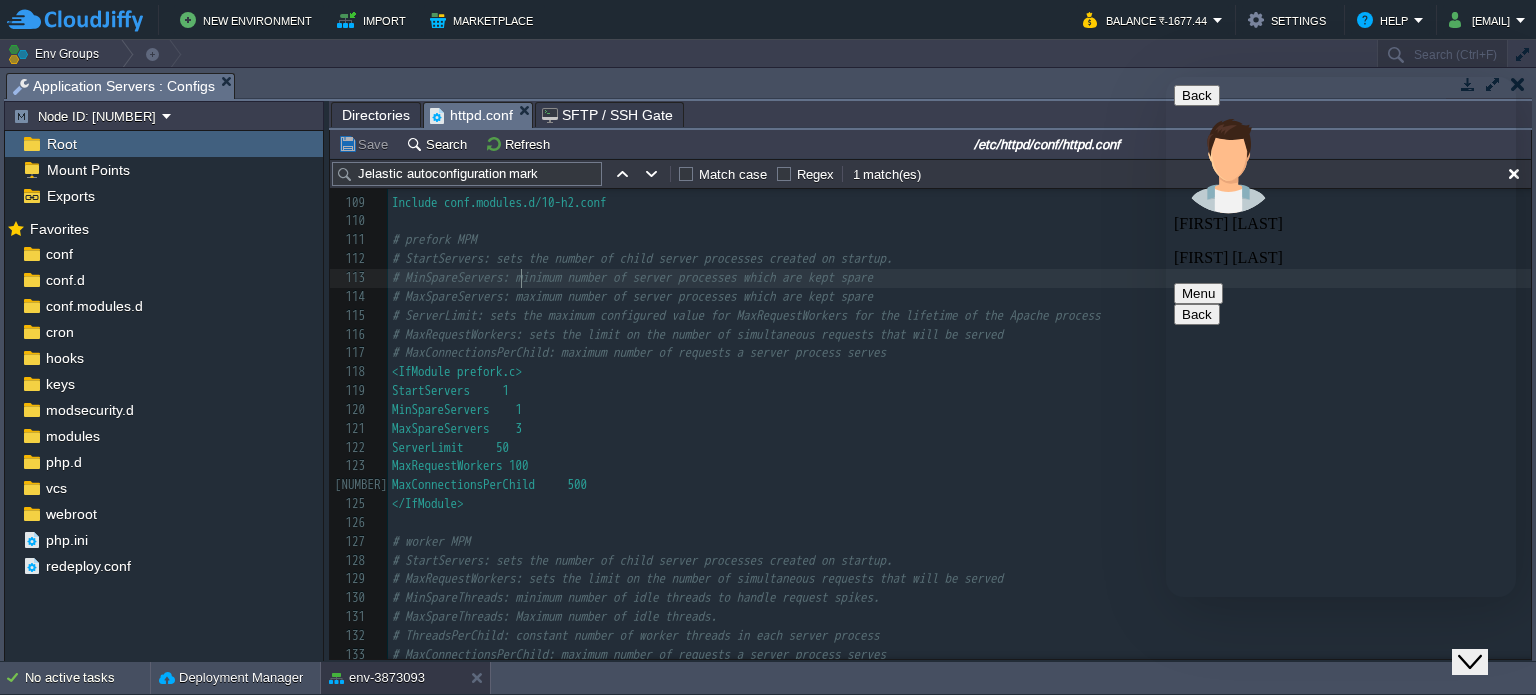 click on "# MinSpareServers: minimum number of server processes which are kept spare" at bounding box center [959, 278] 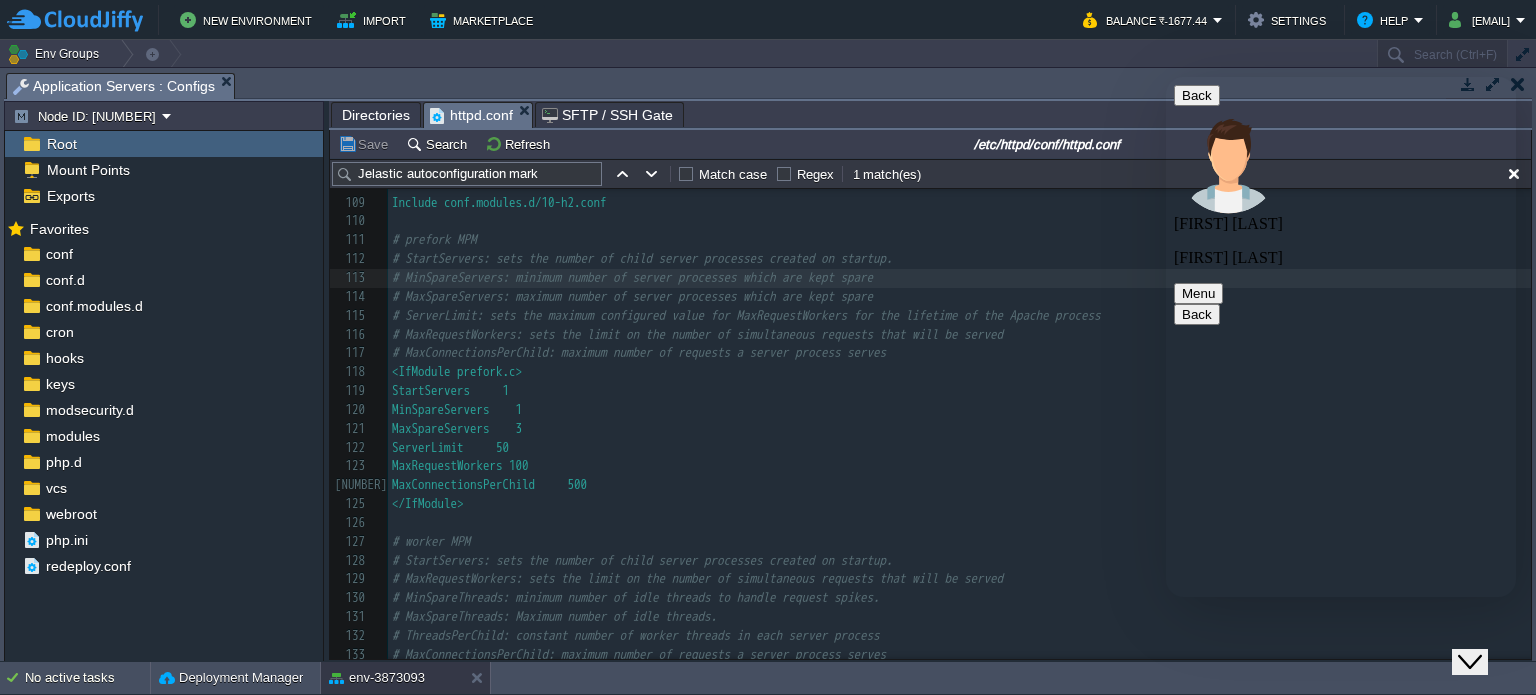 click on "Close Chat This icon closes the chat window." at bounding box center (1470, 662) 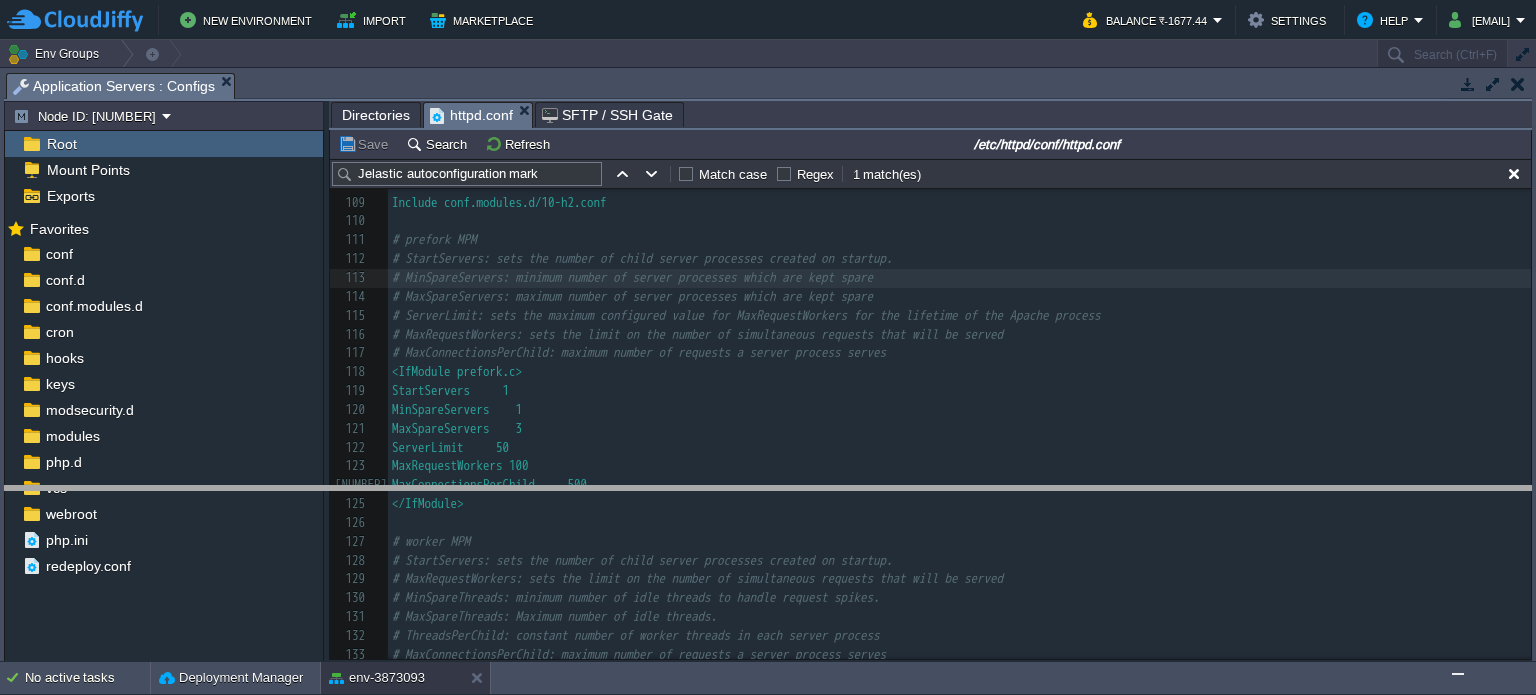 drag, startPoint x: 842, startPoint y: 83, endPoint x: 862, endPoint y: 660, distance: 577.3465 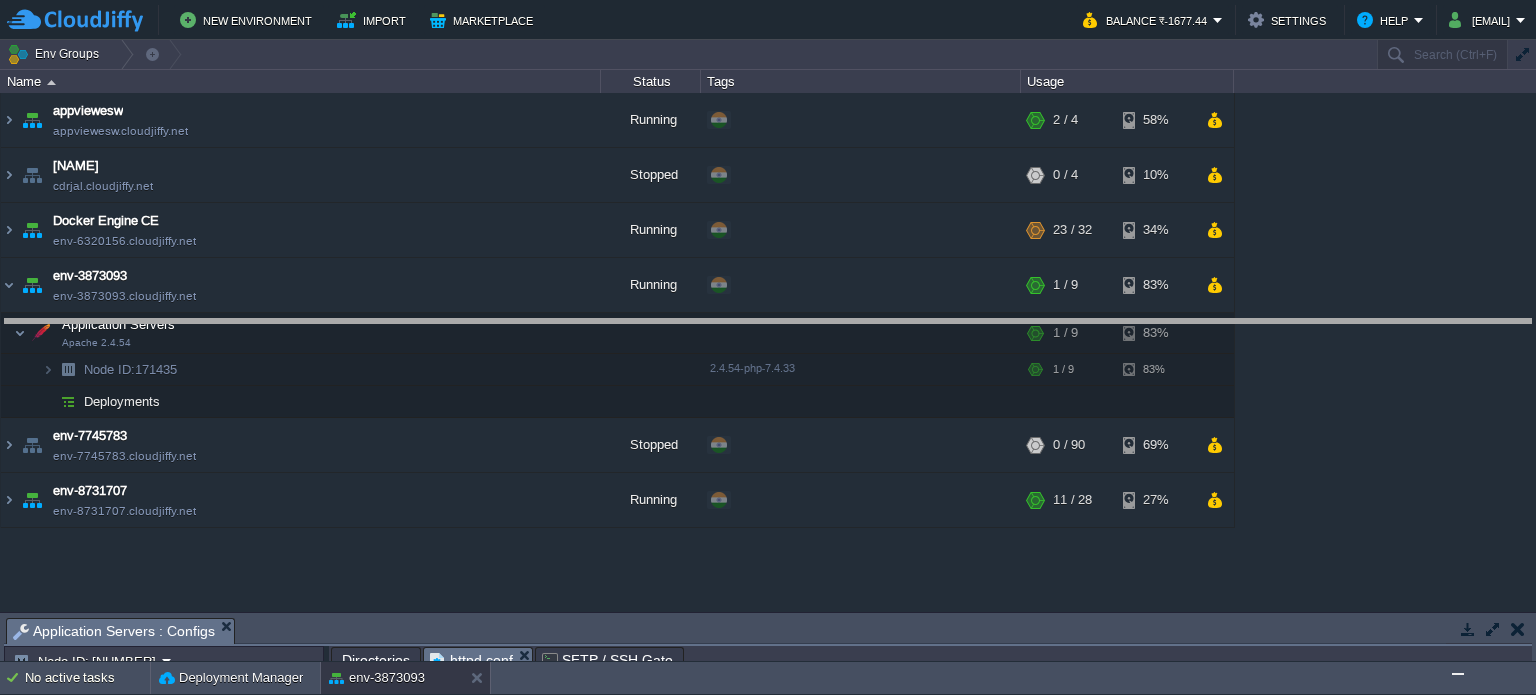 drag, startPoint x: 467, startPoint y: 623, endPoint x: 473, endPoint y: 324, distance: 299.06018 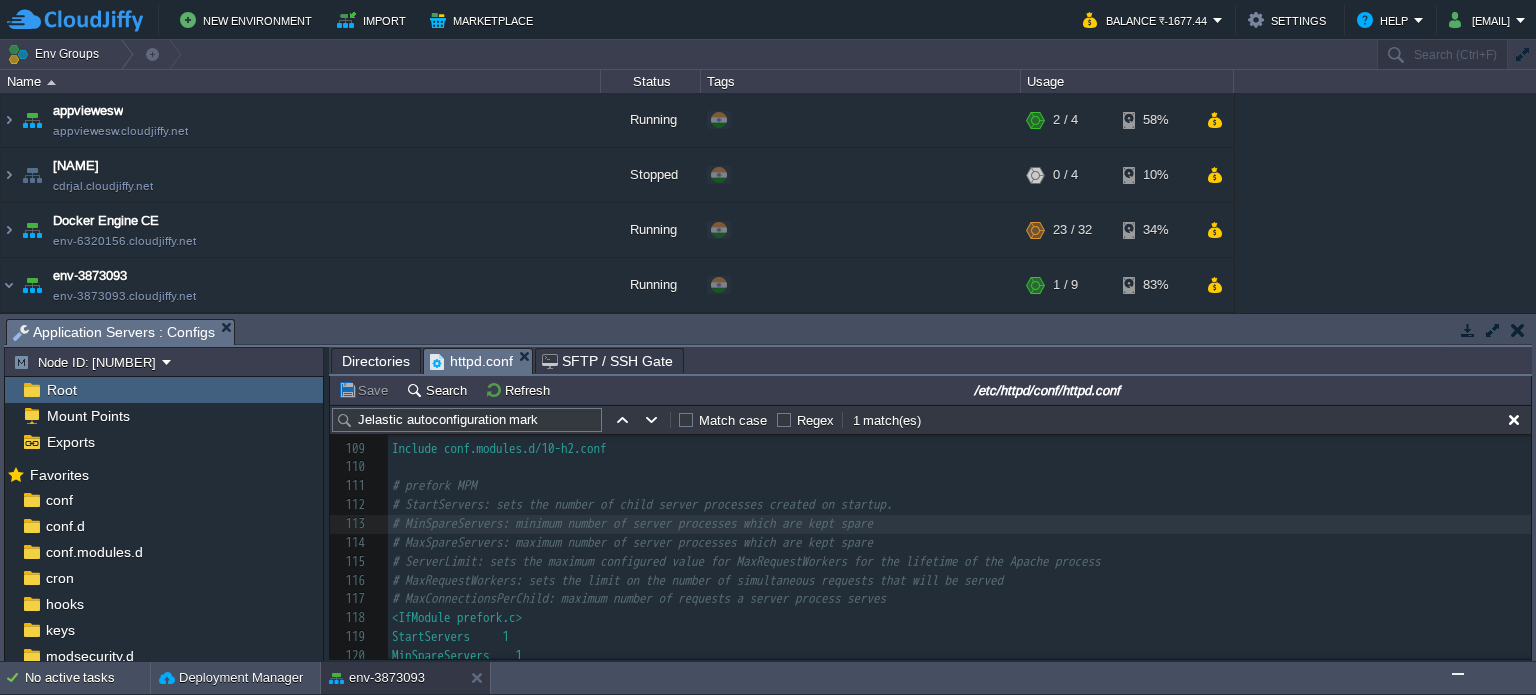 click at bounding box center (1458, 674) 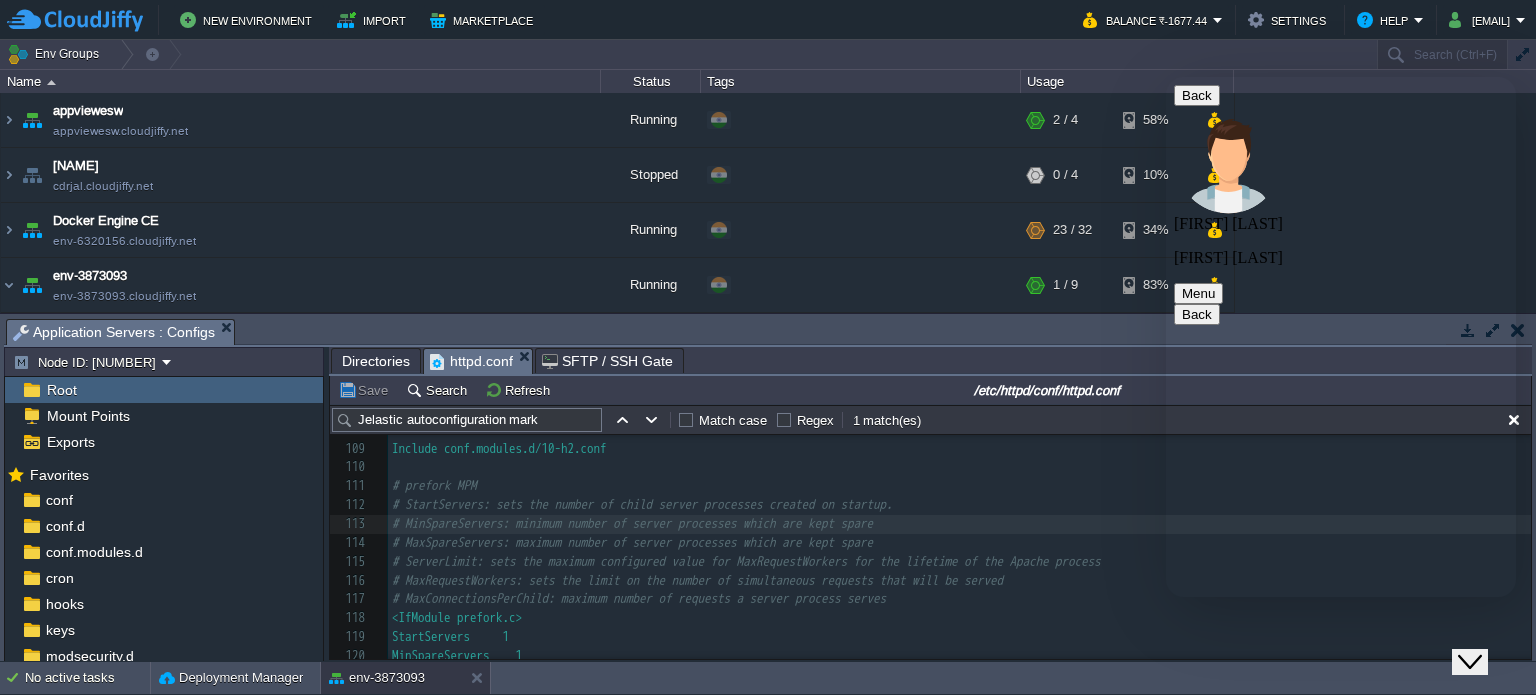 click on "Close Chat This icon closes the chat window." at bounding box center [1470, 662] 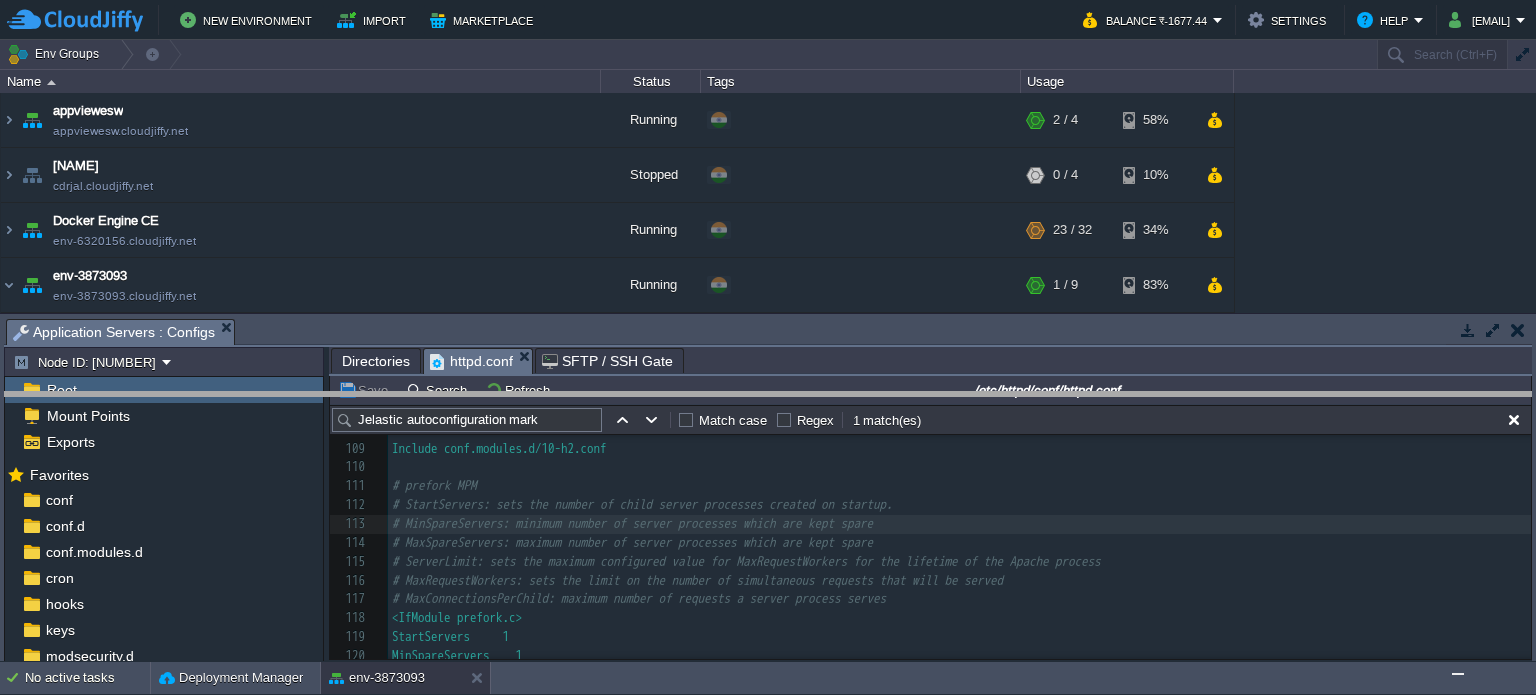 drag, startPoint x: 455, startPoint y: 331, endPoint x: 460, endPoint y: 403, distance: 72.1734 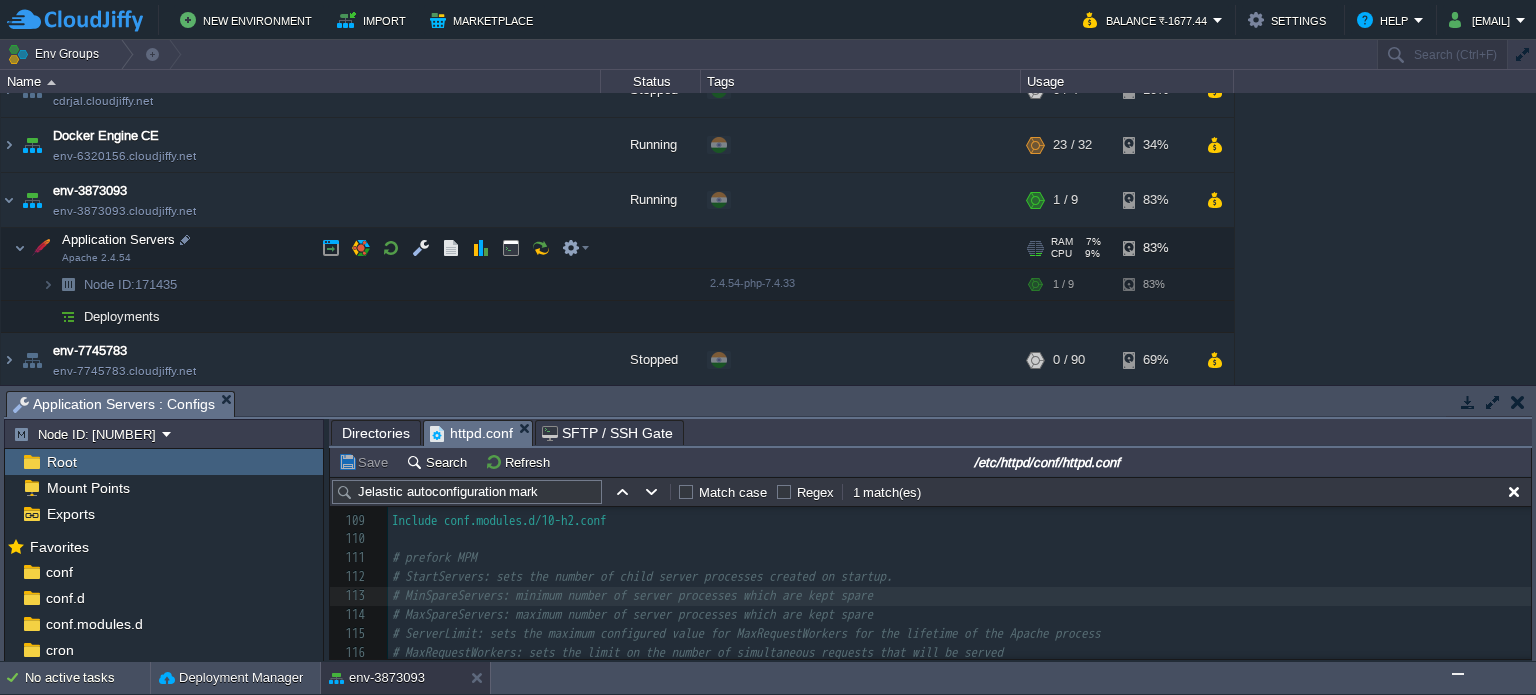 scroll, scrollTop: 98, scrollLeft: 0, axis: vertical 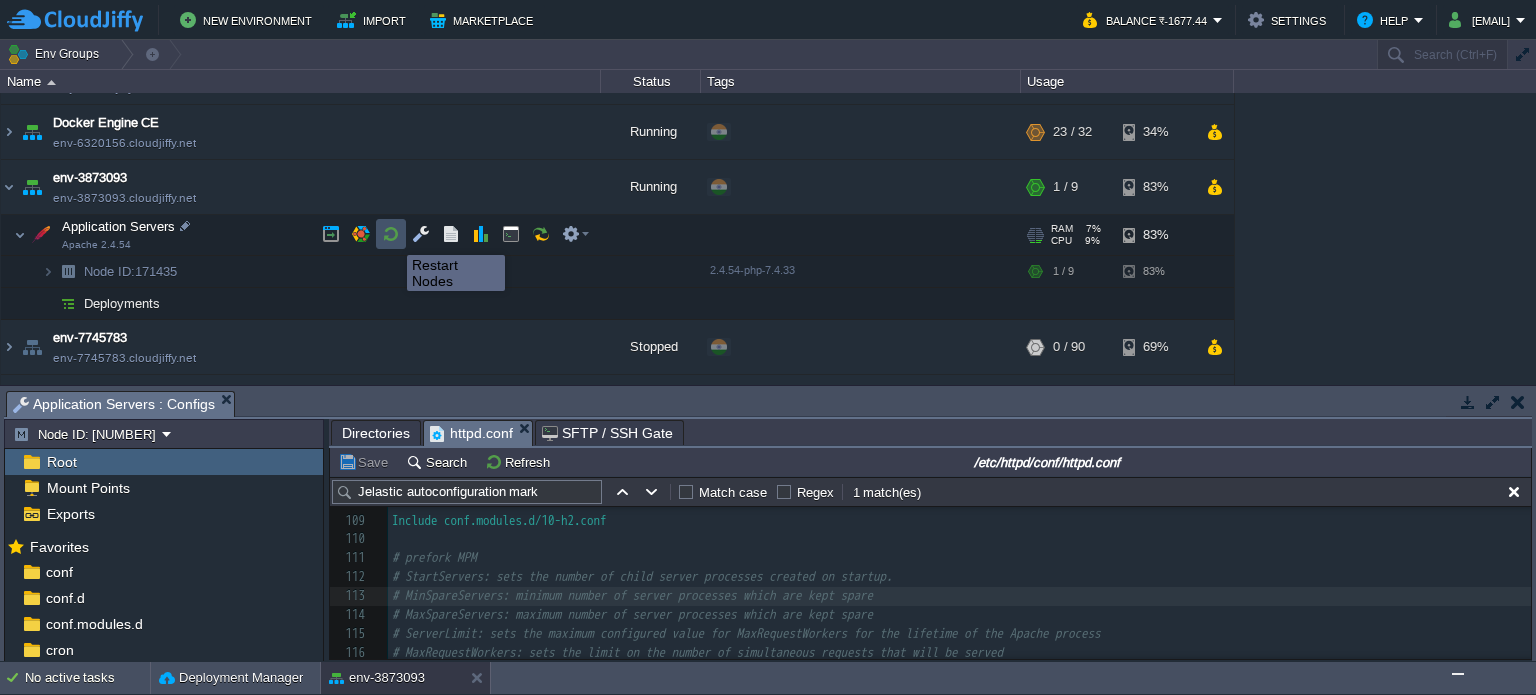 click at bounding box center [391, 234] 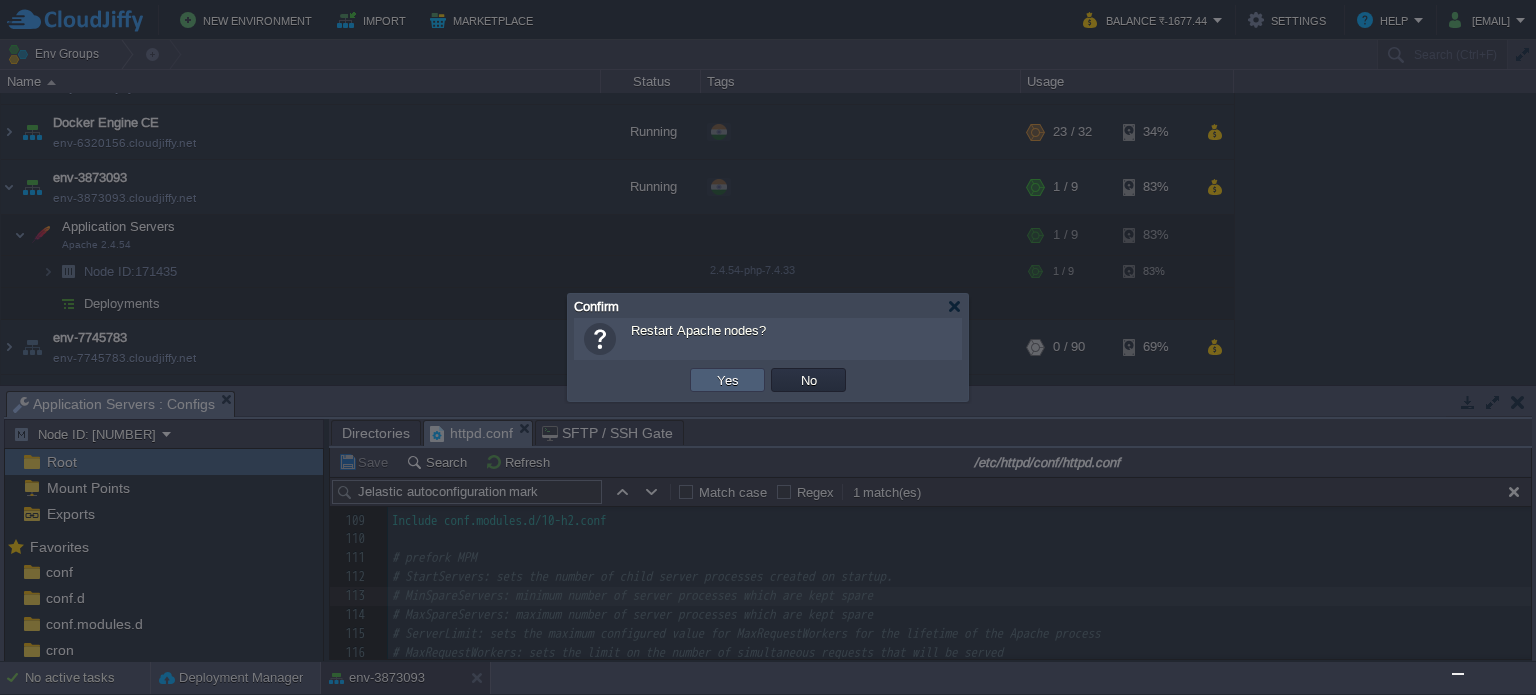 click on "Yes" at bounding box center (727, 380) 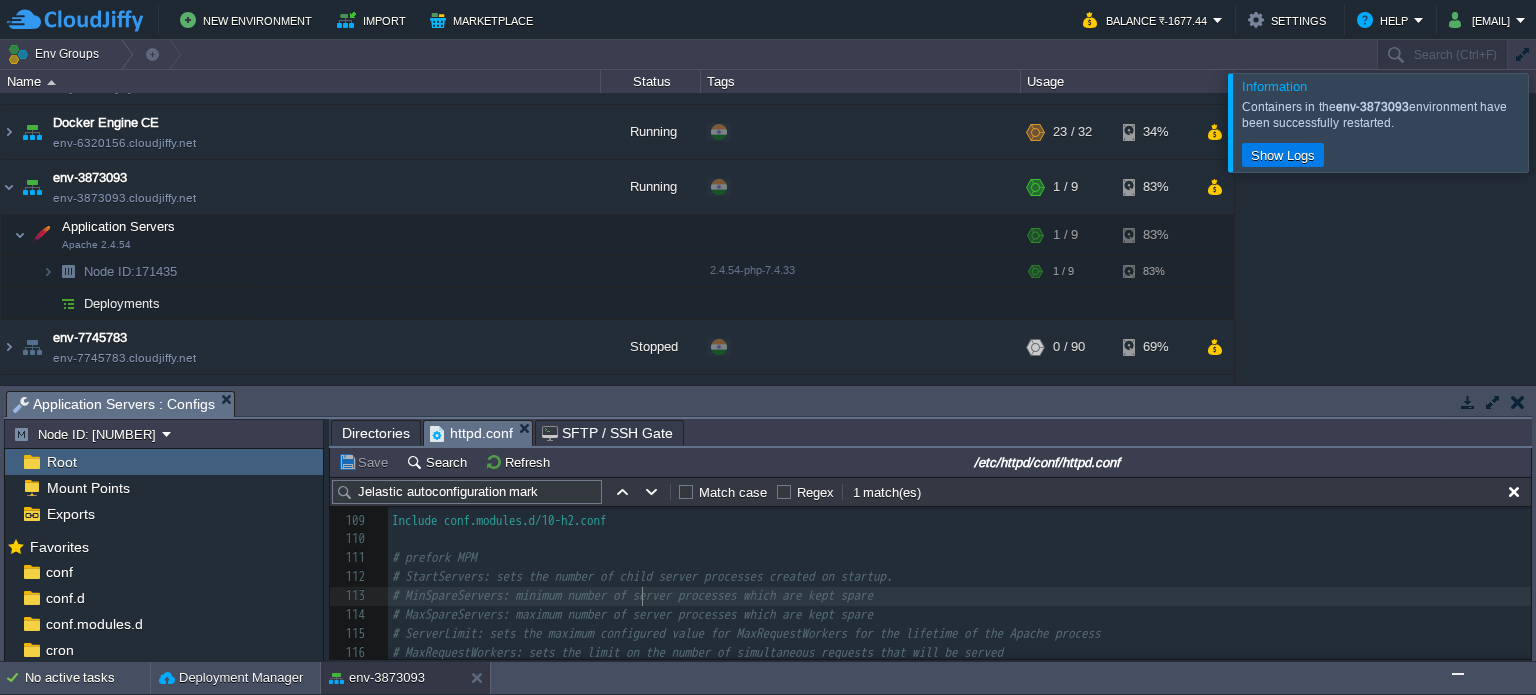 click on "# MaxSpareServers: maximum number of server processes which are kept spare" at bounding box center [959, 615] 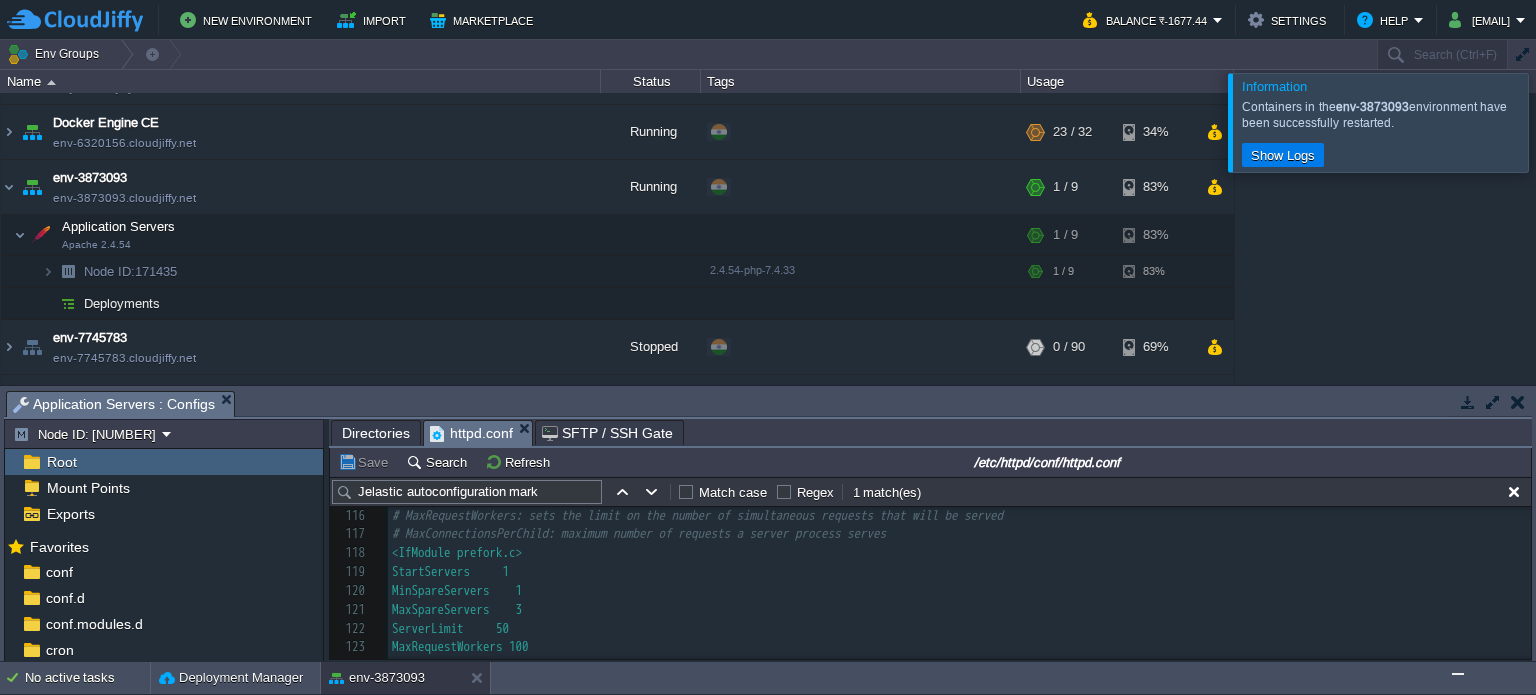 scroll, scrollTop: 2092, scrollLeft: 0, axis: vertical 